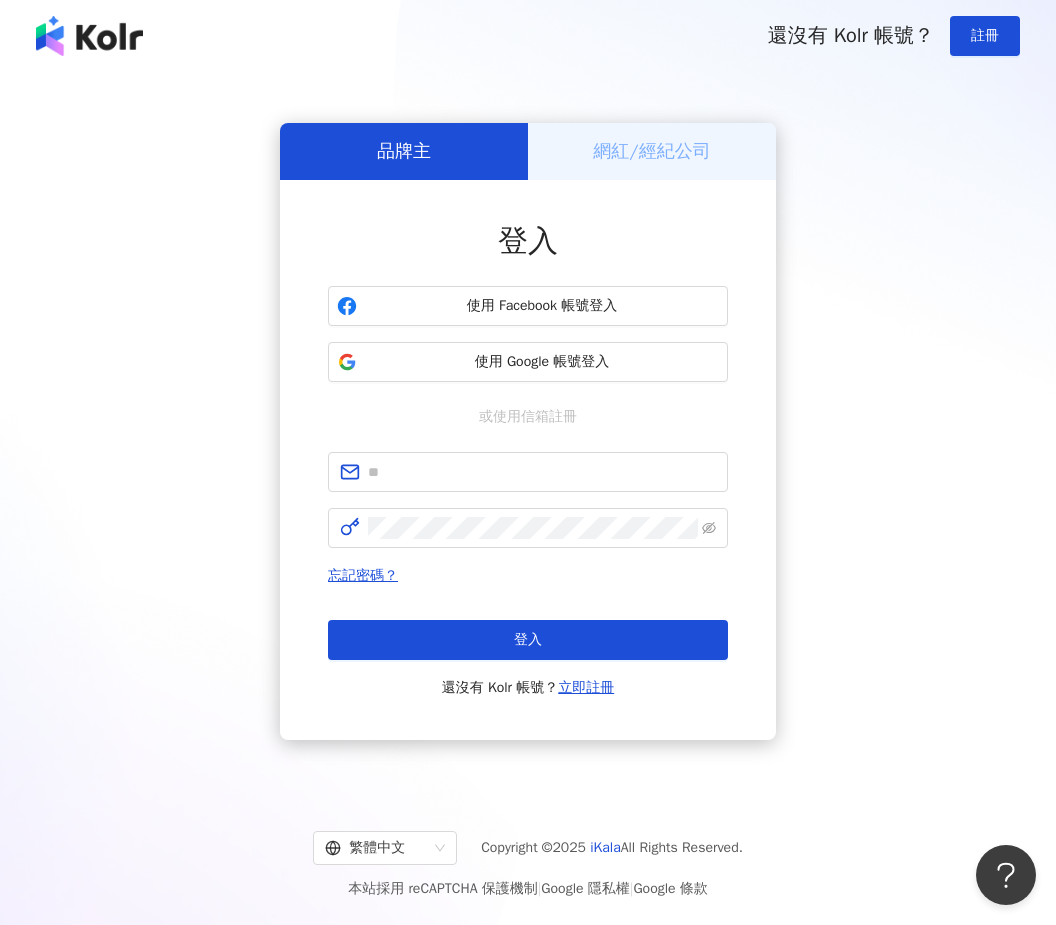 scroll, scrollTop: 0, scrollLeft: 0, axis: both 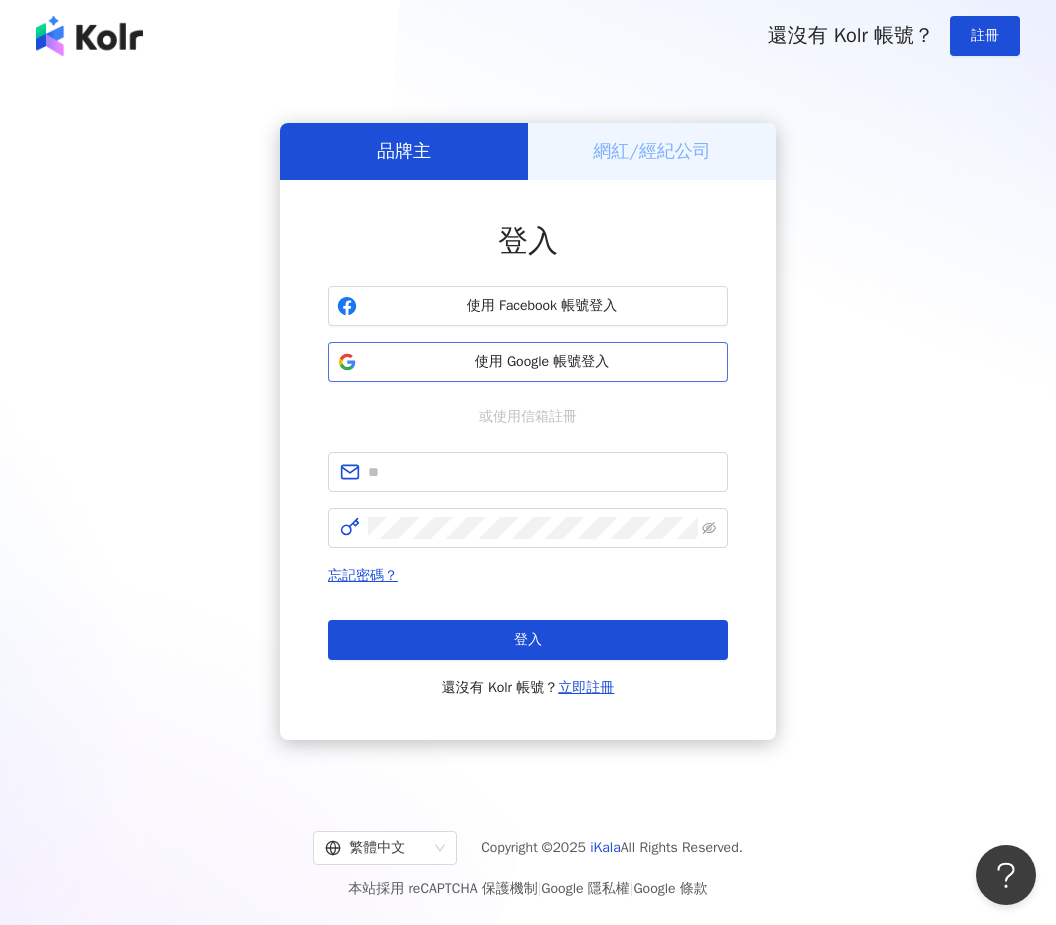click on "使用 Google 帳號登入" at bounding box center (542, 362) 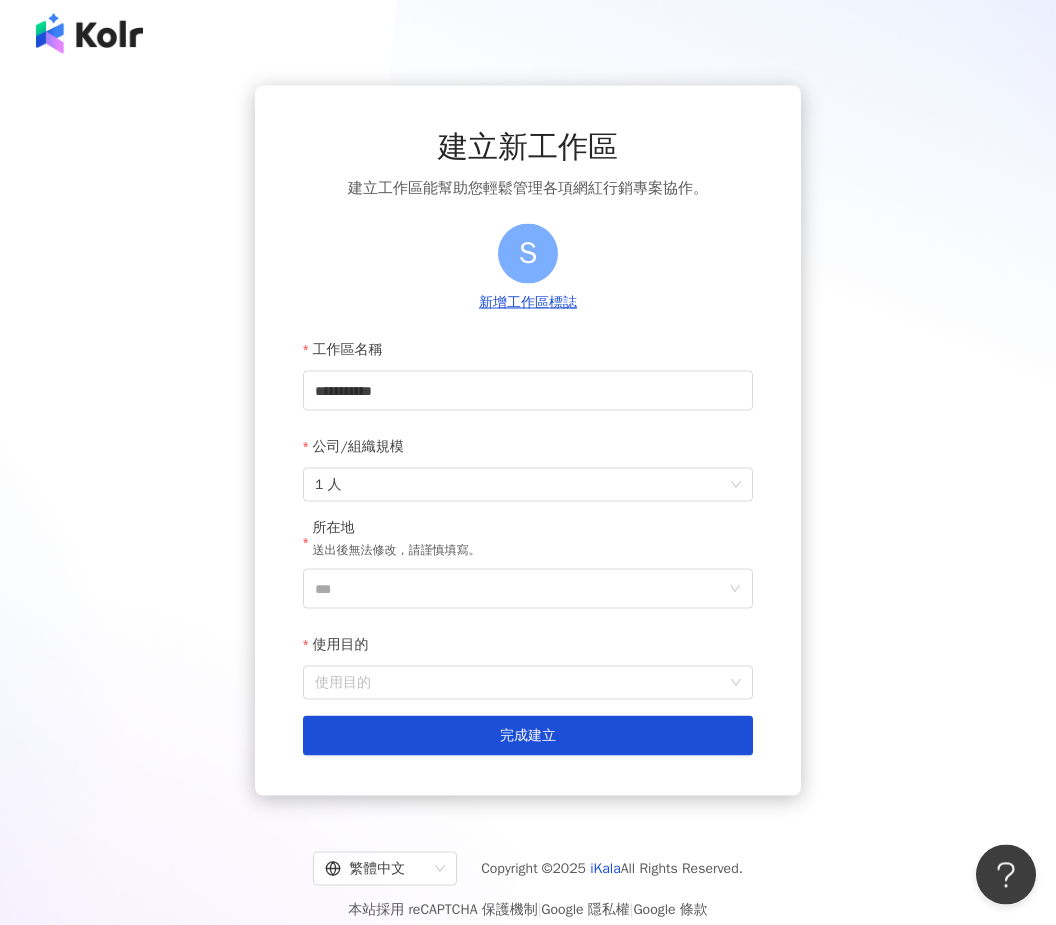 scroll, scrollTop: 0, scrollLeft: 0, axis: both 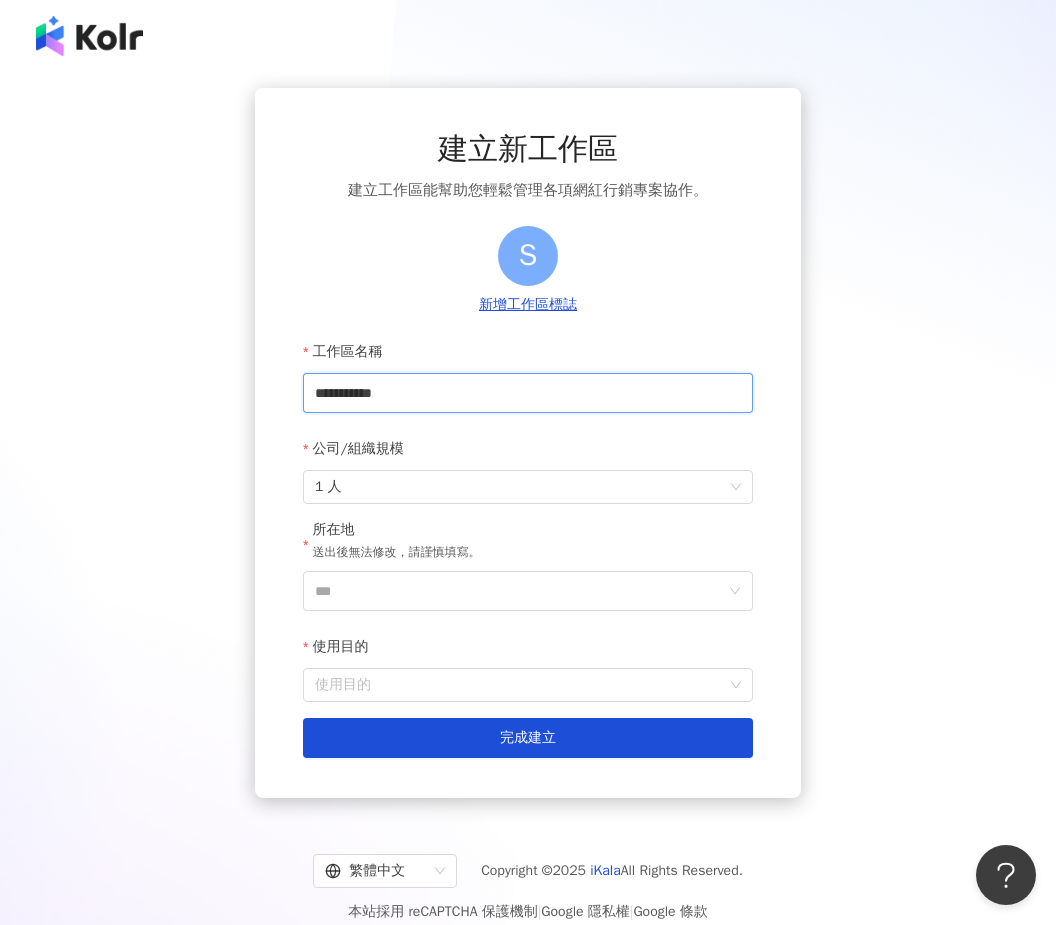 click on "**********" at bounding box center [528, 393] 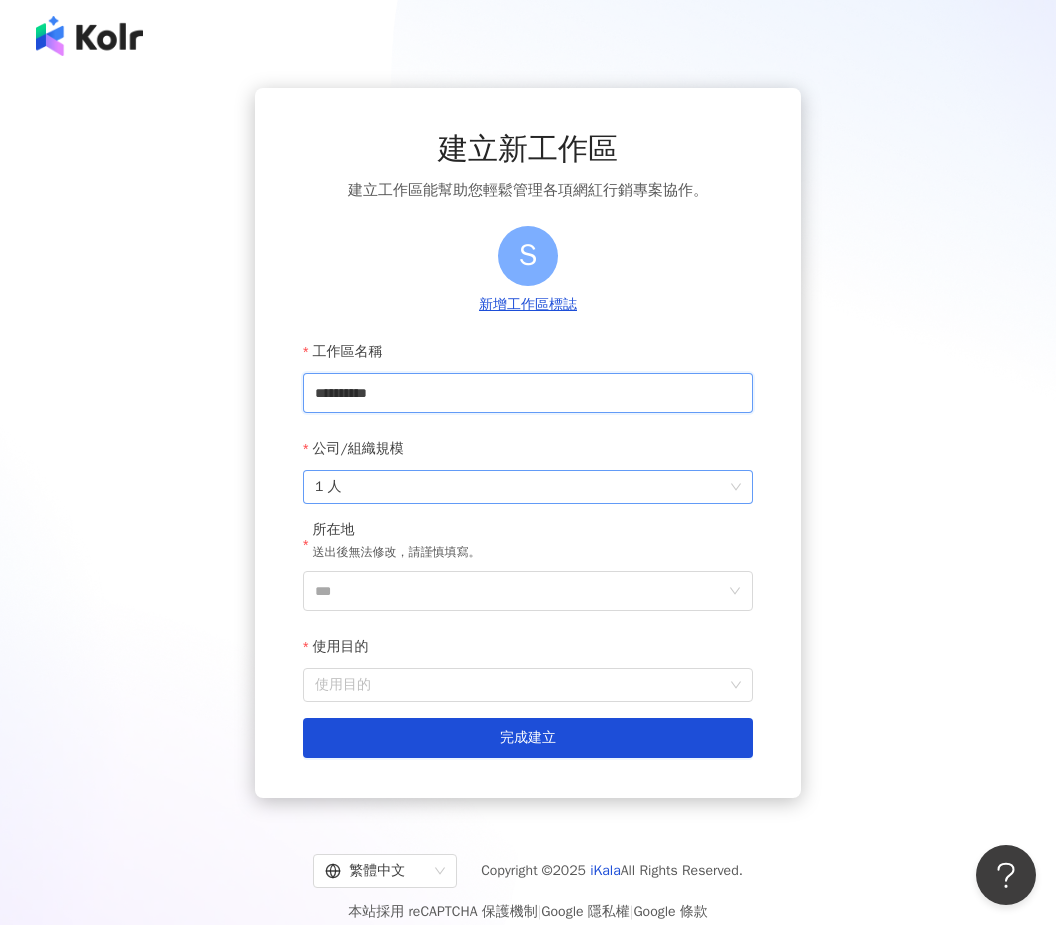 click on "1 人" at bounding box center [528, 487] 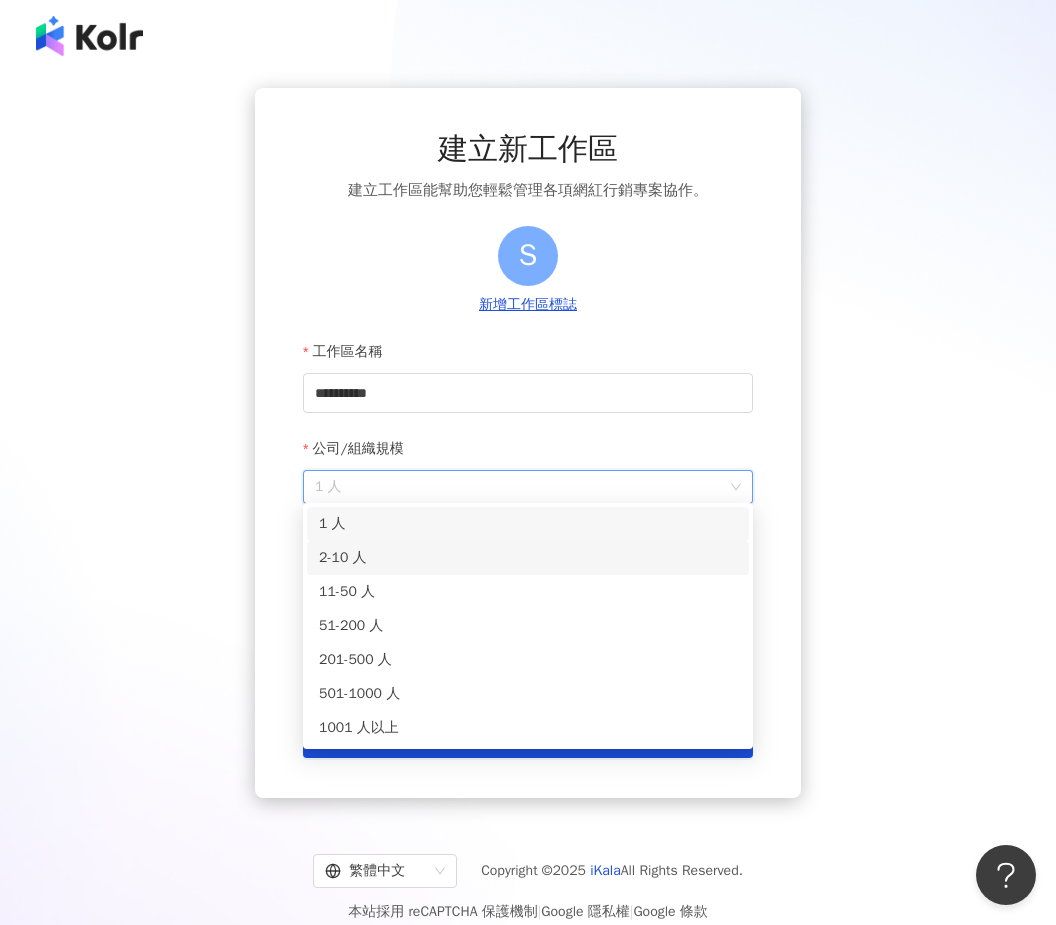 click on "2-10 人" at bounding box center [528, 558] 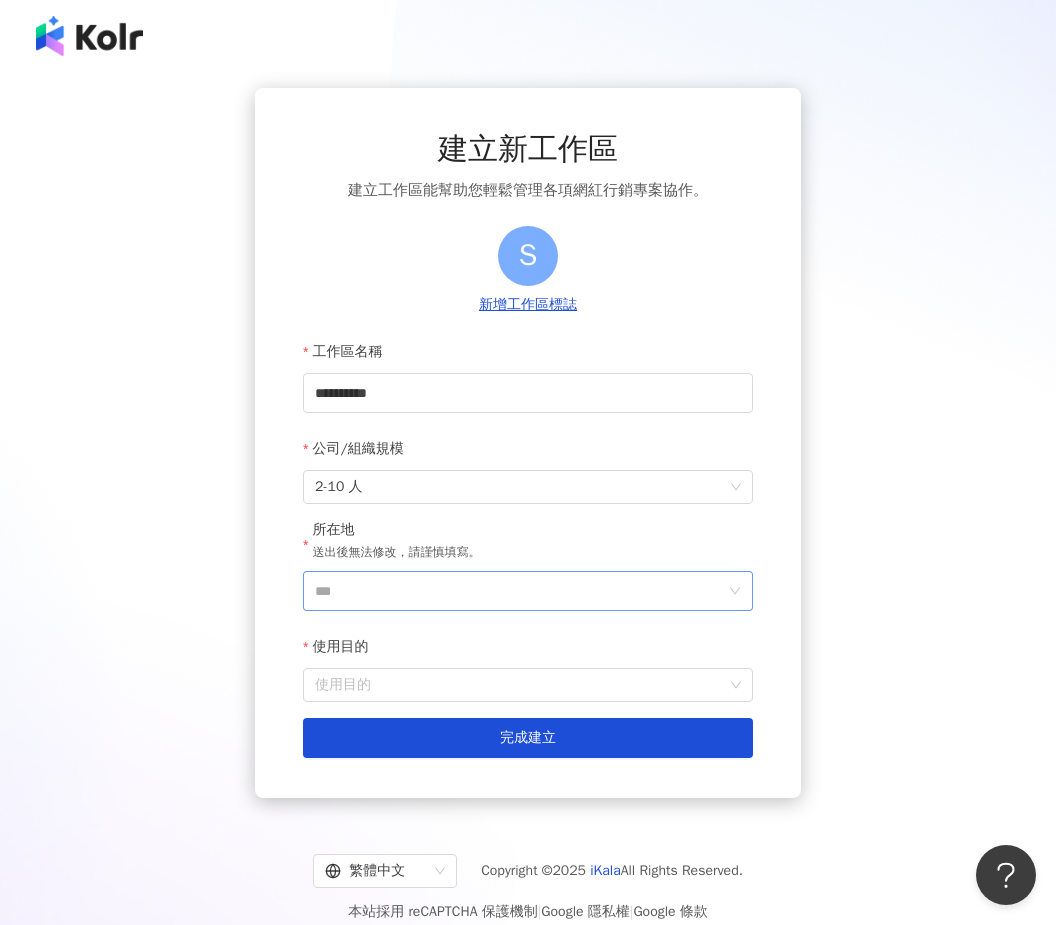 click on "***" at bounding box center [520, 591] 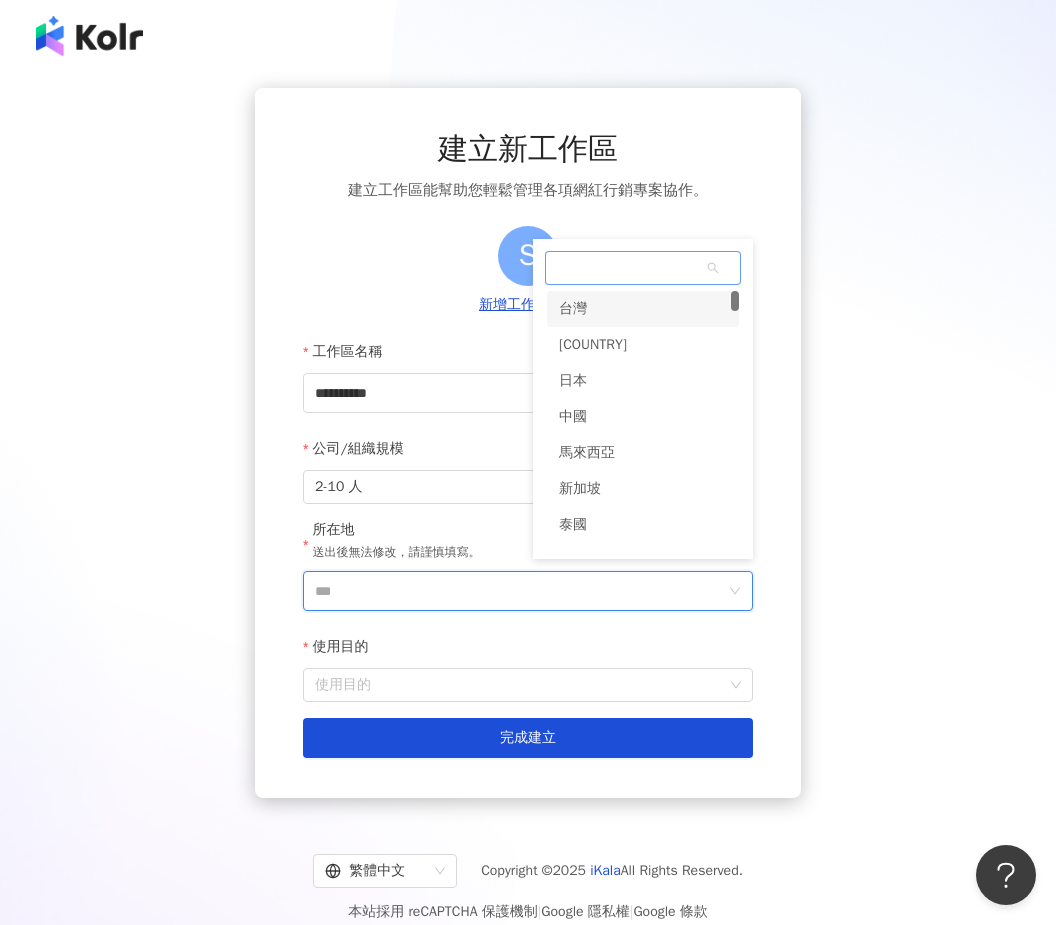 click on "台灣" at bounding box center [643, 309] 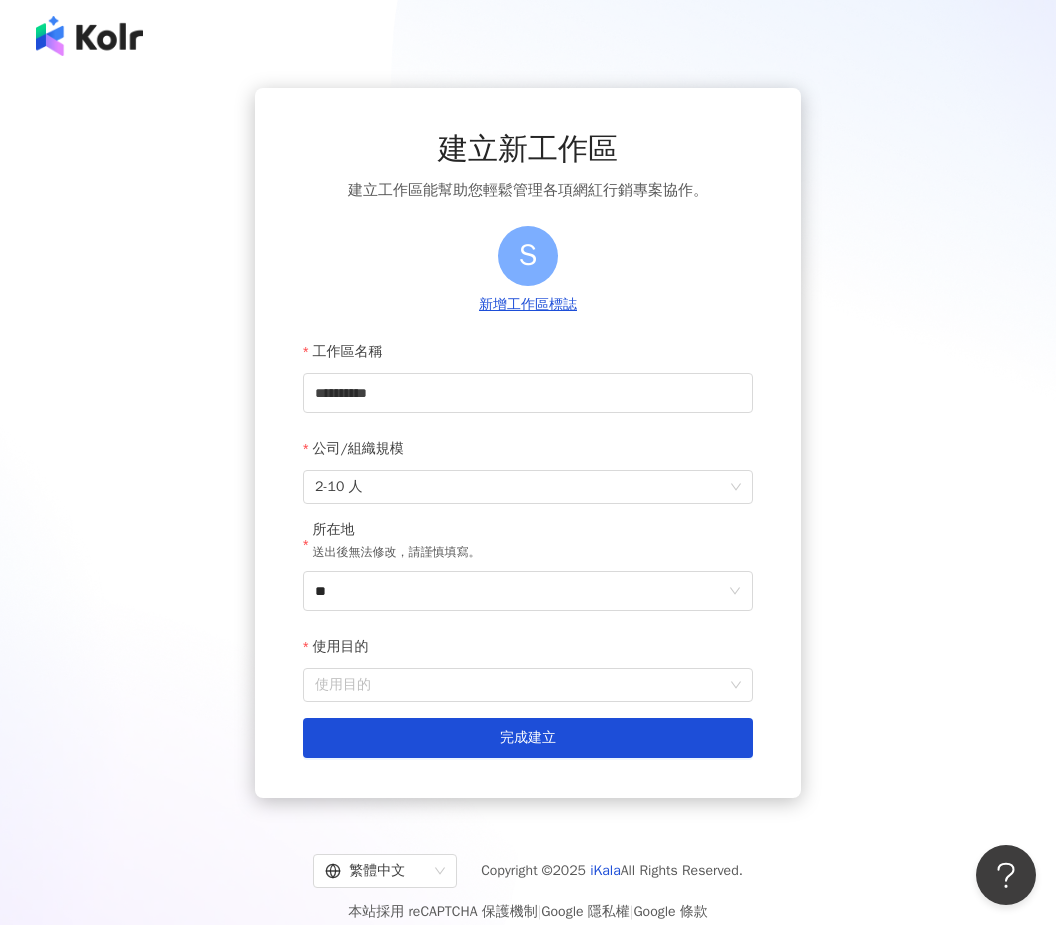 scroll, scrollTop: 26, scrollLeft: 0, axis: vertical 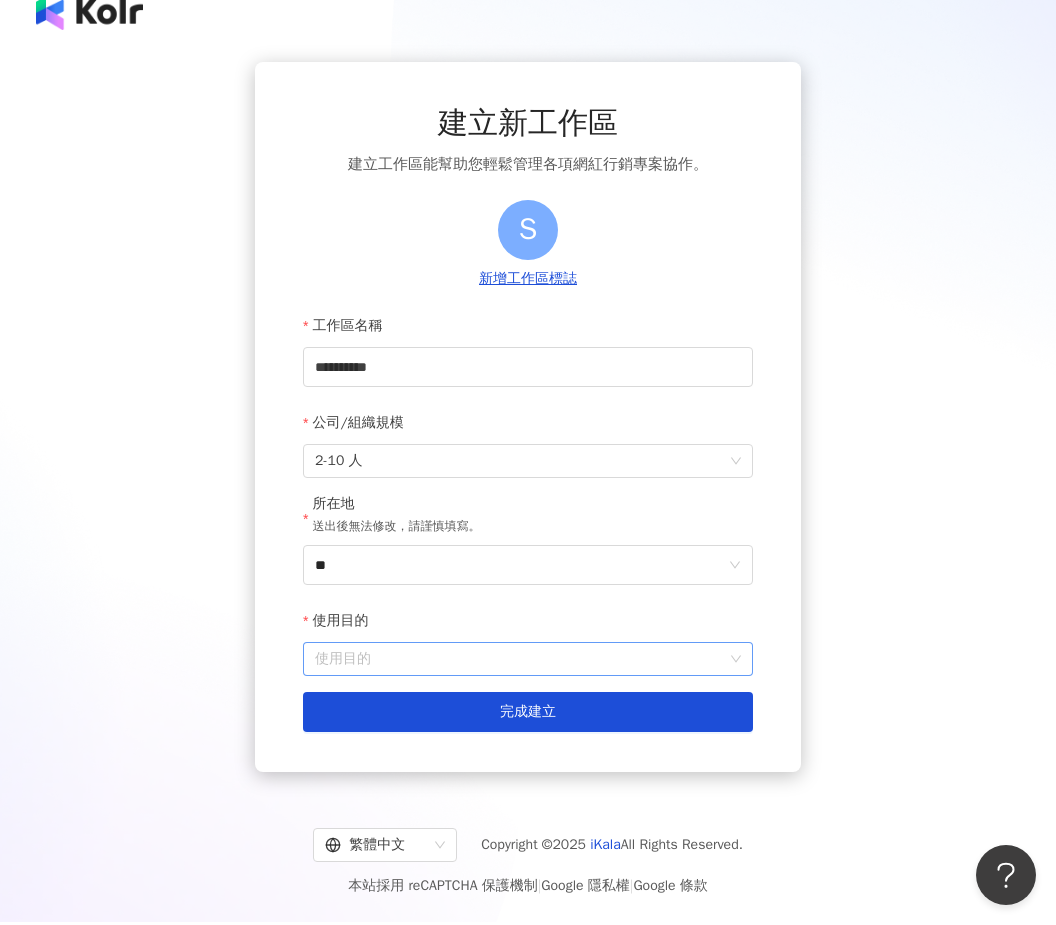click on "使用目的" at bounding box center (528, 659) 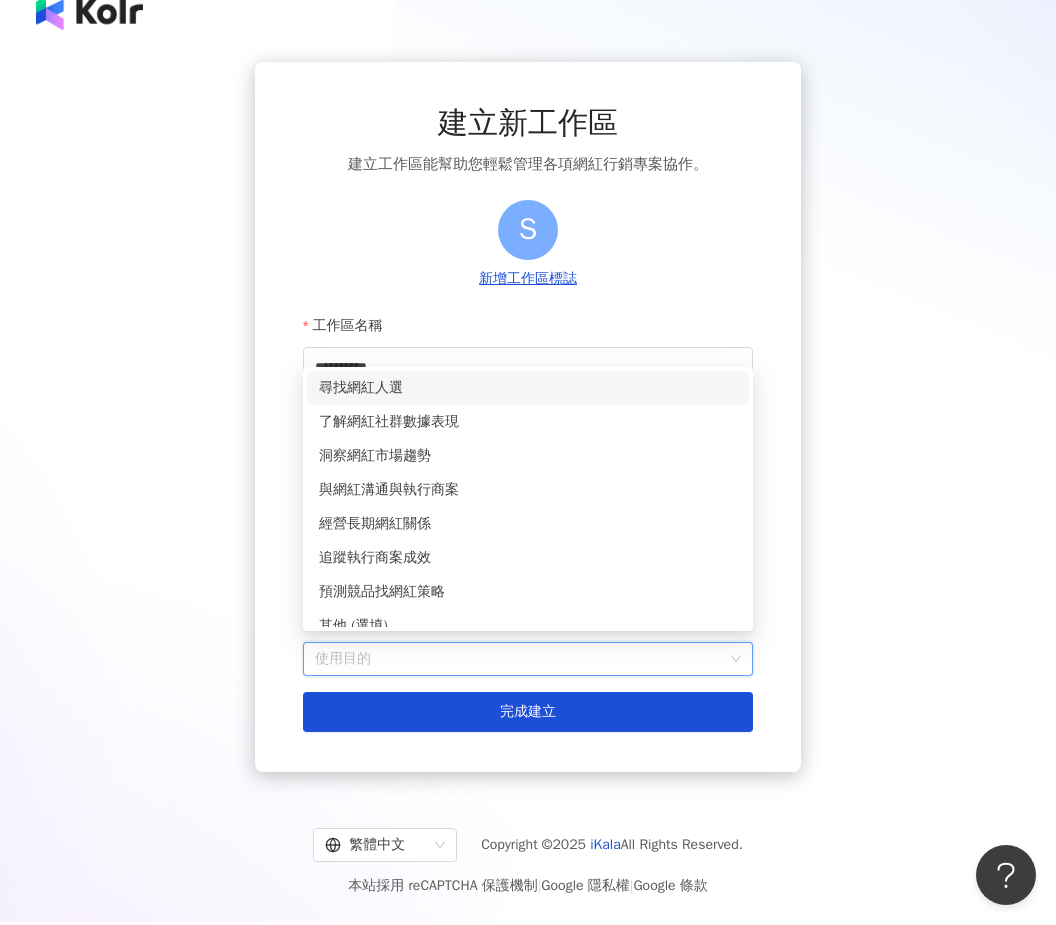 click on "尋找網紅人選" at bounding box center (528, 388) 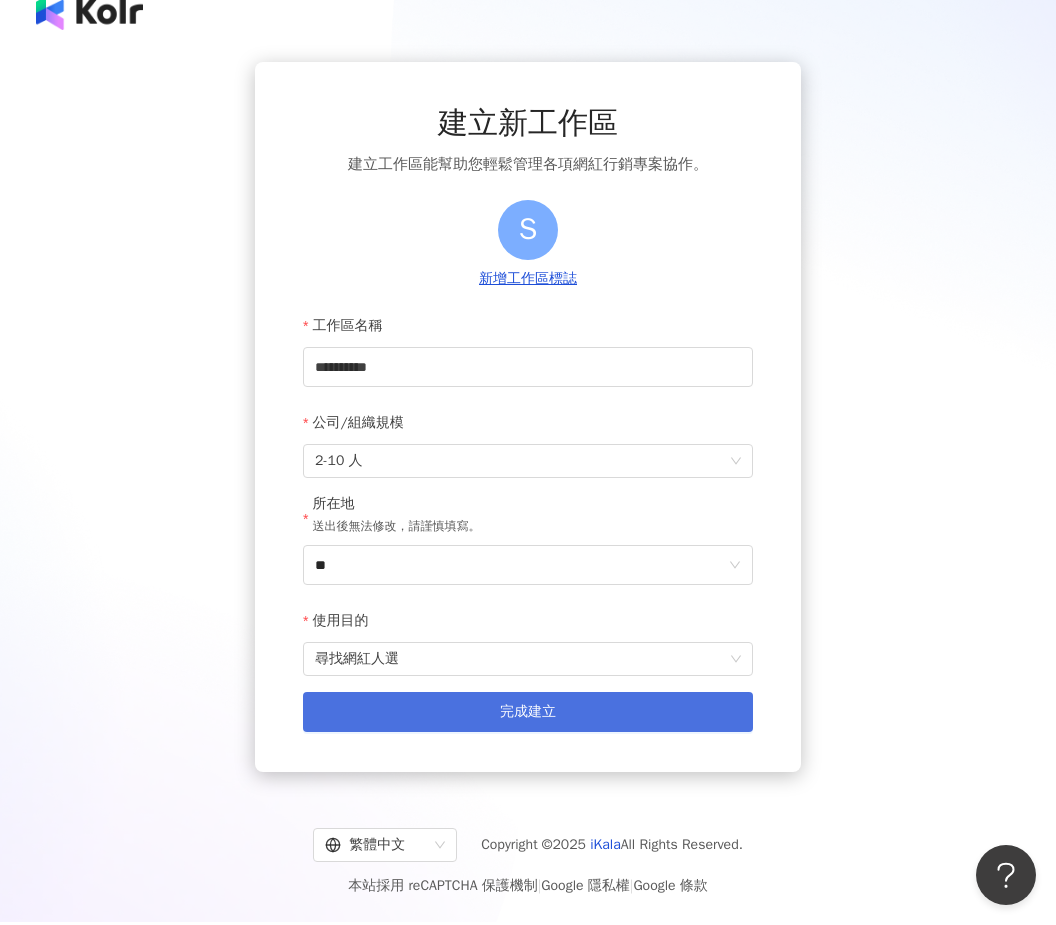 click on "完成建立" at bounding box center [528, 712] 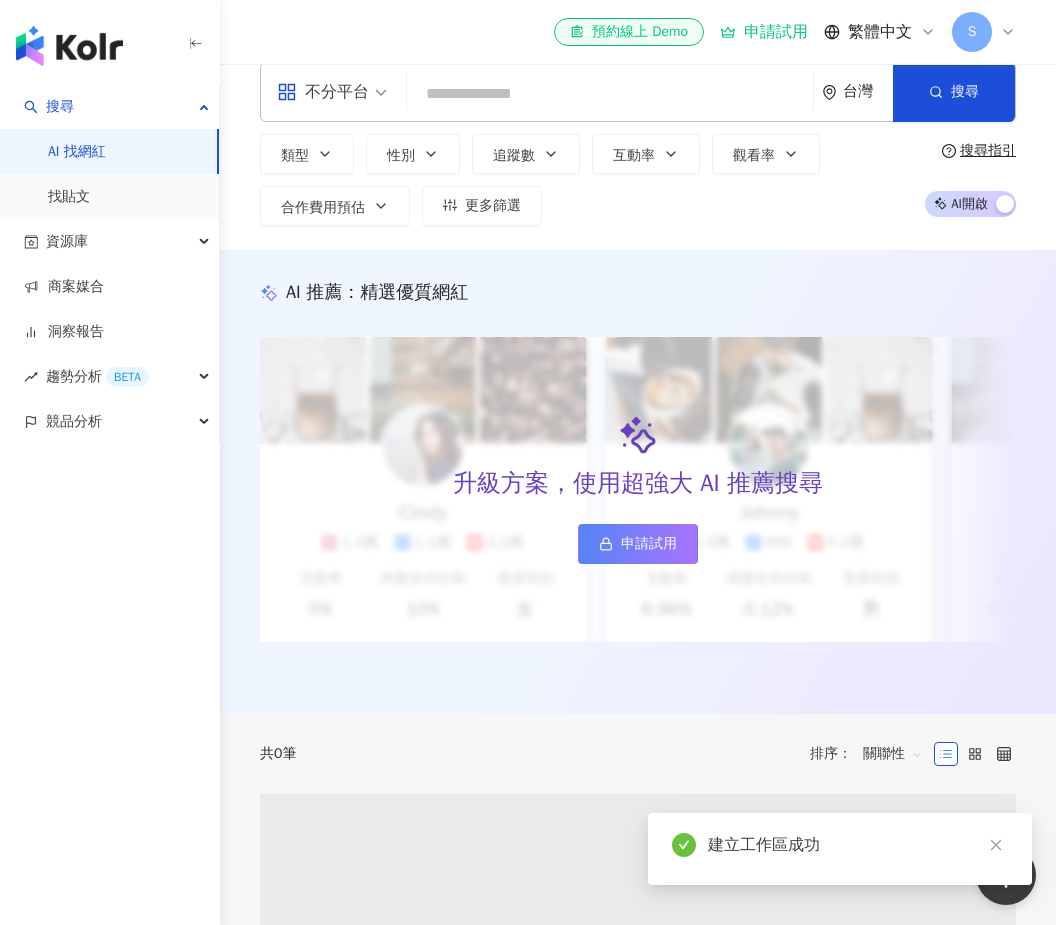 scroll, scrollTop: 27, scrollLeft: 0, axis: vertical 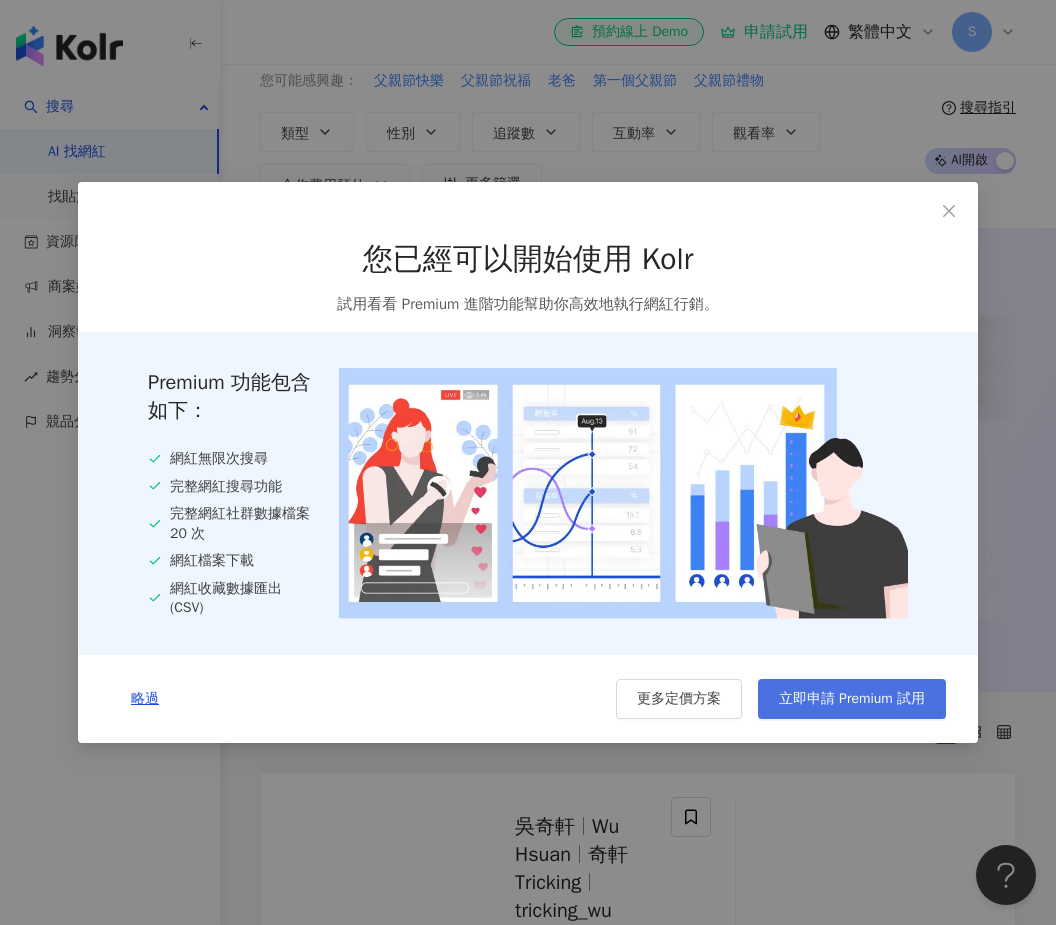 click on "立即申請 Premium 試用" at bounding box center (852, 699) 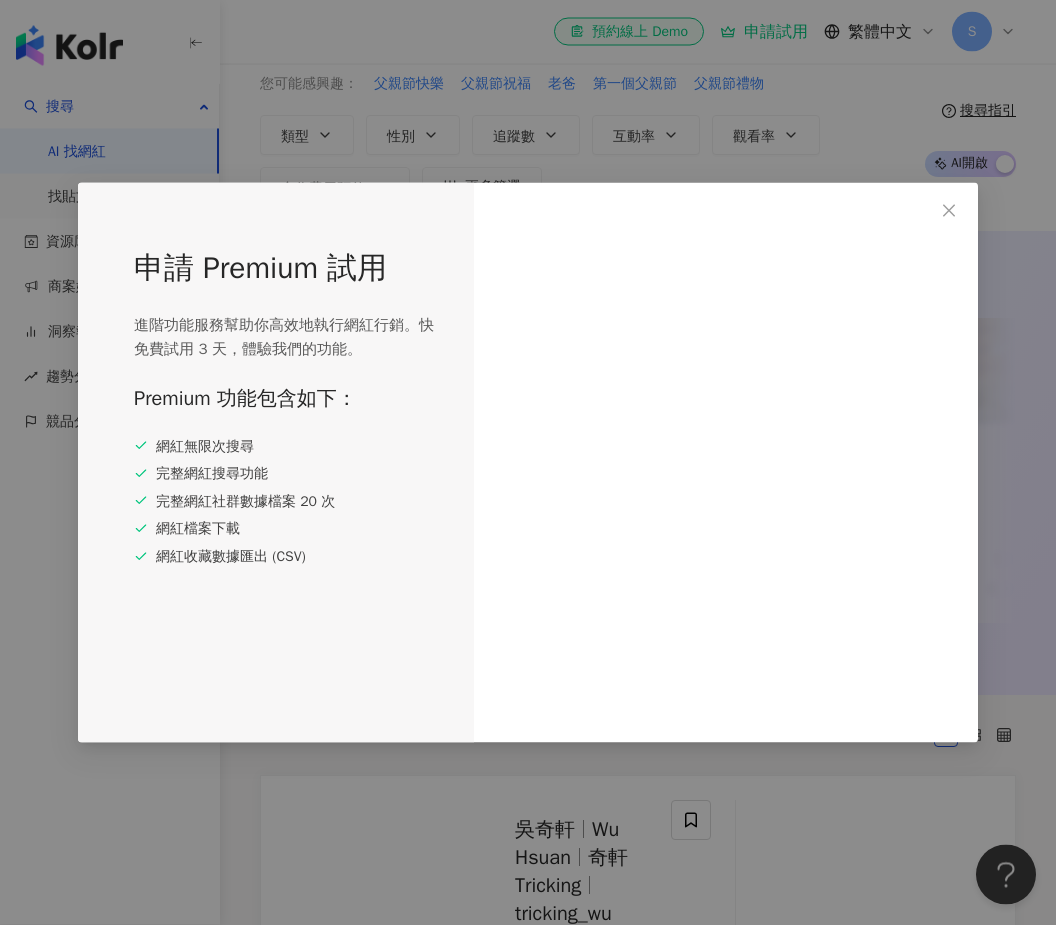 scroll, scrollTop: 87, scrollLeft: 0, axis: vertical 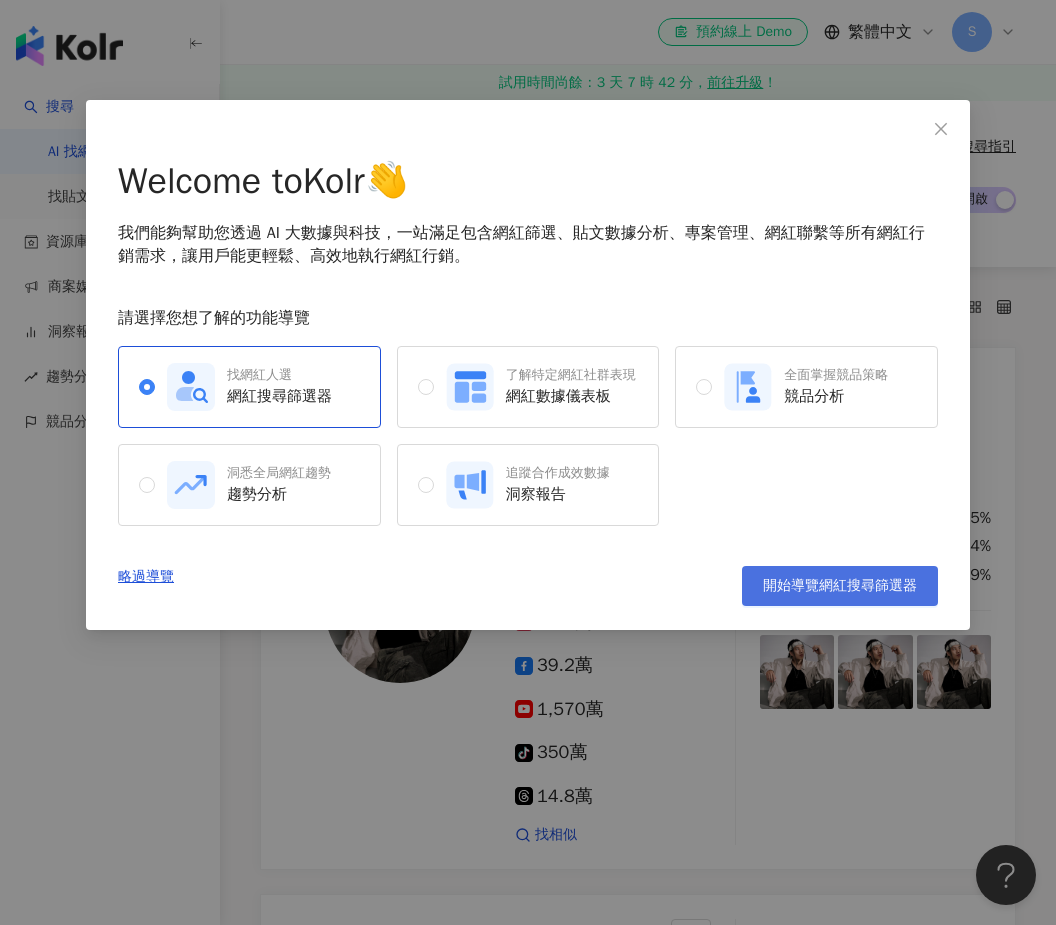 click on "開始導覽網紅搜尋篩選器" at bounding box center (840, 586) 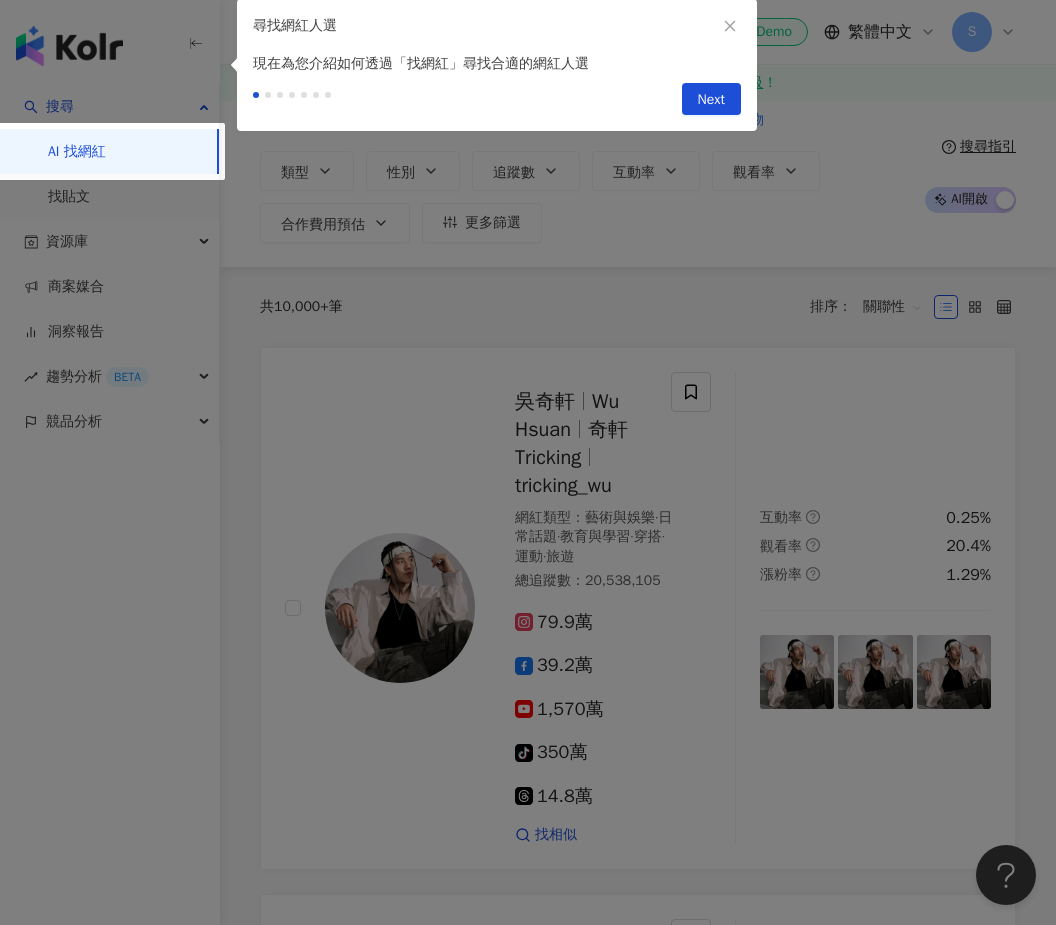 scroll, scrollTop: 0, scrollLeft: 0, axis: both 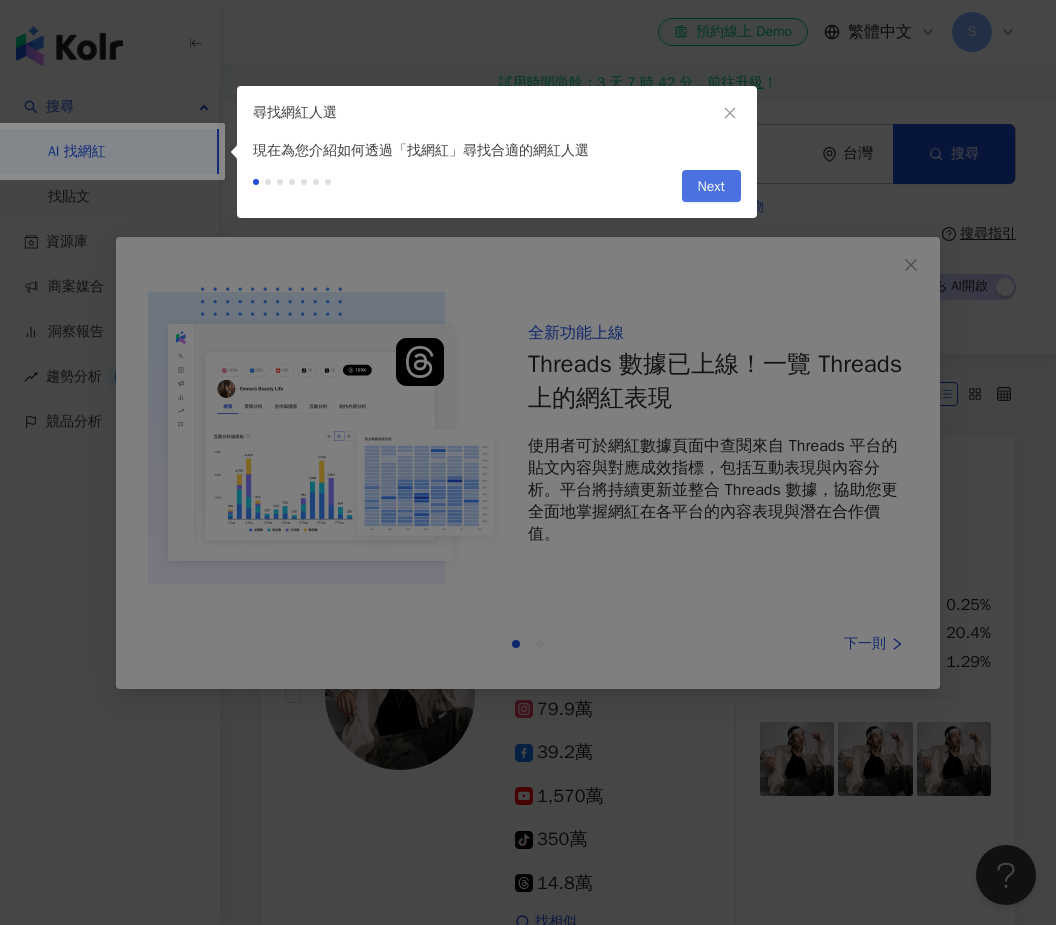 click on "Next" at bounding box center (711, 187) 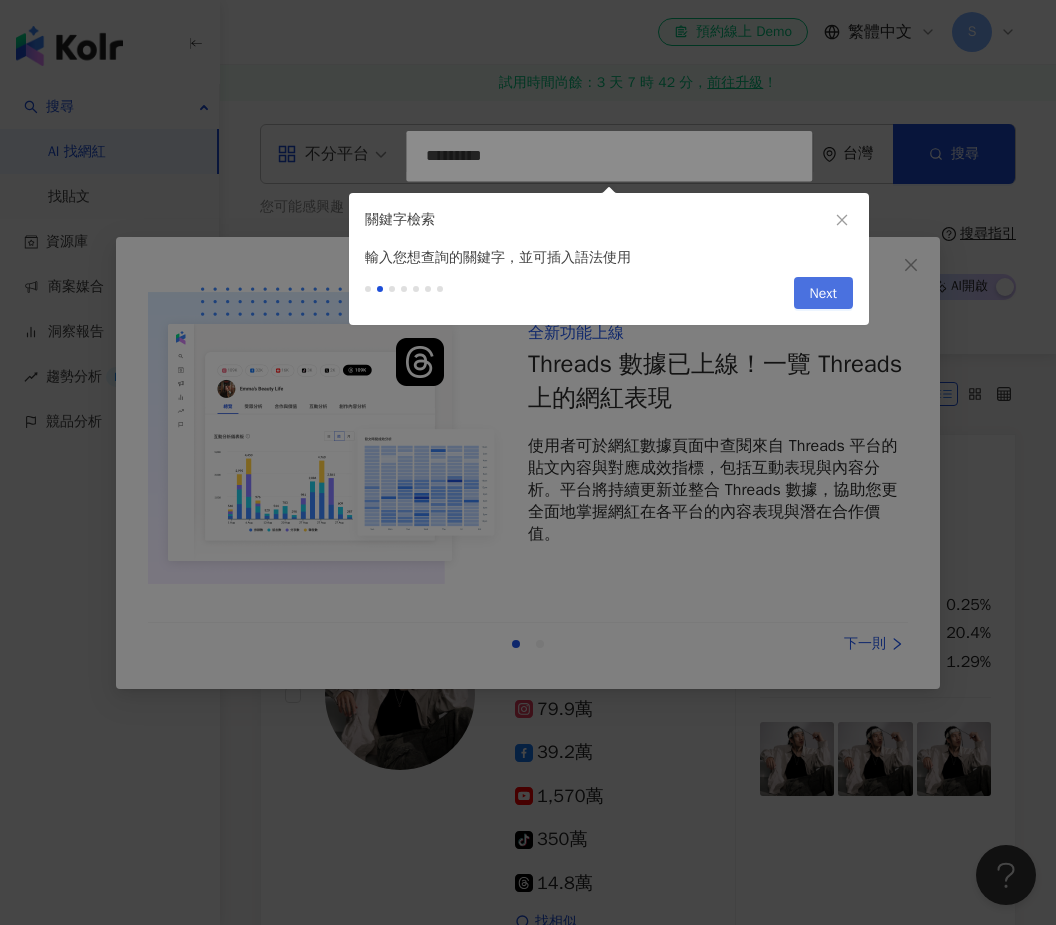 type on "*********" 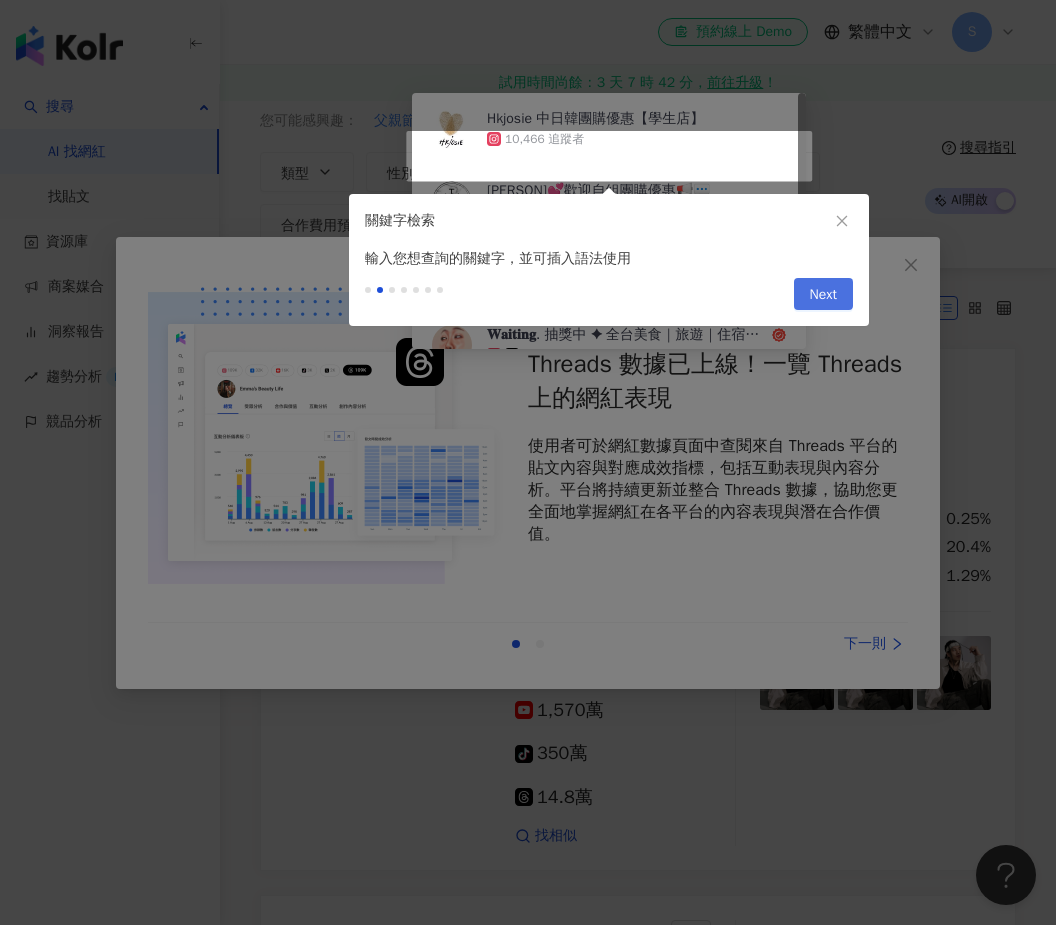 click on "Next" at bounding box center [823, 295] 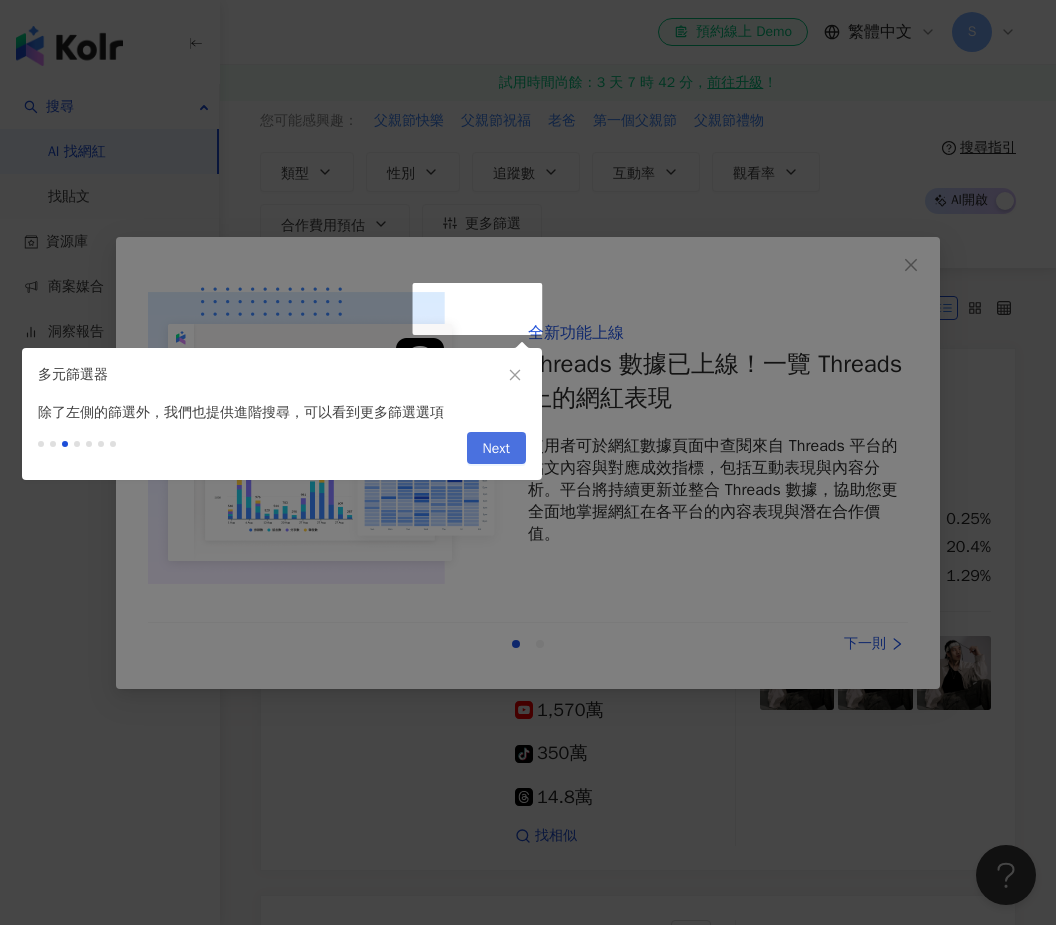scroll, scrollTop: 87, scrollLeft: 0, axis: vertical 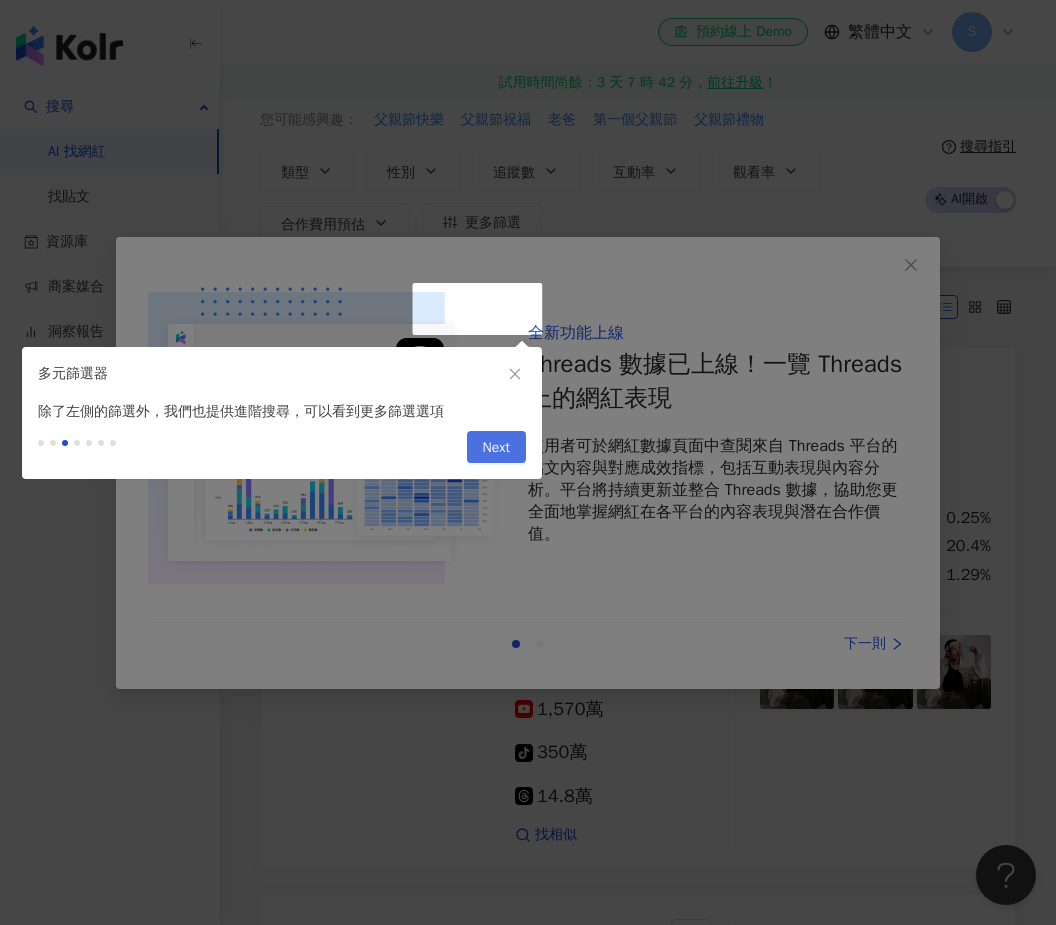 click on "Next" at bounding box center (496, 448) 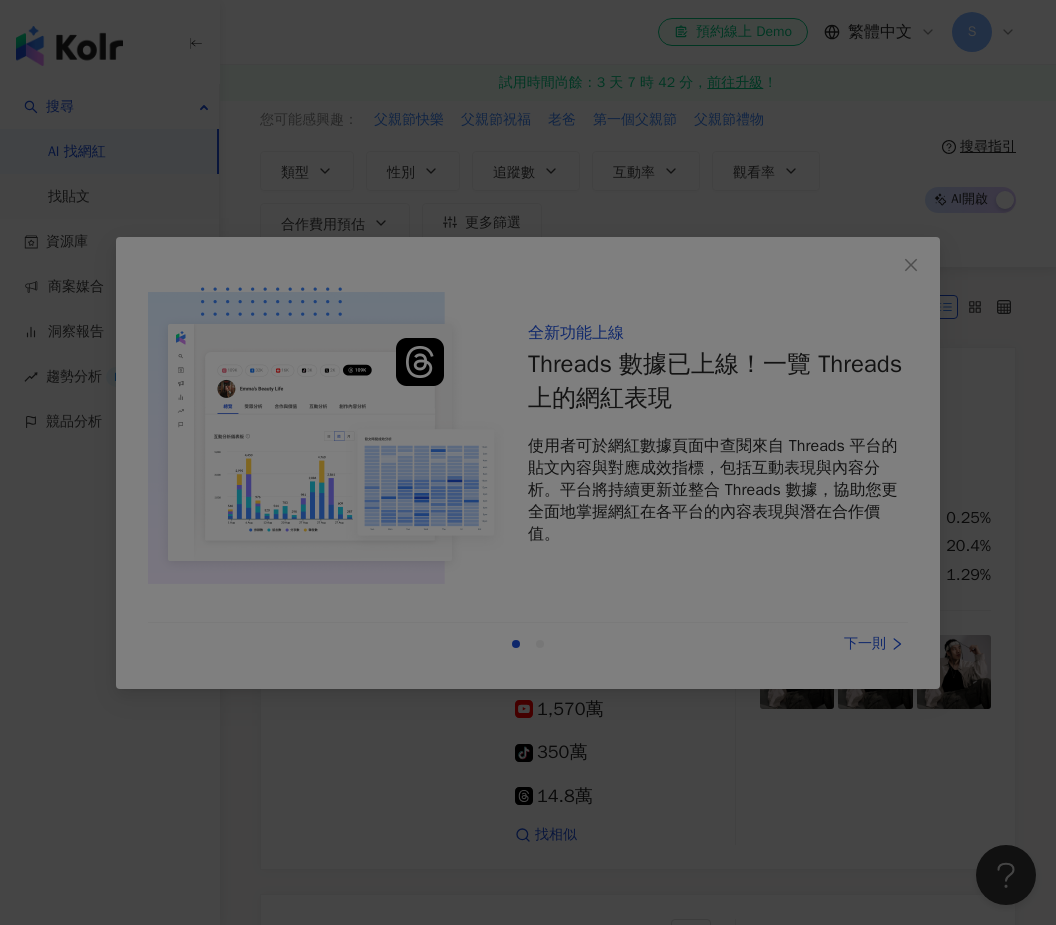 click at bounding box center [528, 462] 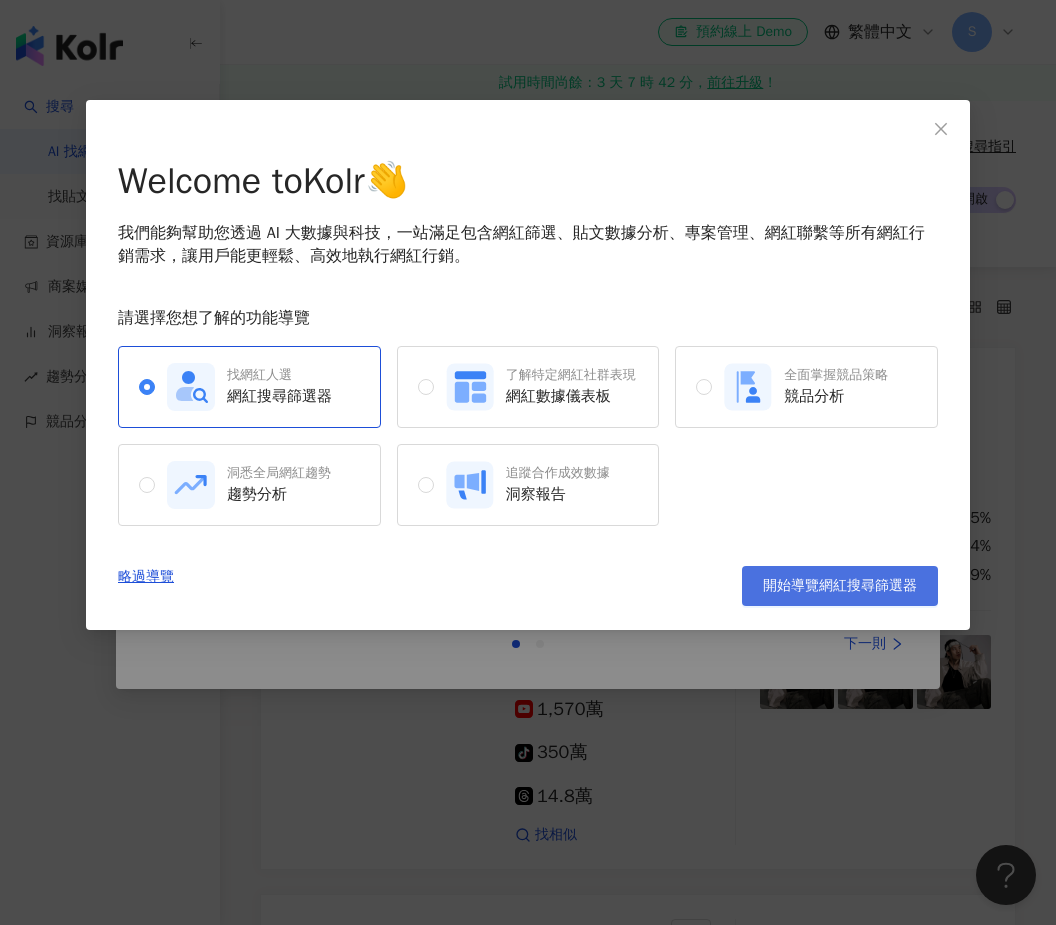 click on "開始導覽網紅搜尋篩選器" at bounding box center (840, 586) 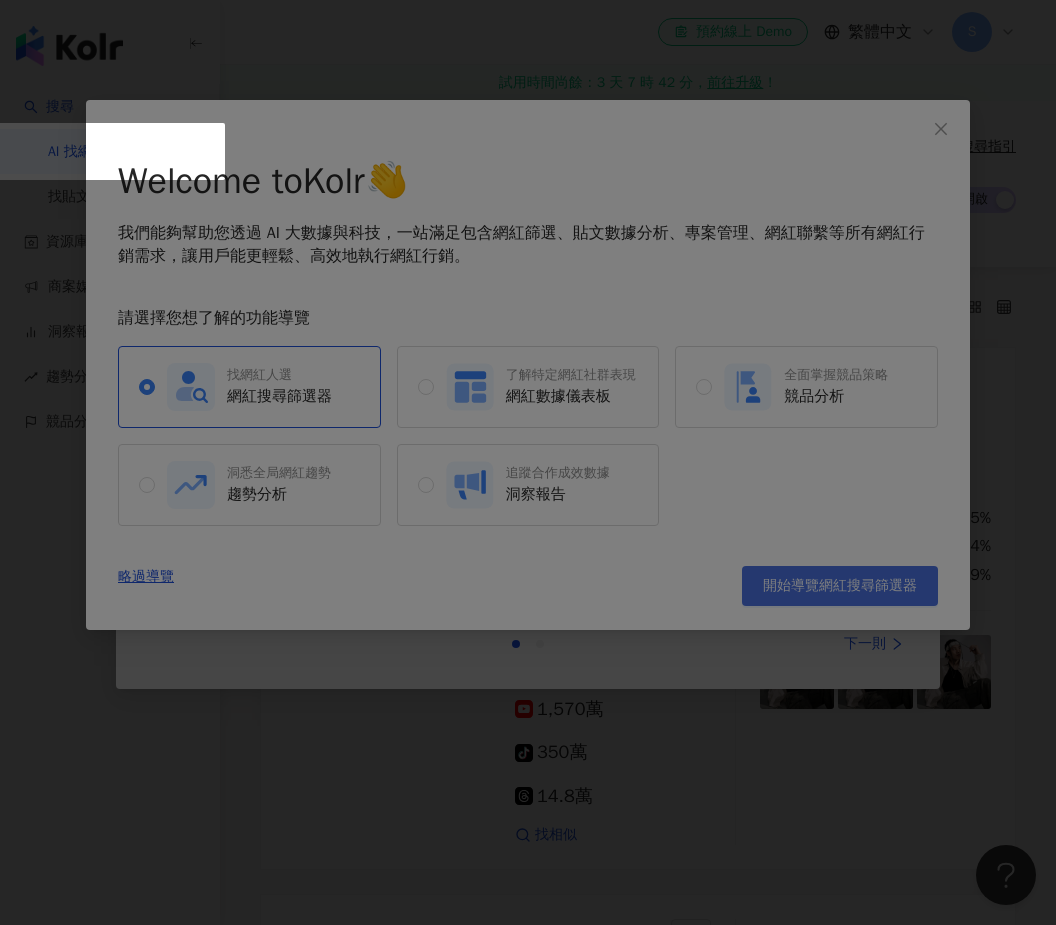 scroll, scrollTop: 0, scrollLeft: 0, axis: both 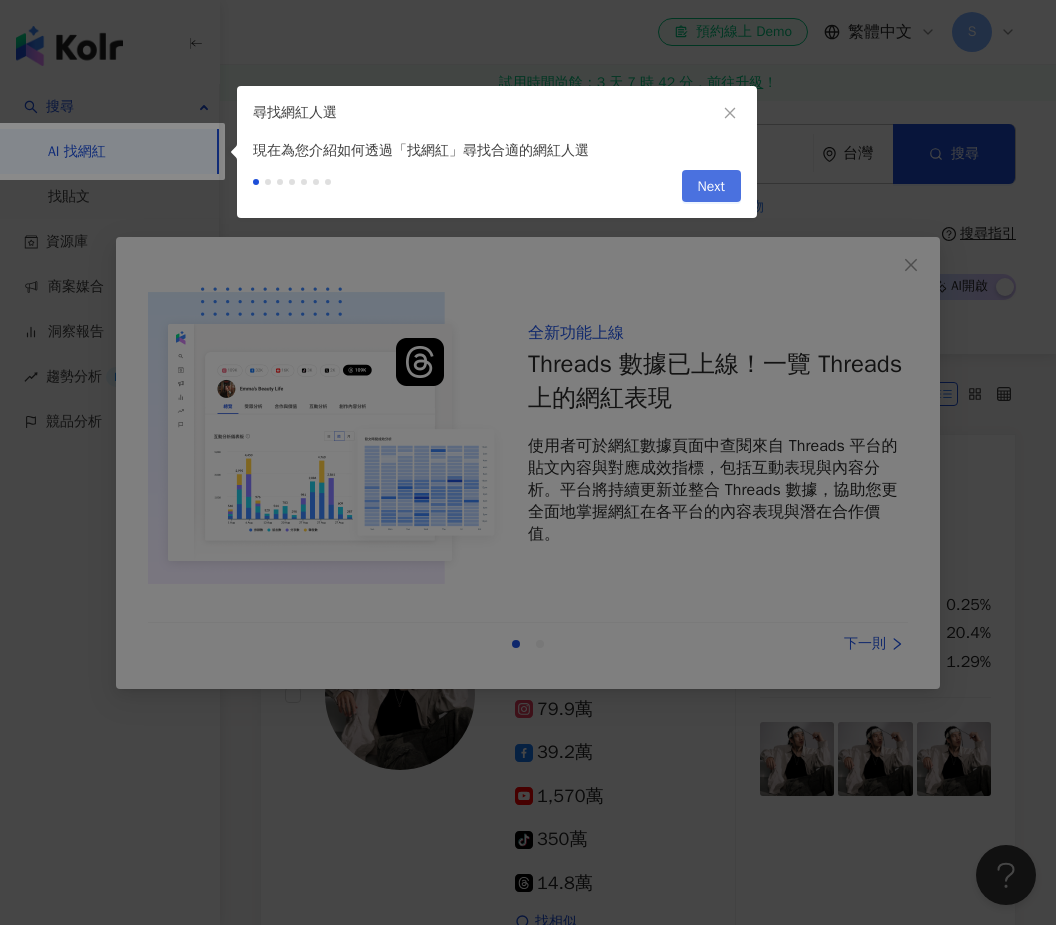 click on "Next" at bounding box center (711, 187) 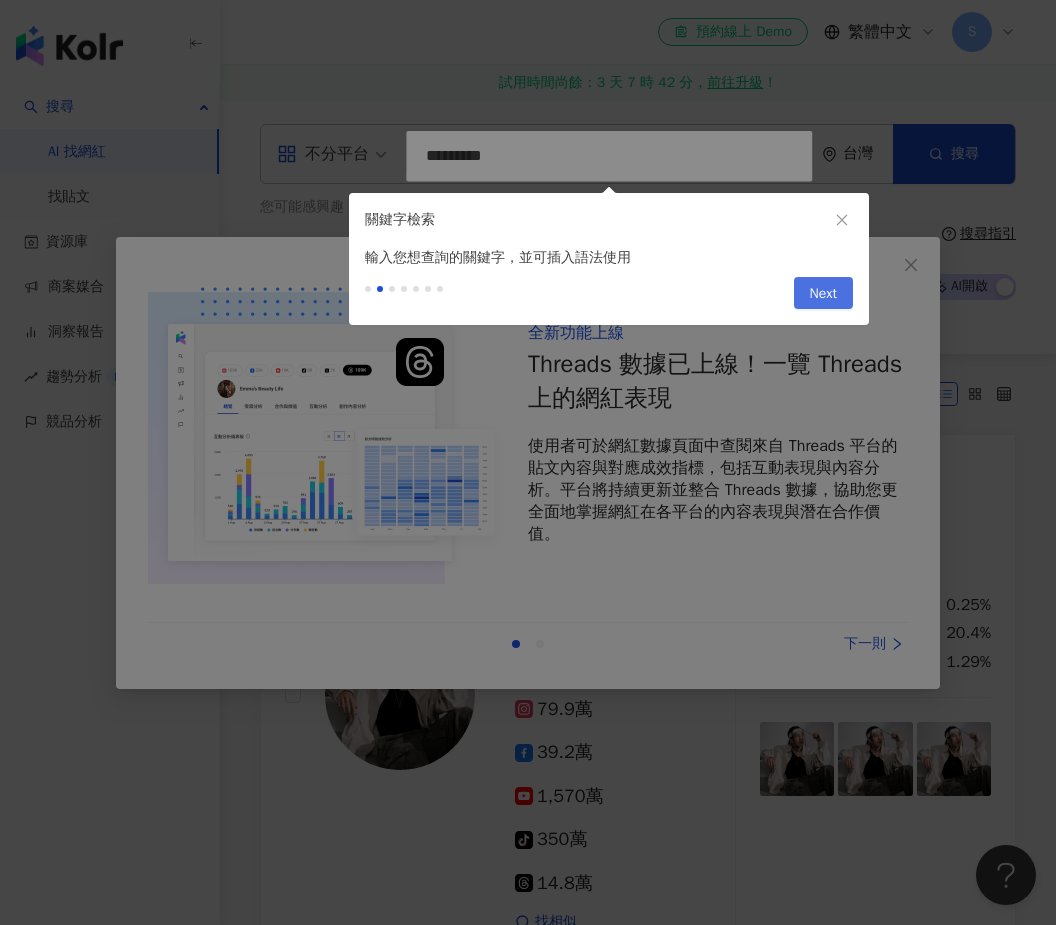 click on "Next" at bounding box center (823, 294) 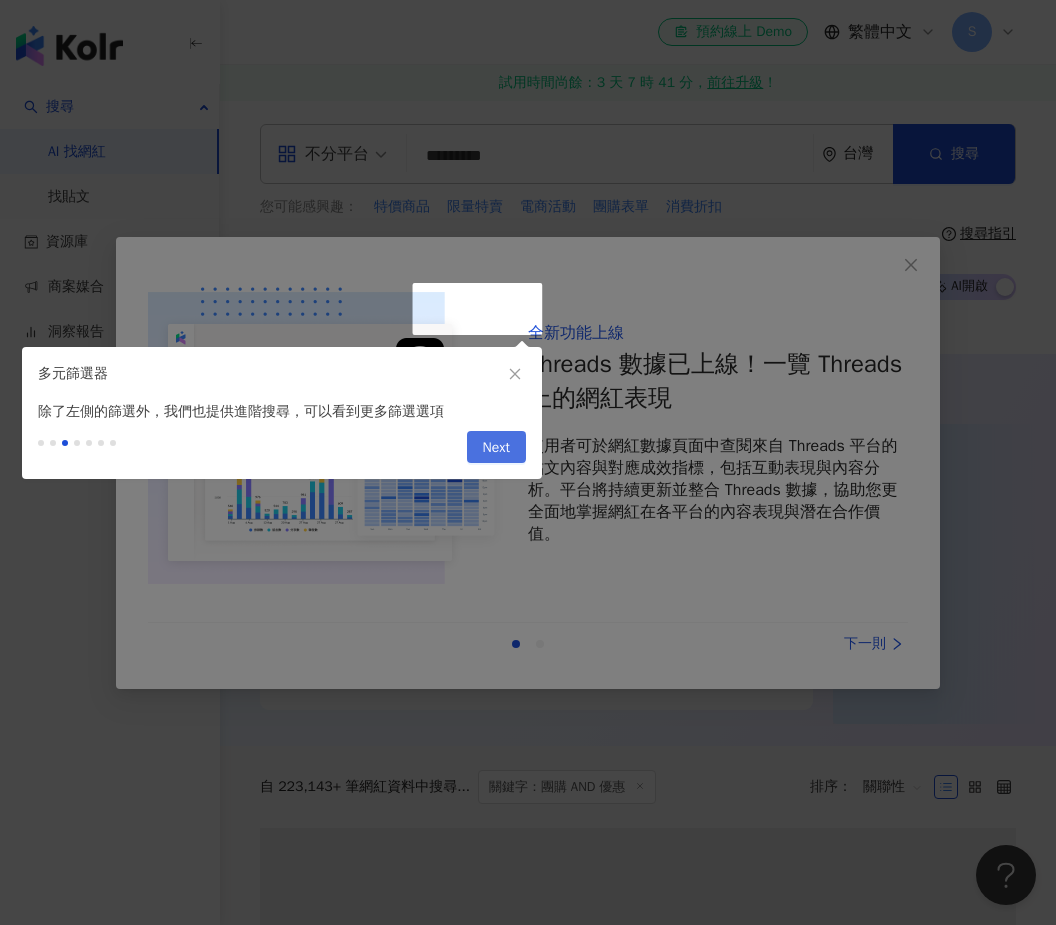 click on "Next" at bounding box center (496, 448) 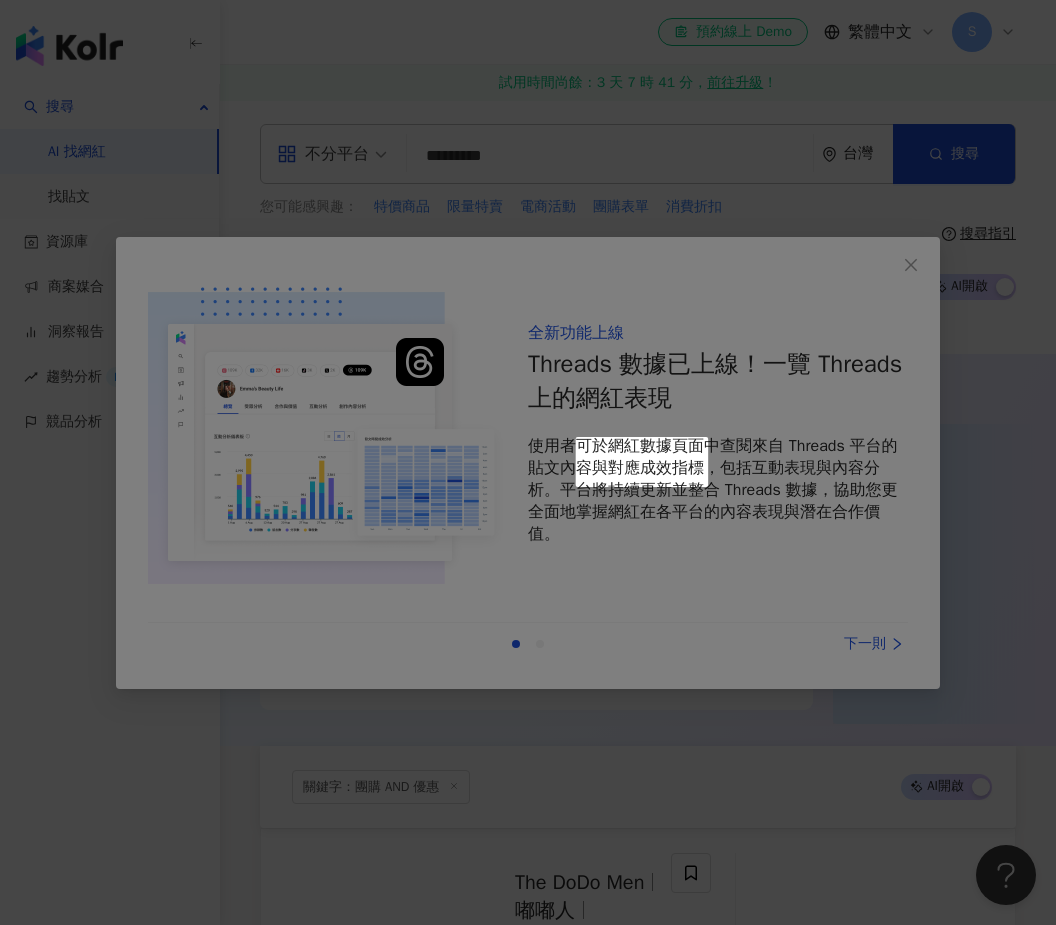 scroll, scrollTop: 1241, scrollLeft: 0, axis: vertical 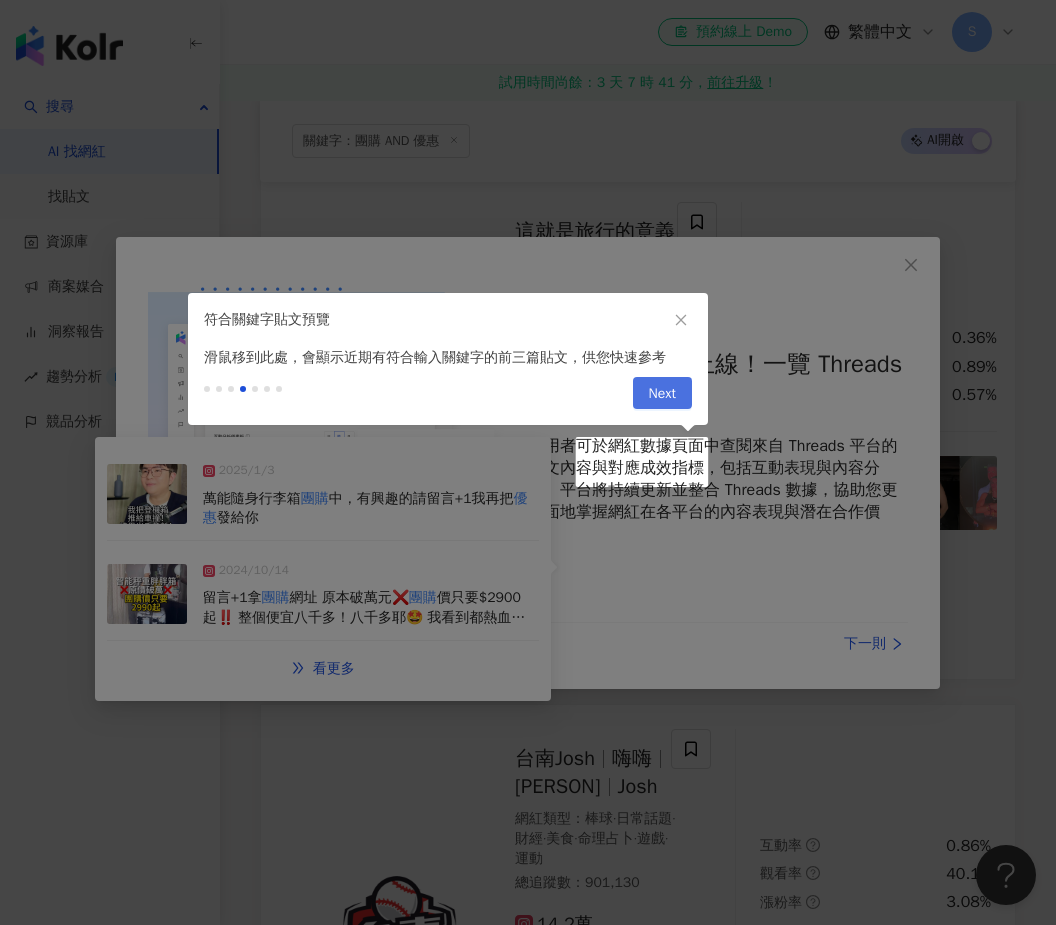 click on "Next" at bounding box center (662, 393) 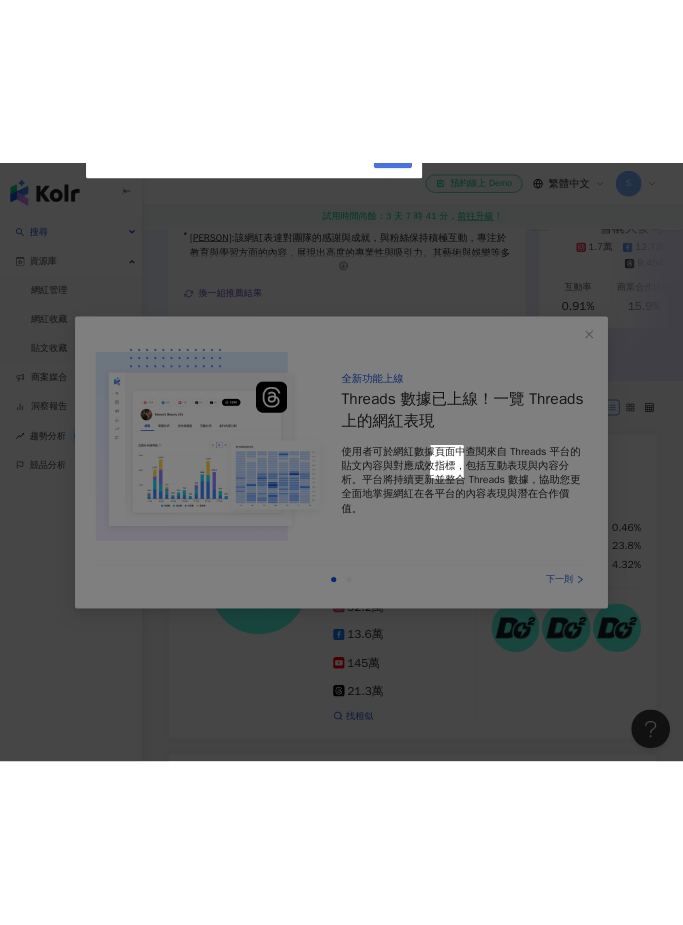 scroll, scrollTop: 0, scrollLeft: 0, axis: both 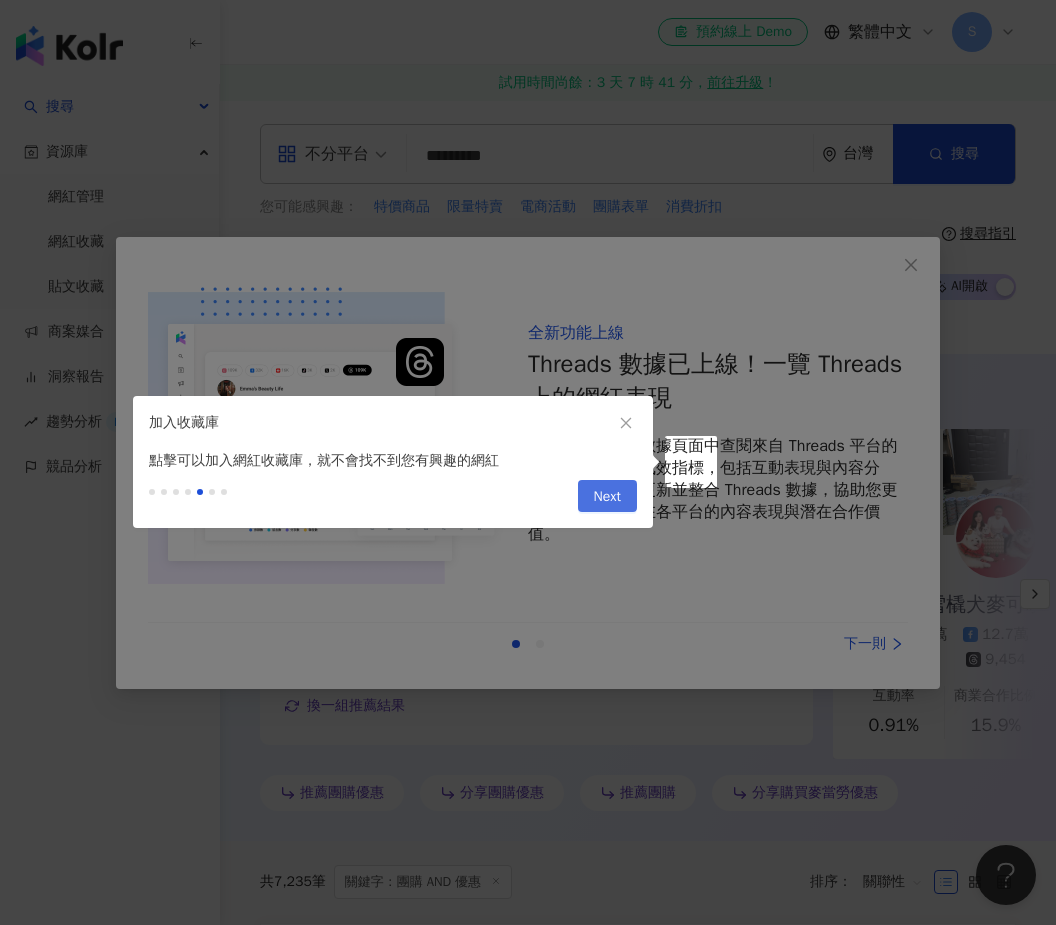 click on "Next" at bounding box center (607, 497) 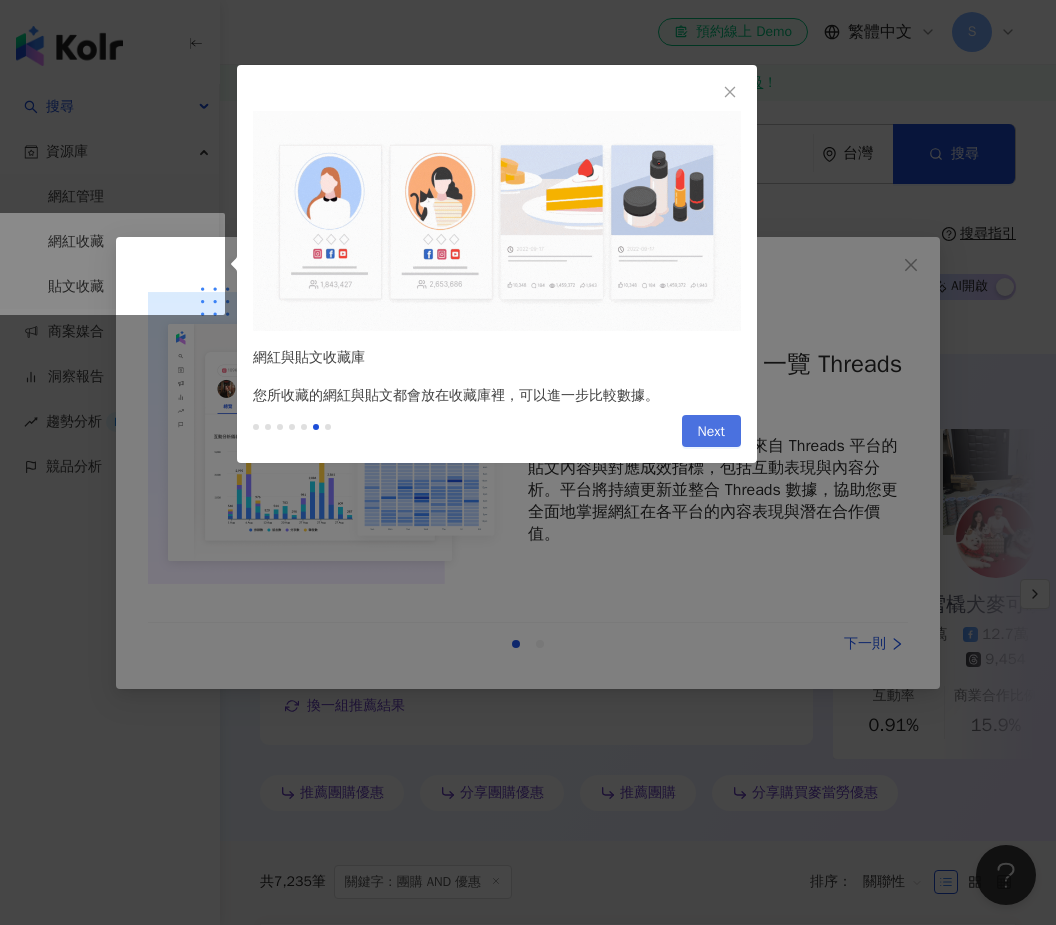 click on "Next" at bounding box center [711, 432] 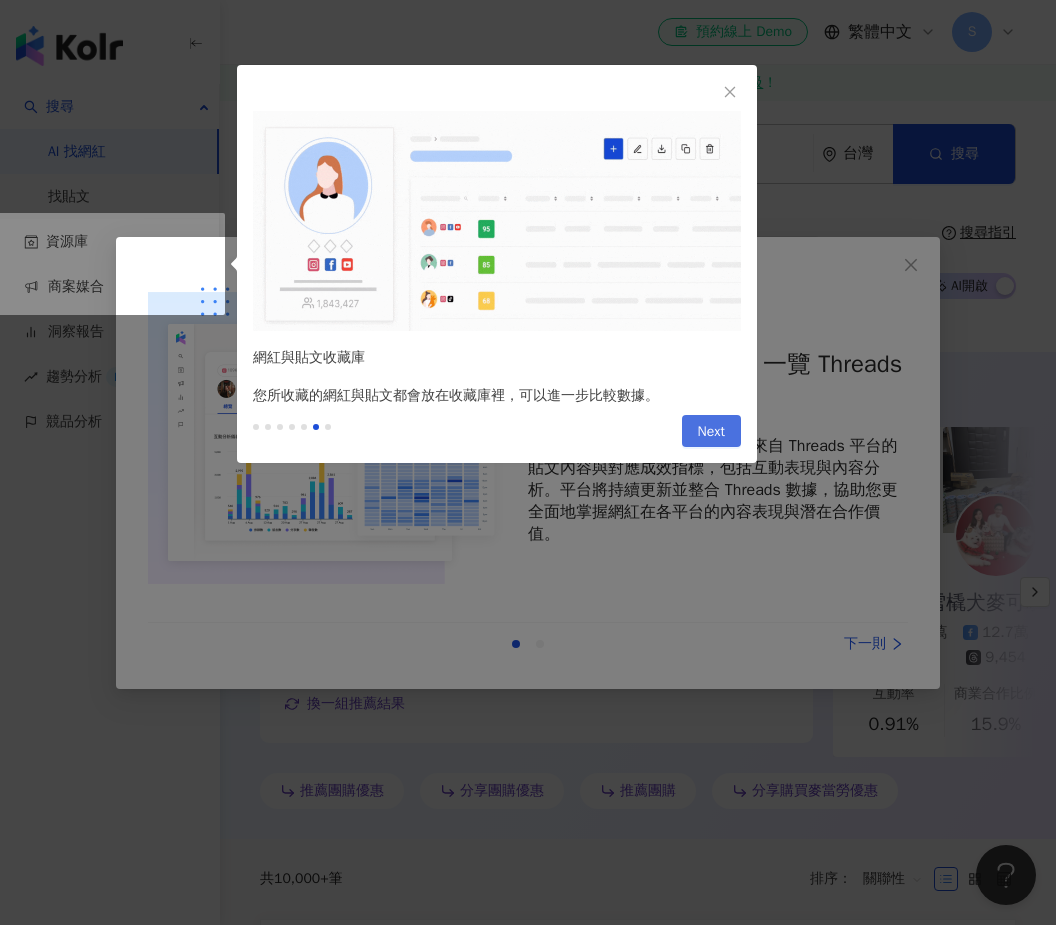 type 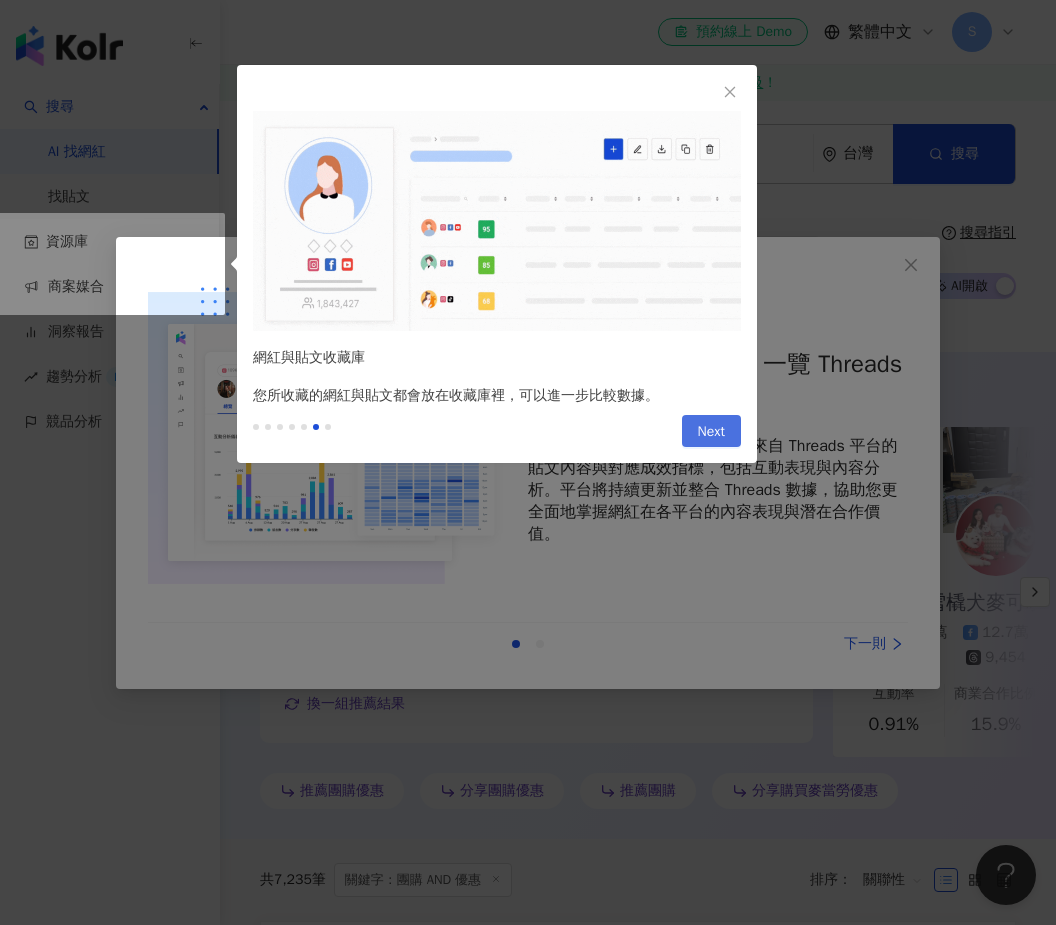 click on "Next" at bounding box center (711, 432) 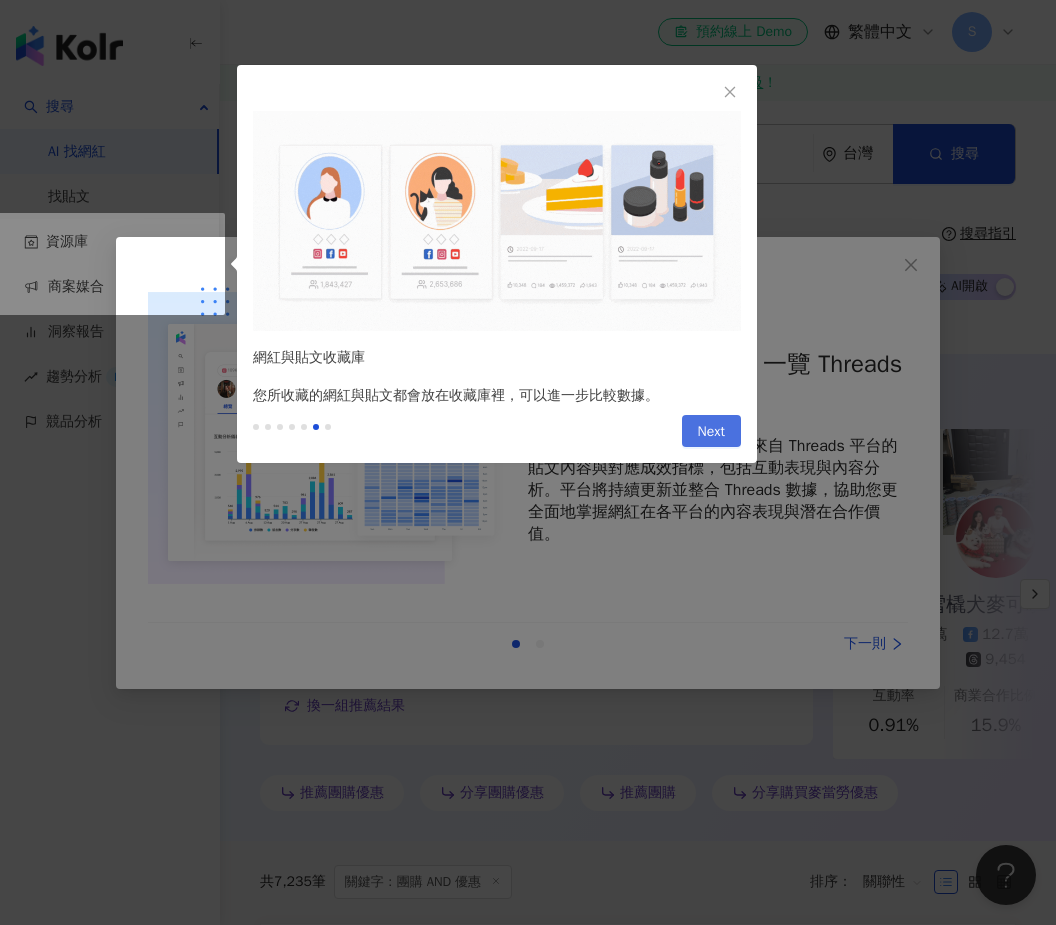 click on "Next" at bounding box center (711, 432) 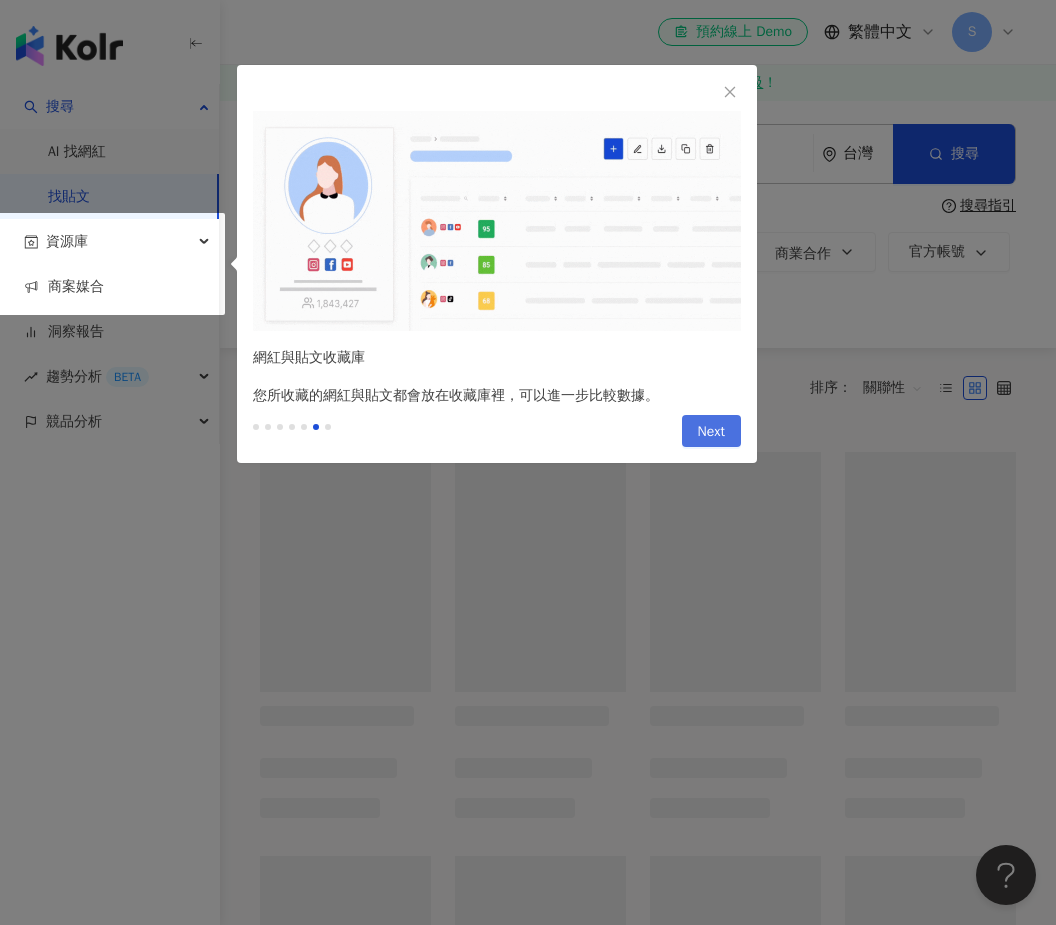 click at bounding box center [528, 462] 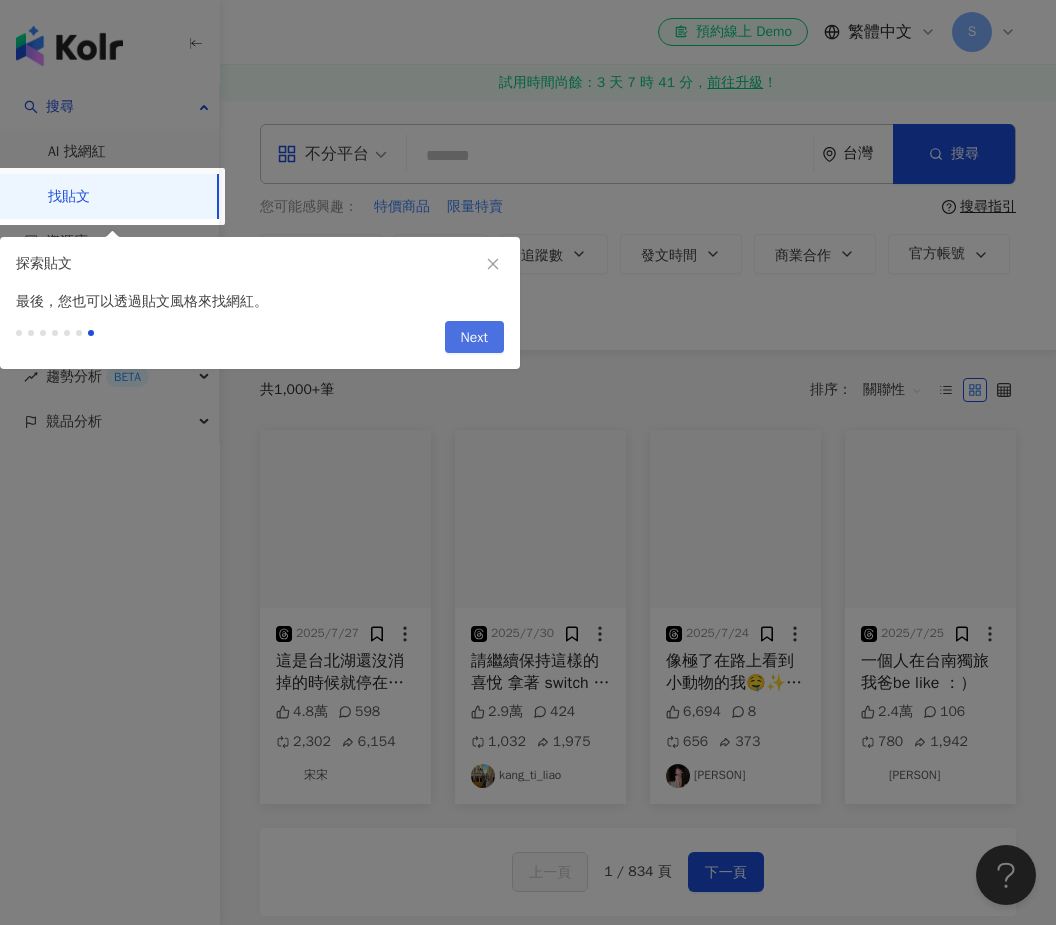 click on "Next" at bounding box center (474, 337) 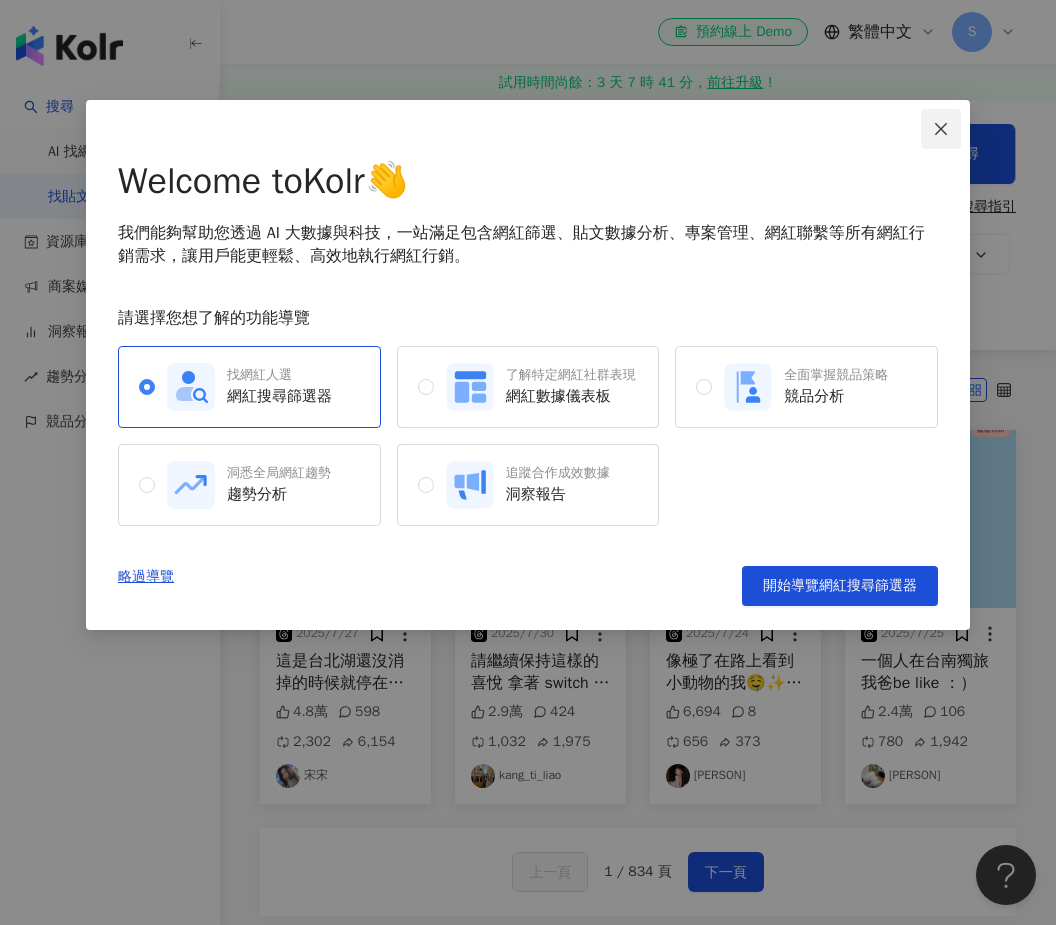 click at bounding box center [941, 129] 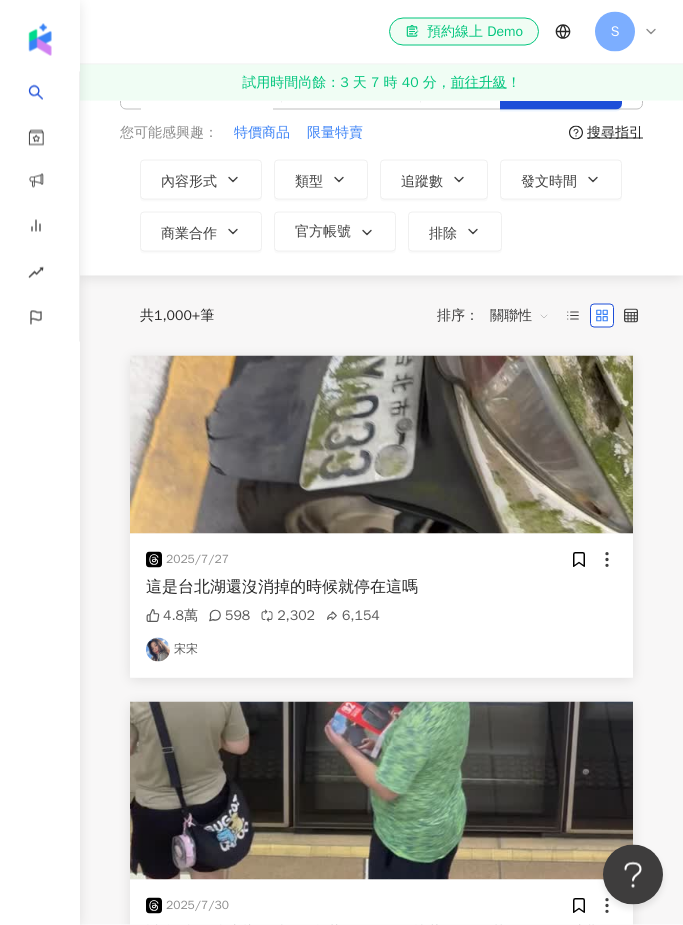 scroll, scrollTop: 0, scrollLeft: 0, axis: both 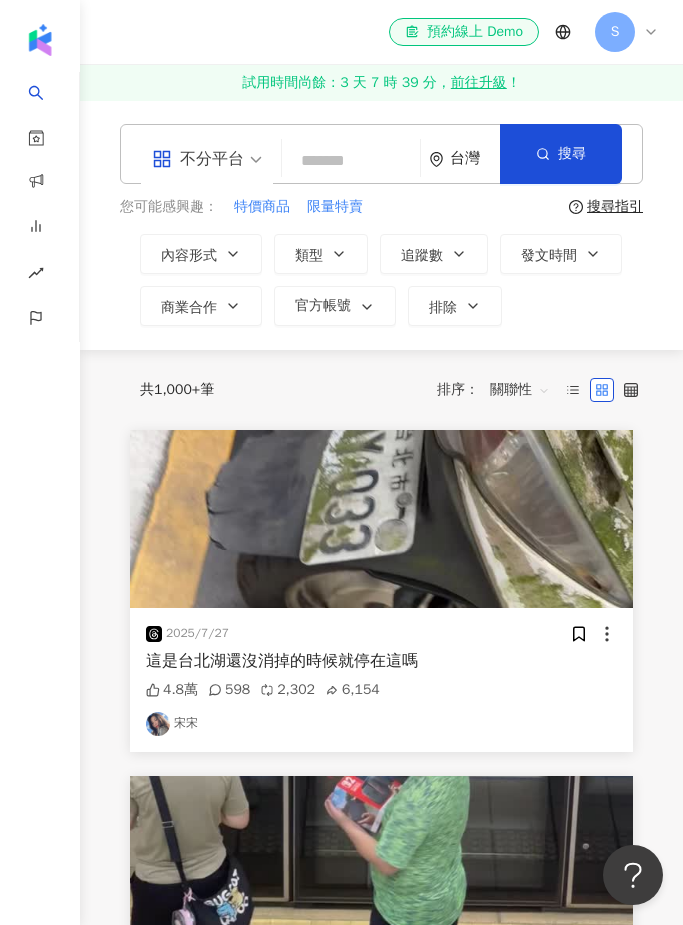 click at bounding box center (351, 160) 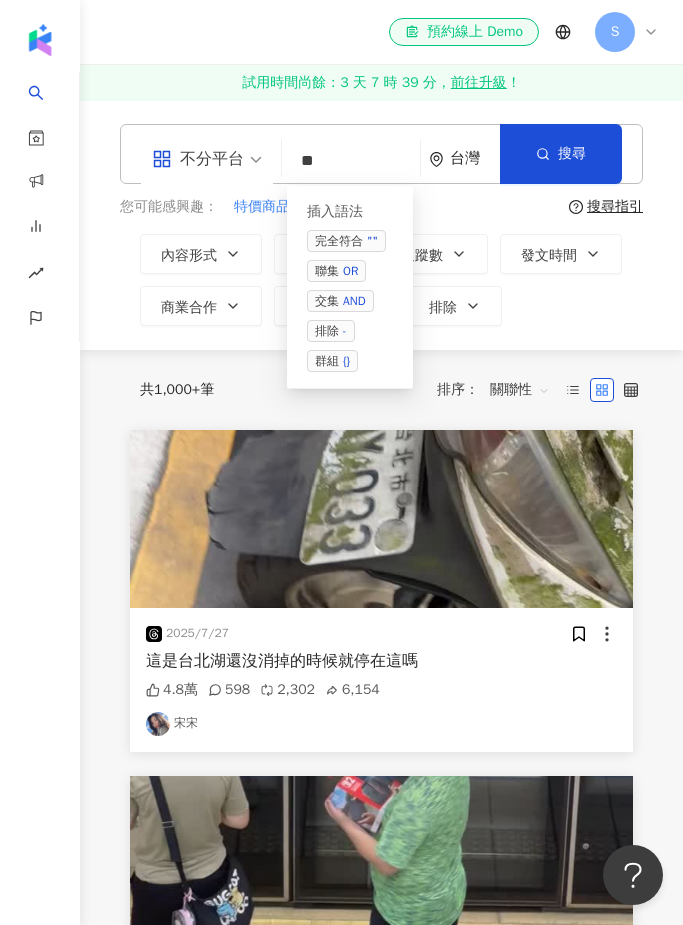 type on "*" 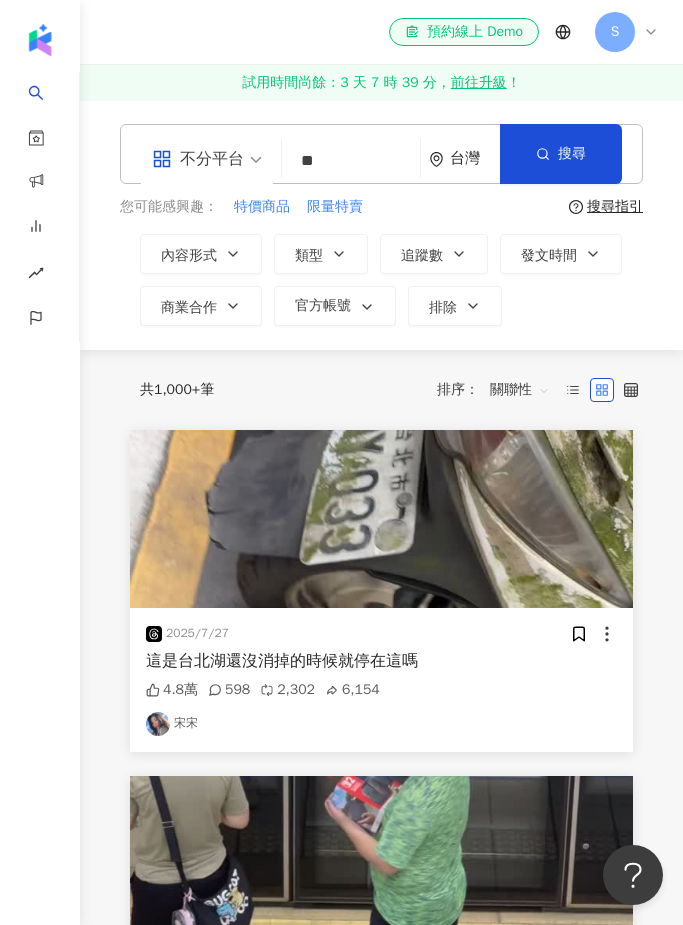 type on "*" 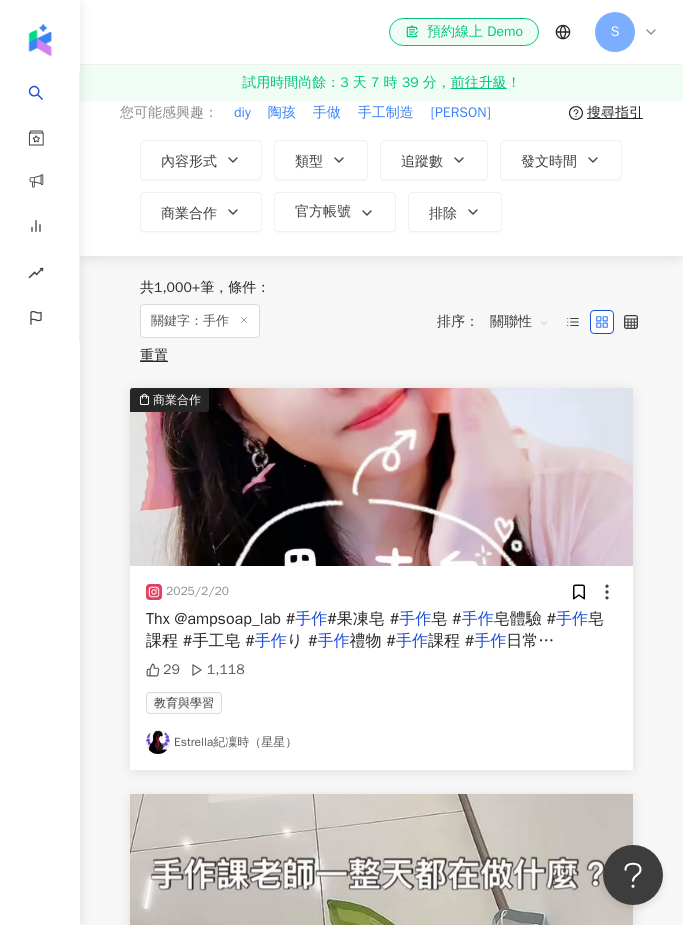 scroll, scrollTop: 0, scrollLeft: 0, axis: both 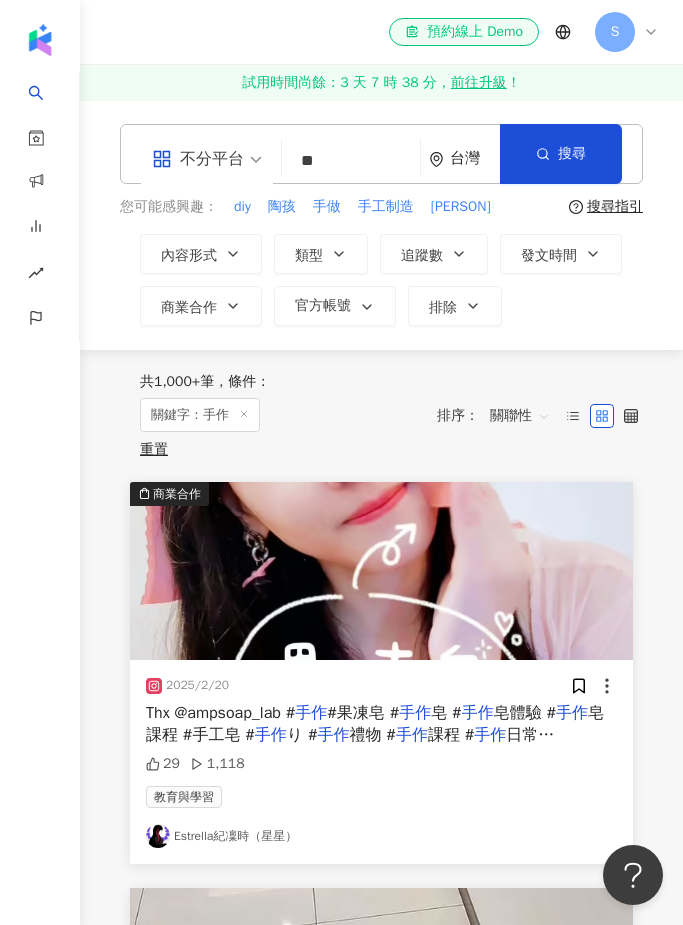 type on "*" 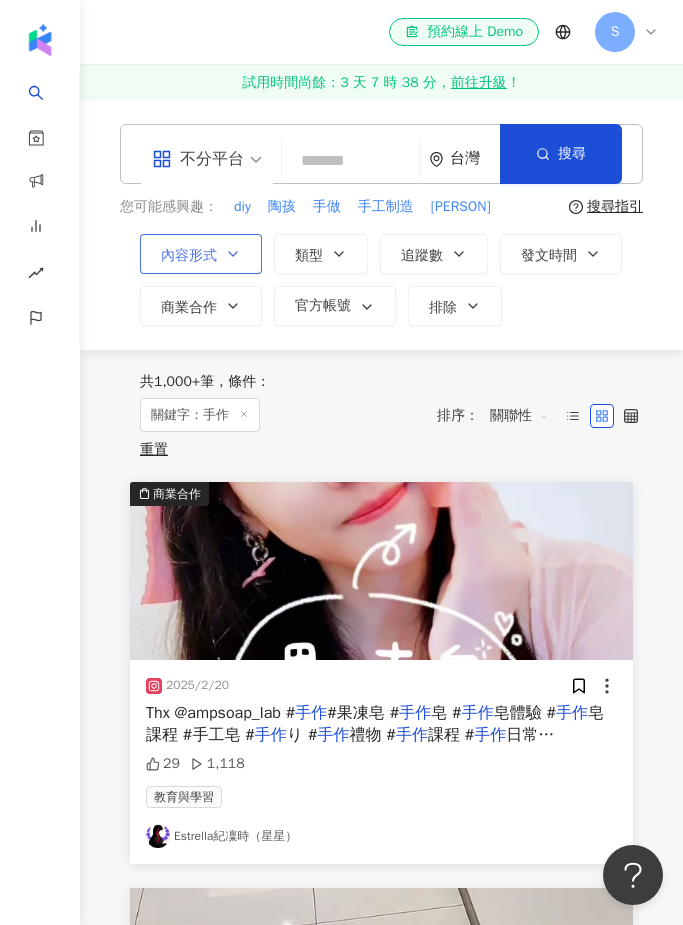 type 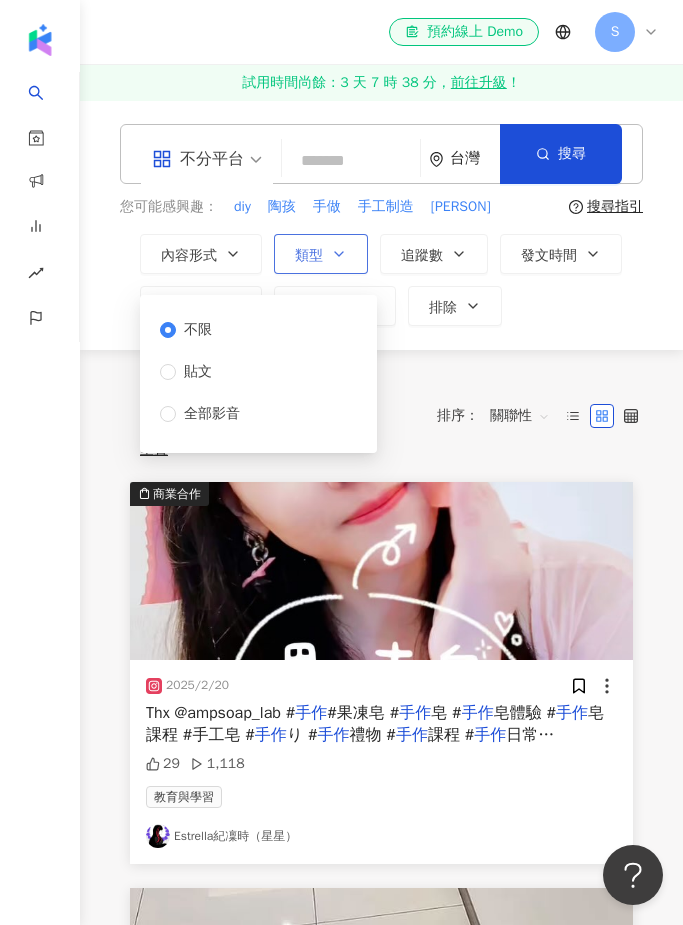 click 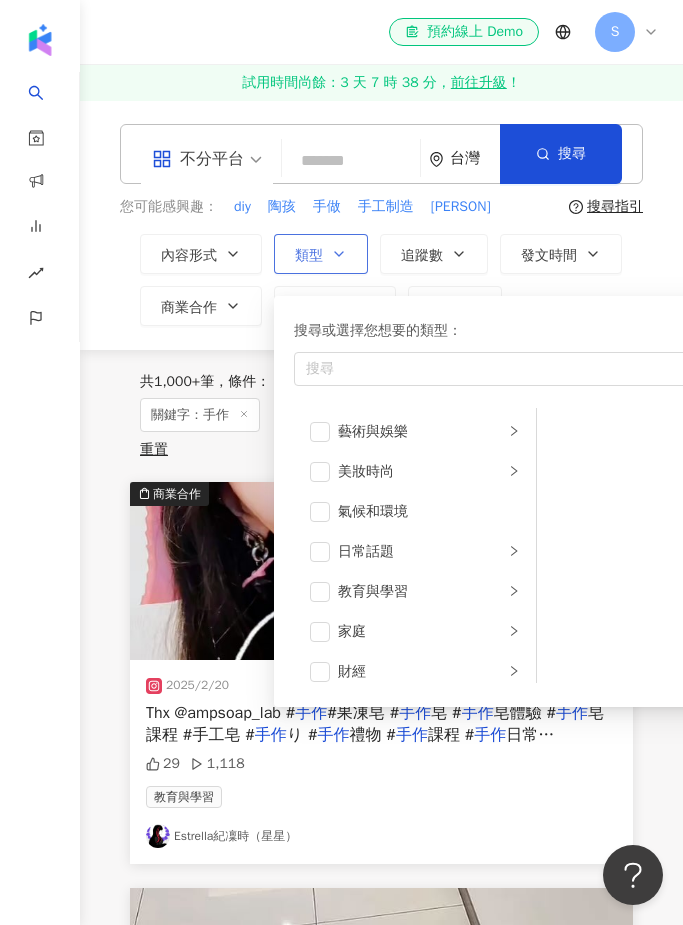 scroll, scrollTop: 0, scrollLeft: 0, axis: both 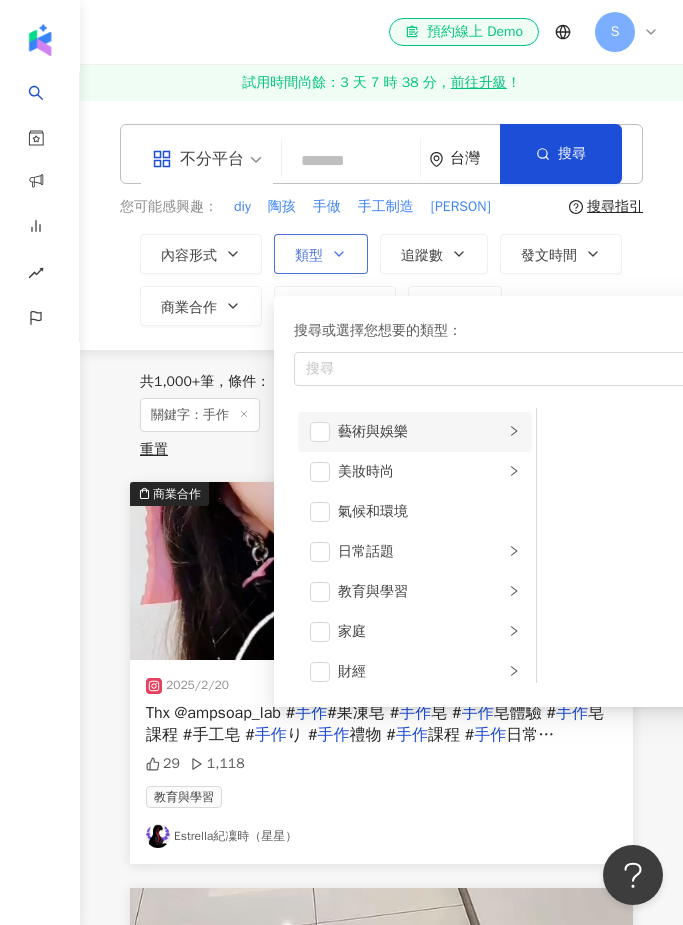 click 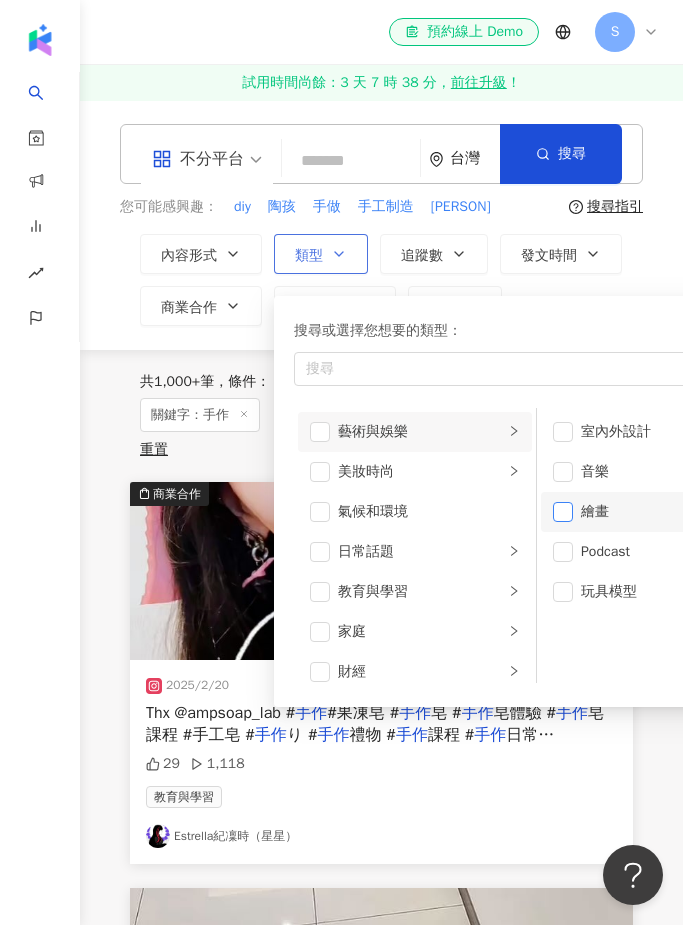 click at bounding box center [563, 512] 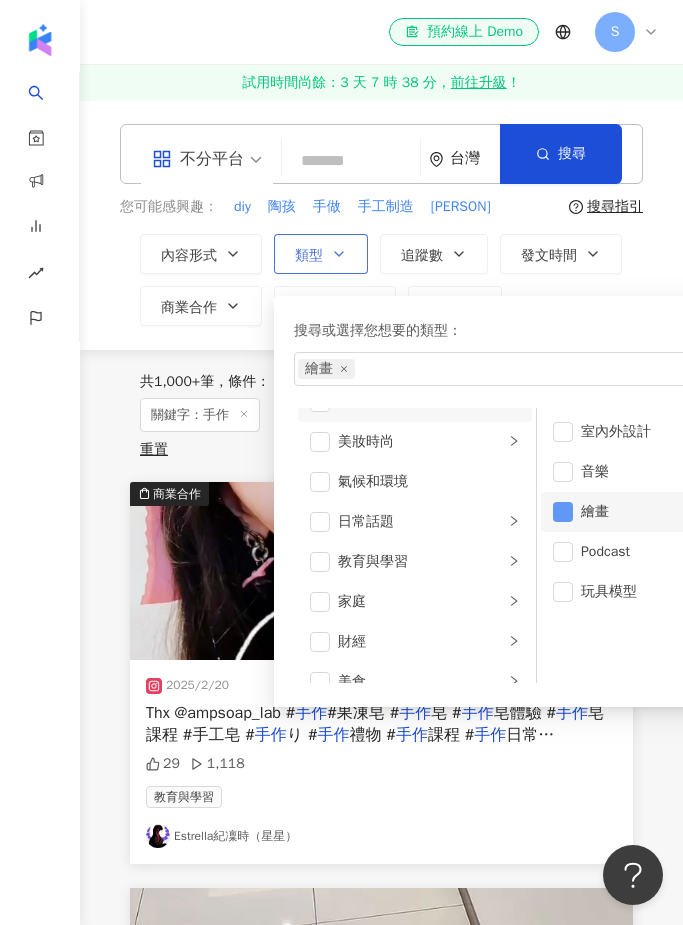 scroll, scrollTop: 32, scrollLeft: 0, axis: vertical 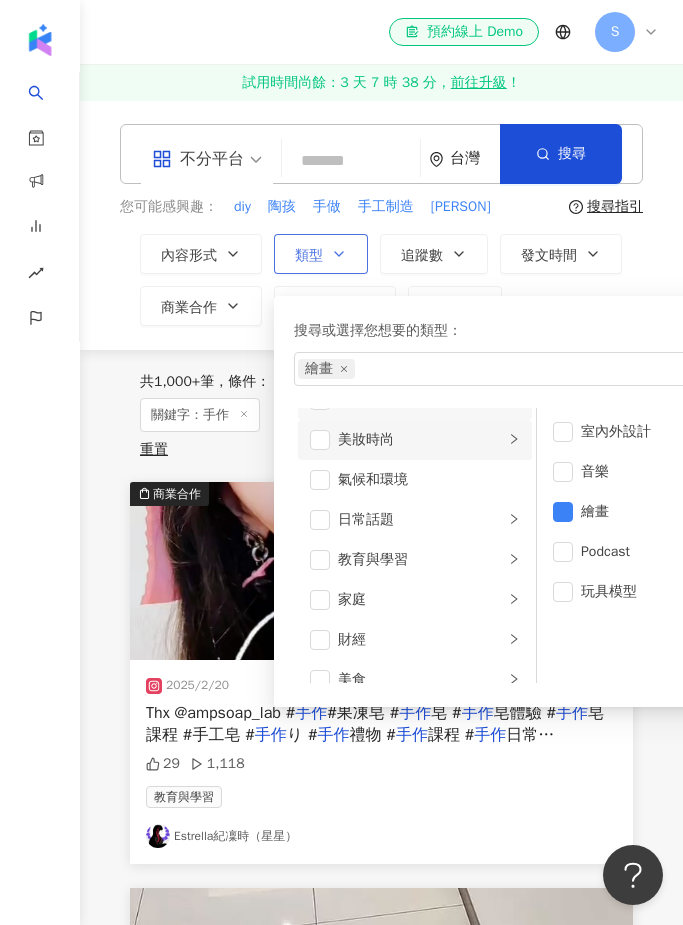 click on "美妝時尚" at bounding box center (421, 440) 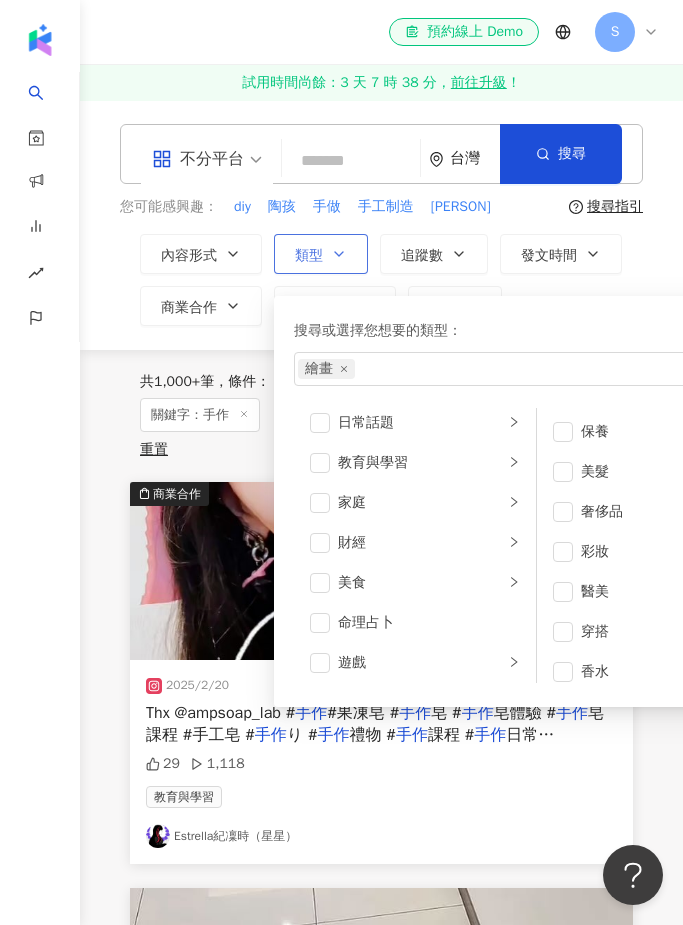 scroll, scrollTop: 128, scrollLeft: 0, axis: vertical 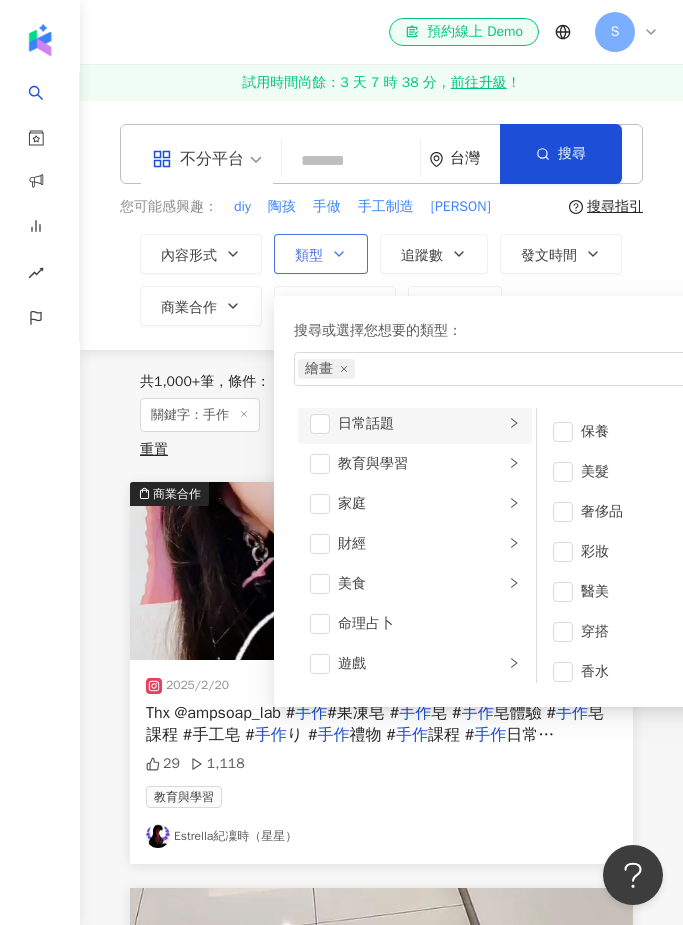 click 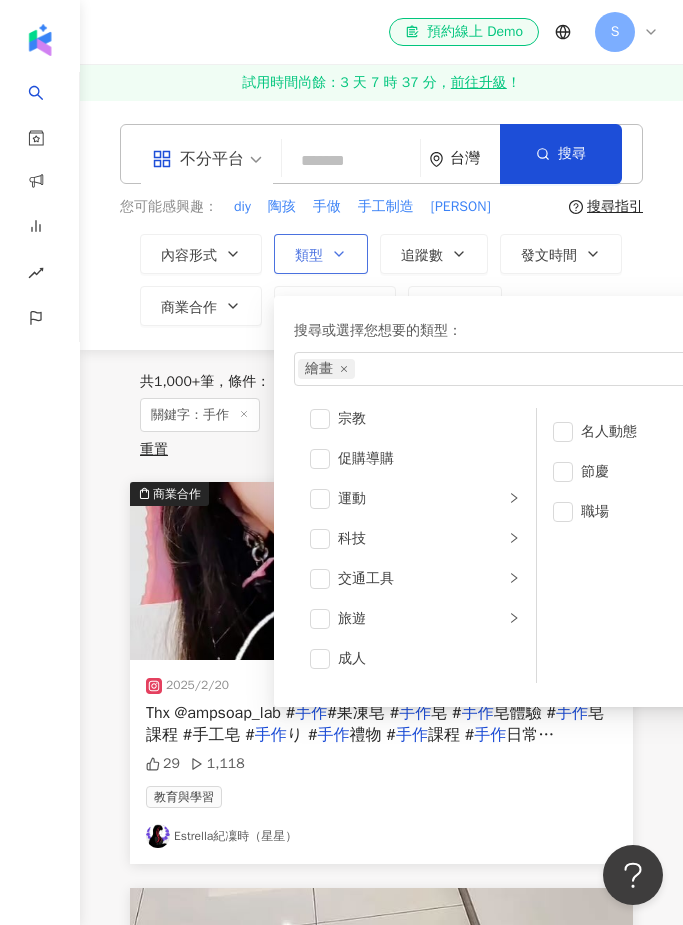 scroll, scrollTop: 693, scrollLeft: 0, axis: vertical 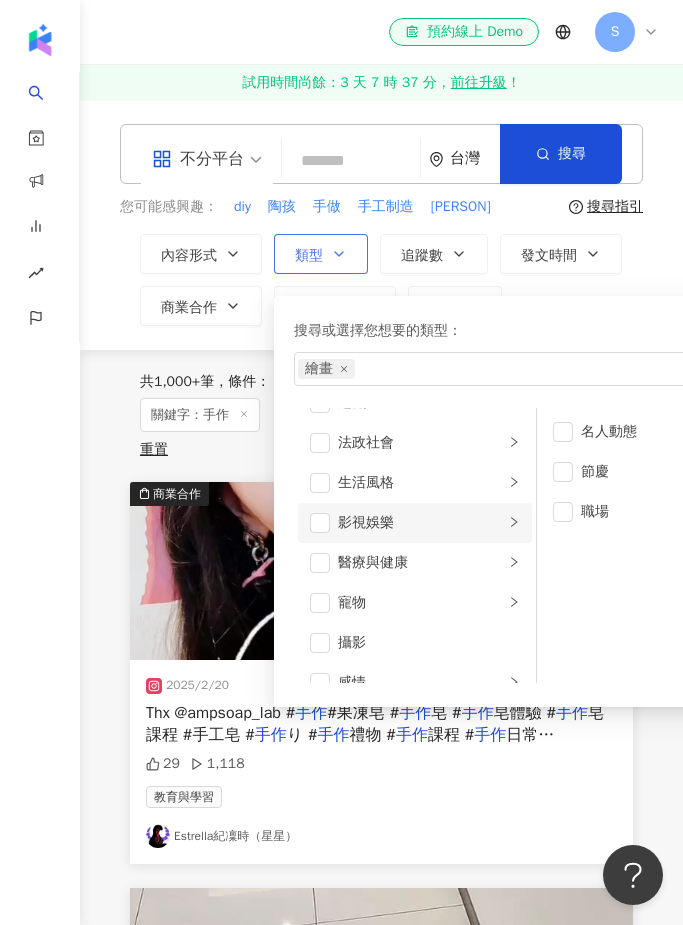 click on "影視娛樂" at bounding box center (421, 523) 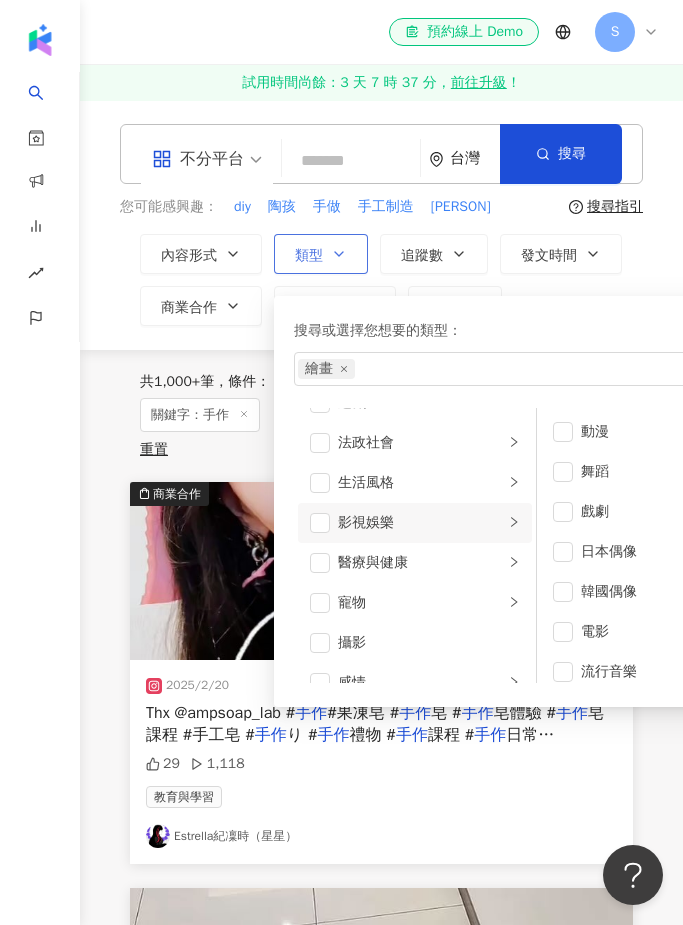 scroll, scrollTop: 0, scrollLeft: 0, axis: both 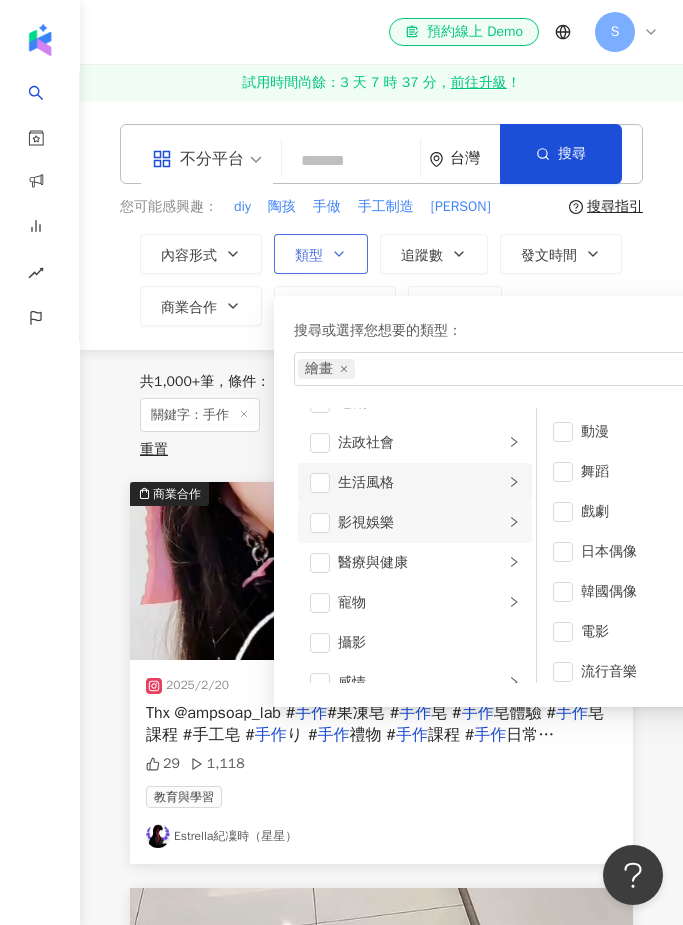click on "生活風格" at bounding box center [421, 483] 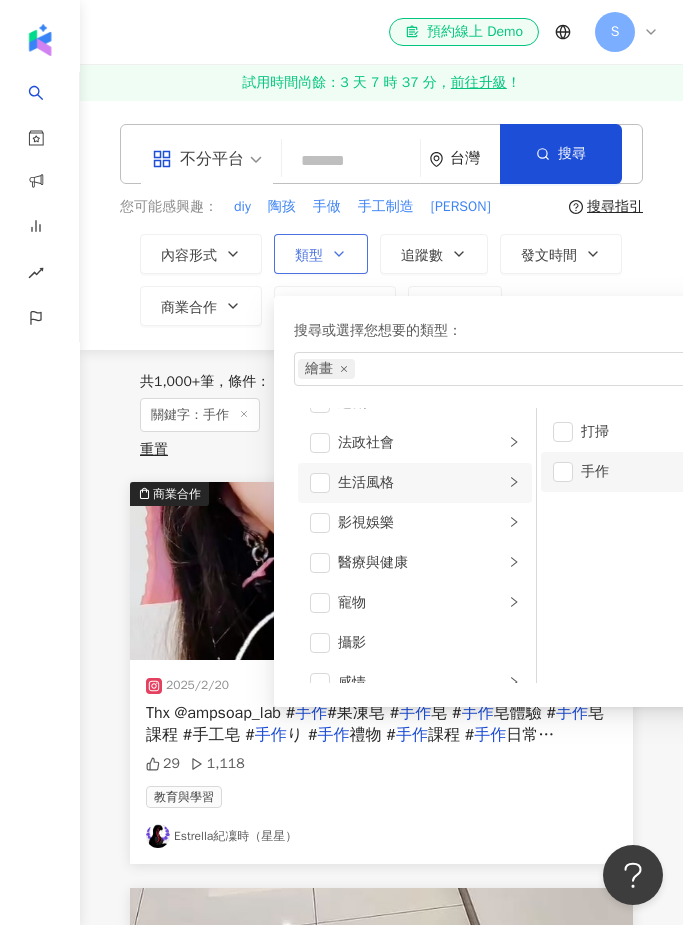 click on "手作" at bounding box center [672, 472] 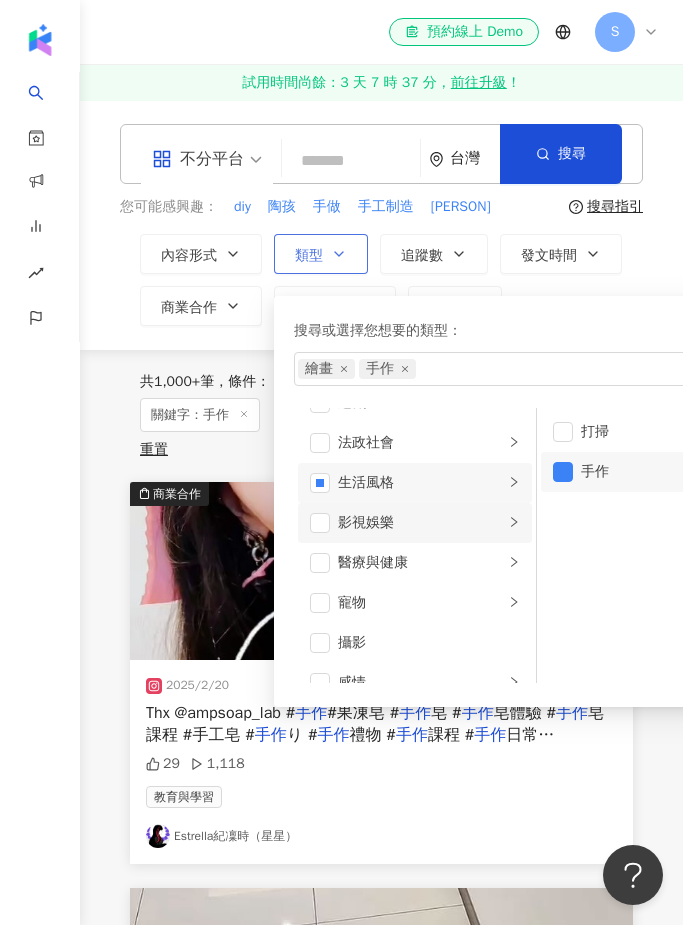 click 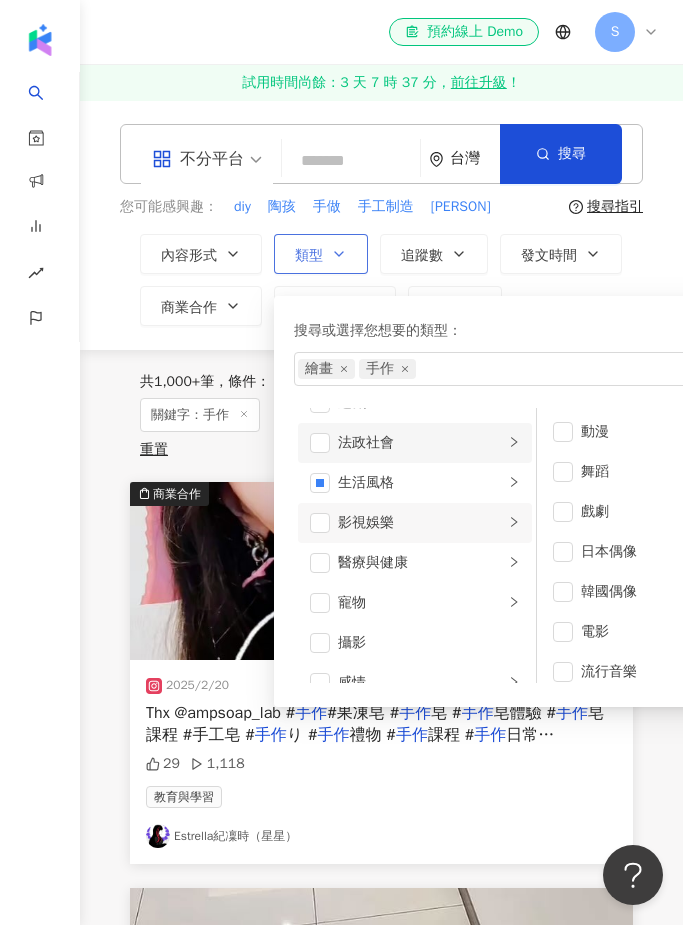 click on "法政社會" at bounding box center [421, 443] 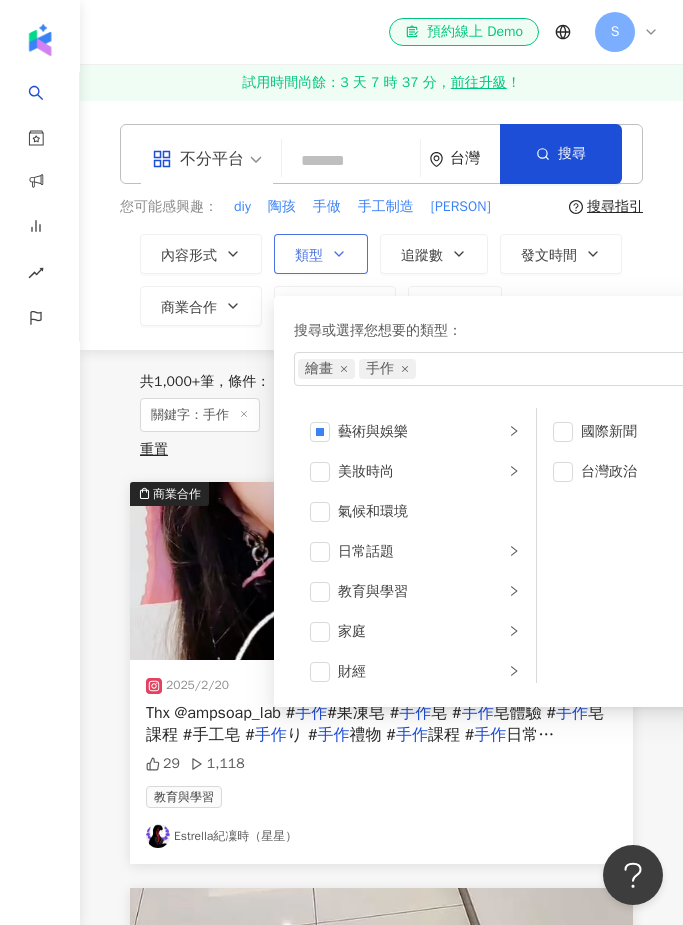 scroll, scrollTop: 0, scrollLeft: 0, axis: both 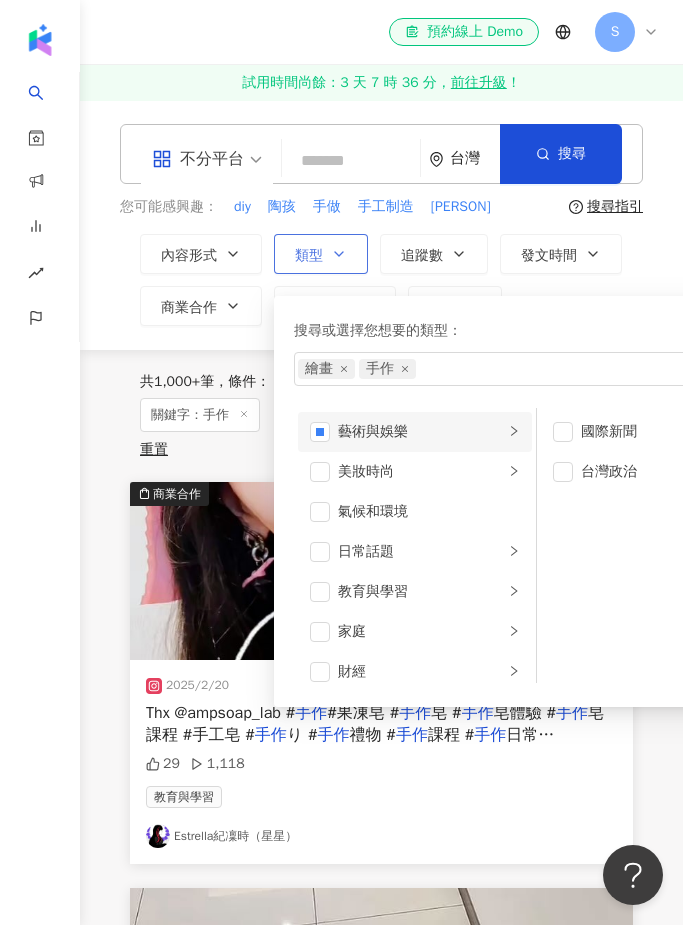 click 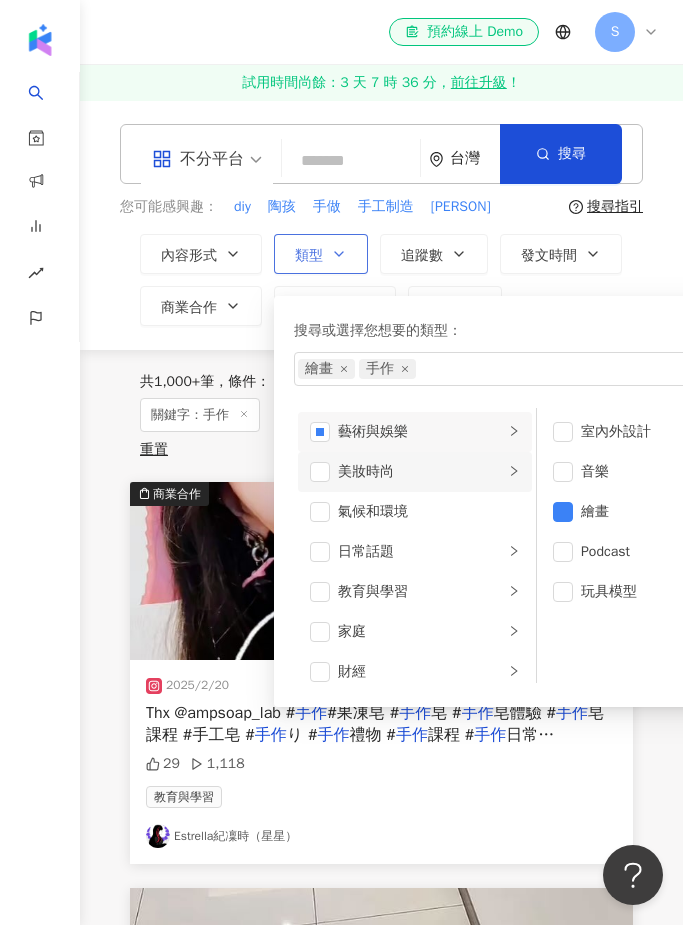 click 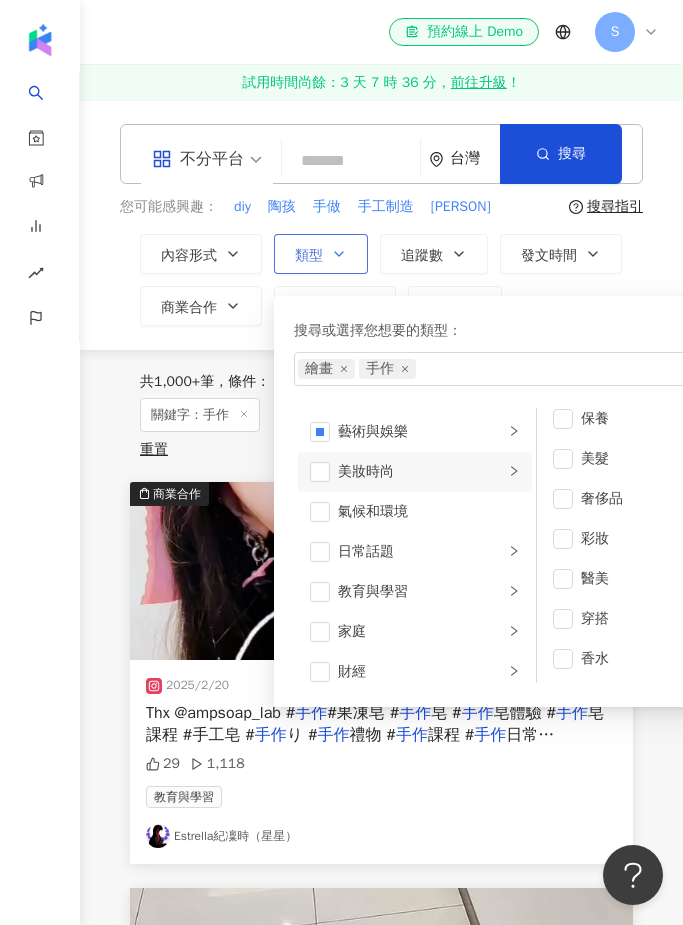 scroll, scrollTop: 13, scrollLeft: 0, axis: vertical 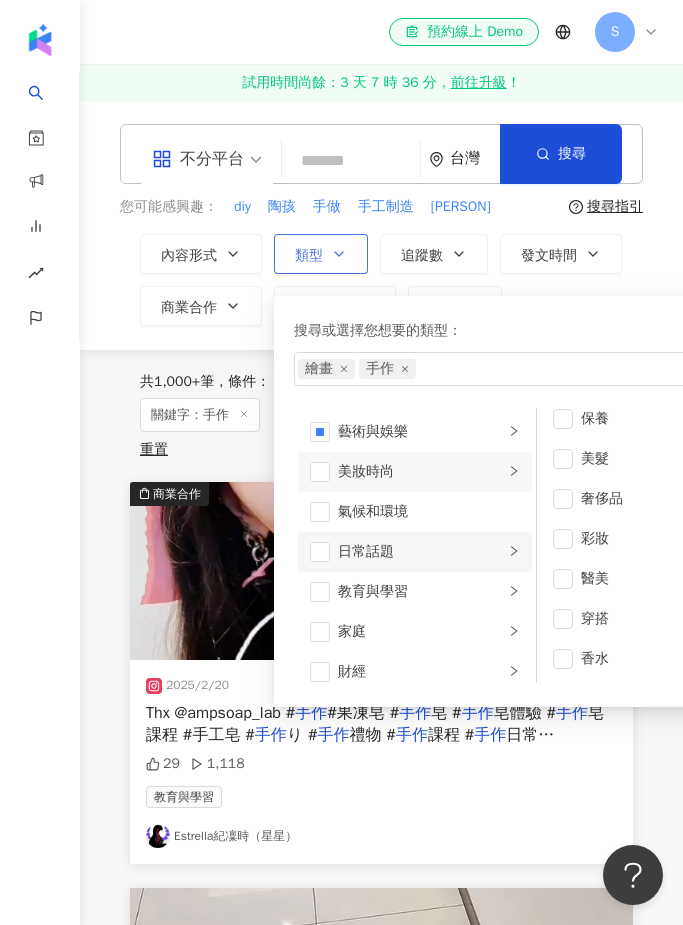 click on "日常話題" at bounding box center (421, 552) 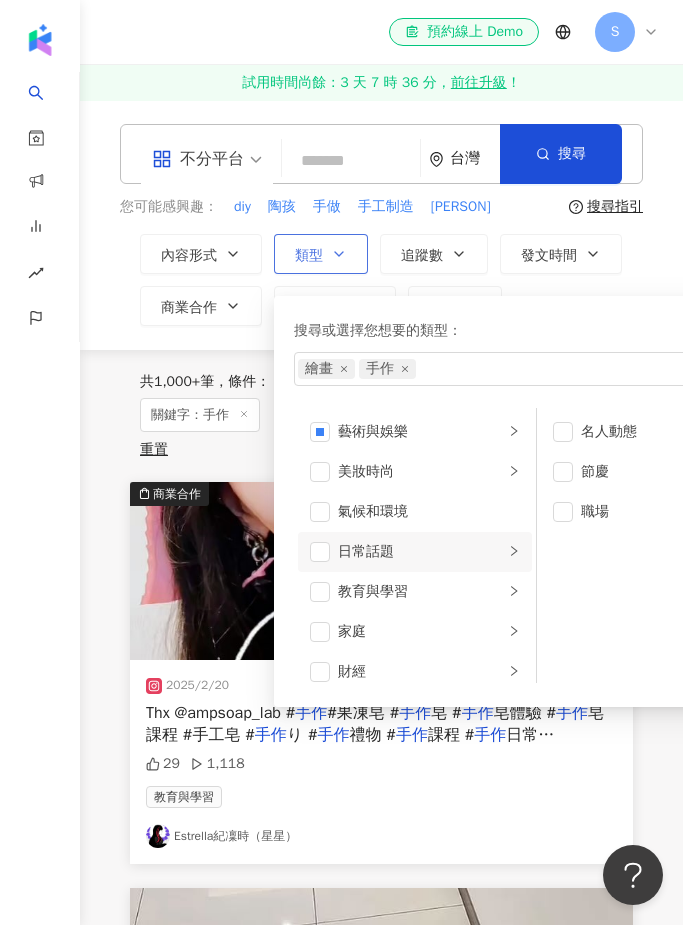 scroll, scrollTop: 0, scrollLeft: 0, axis: both 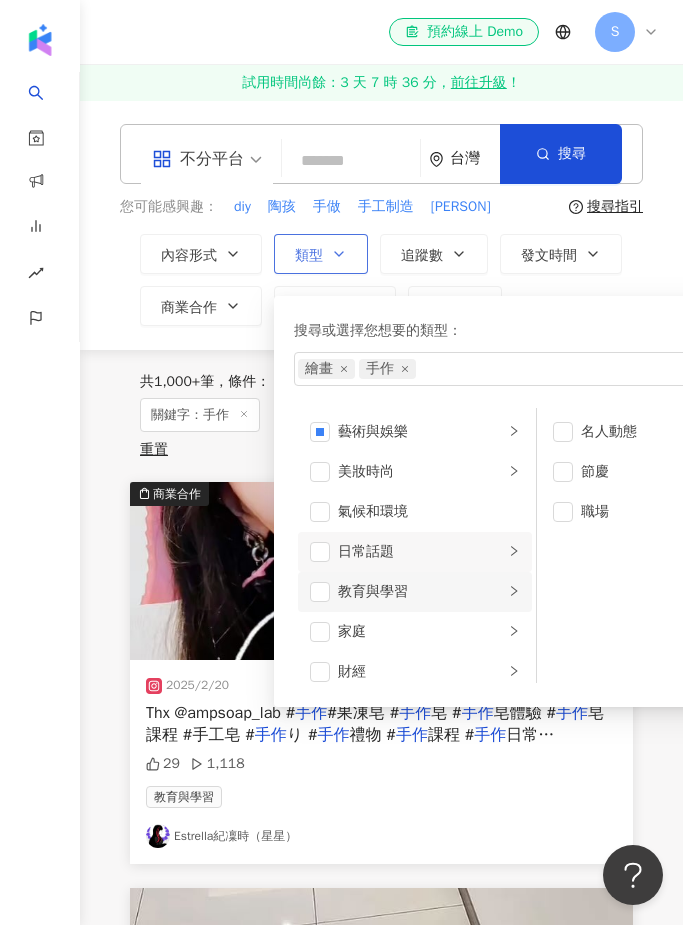 click on "教育與學習" at bounding box center (421, 592) 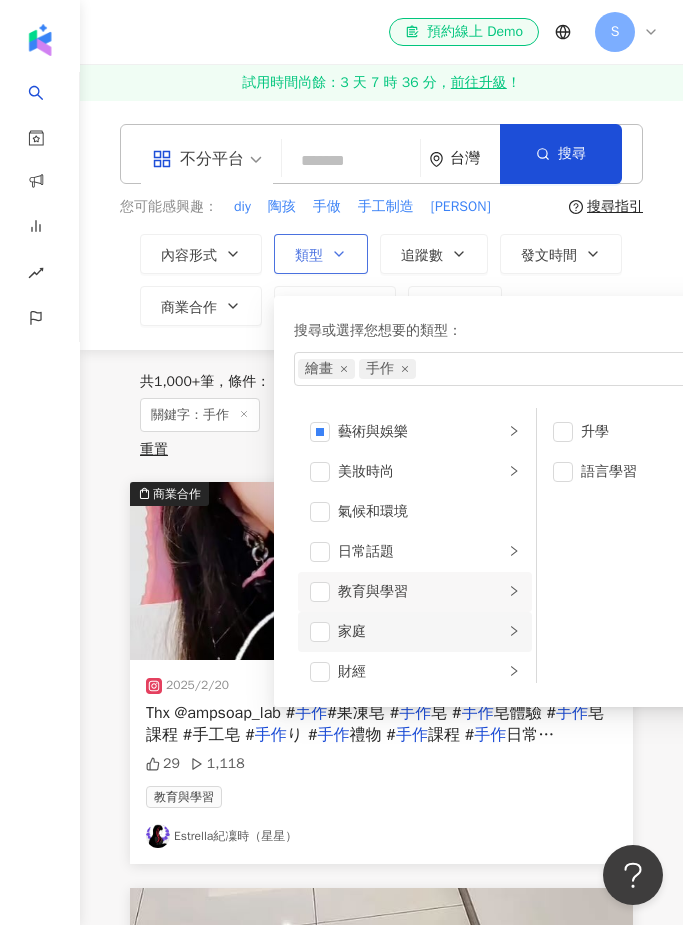 click 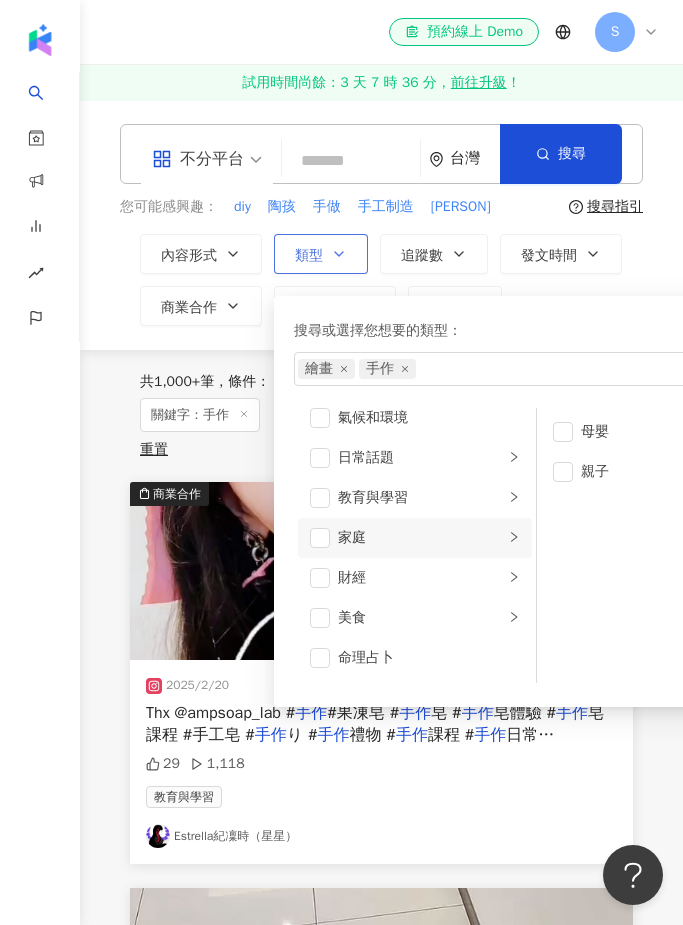scroll, scrollTop: 100, scrollLeft: 0, axis: vertical 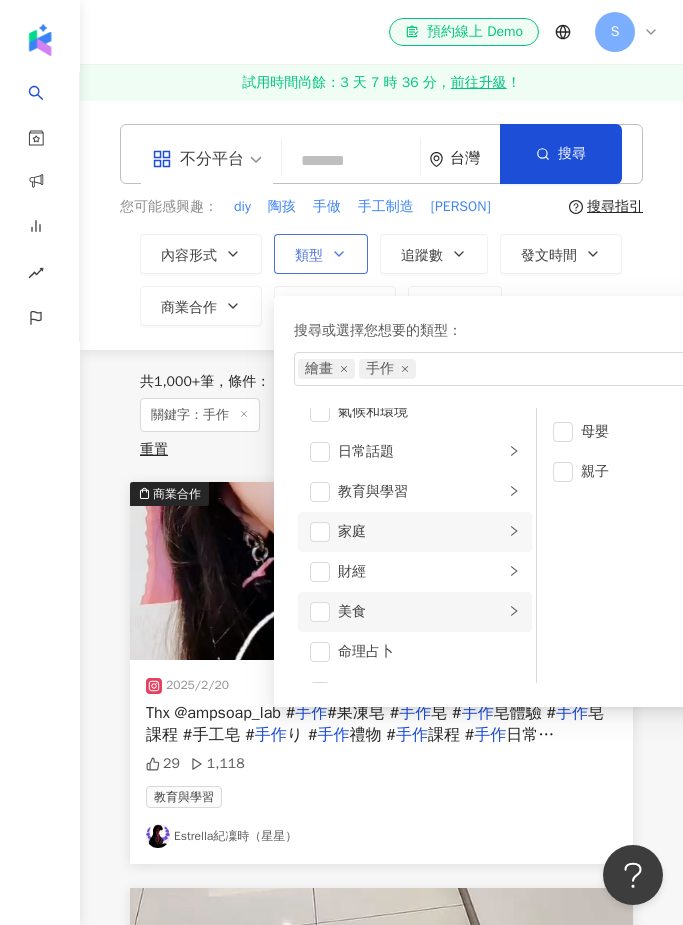 click 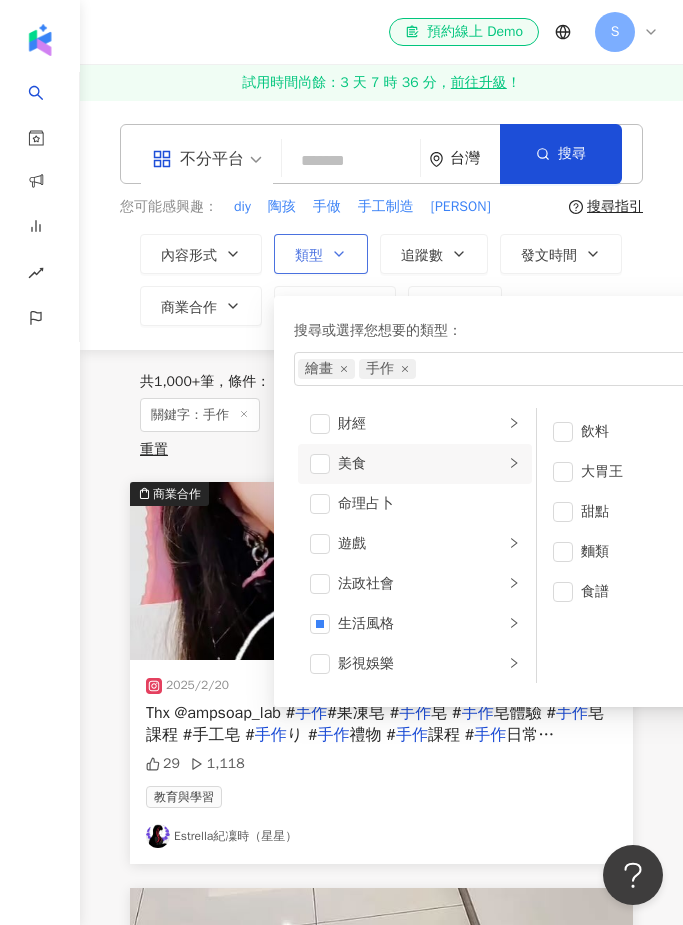 scroll, scrollTop: 254, scrollLeft: 0, axis: vertical 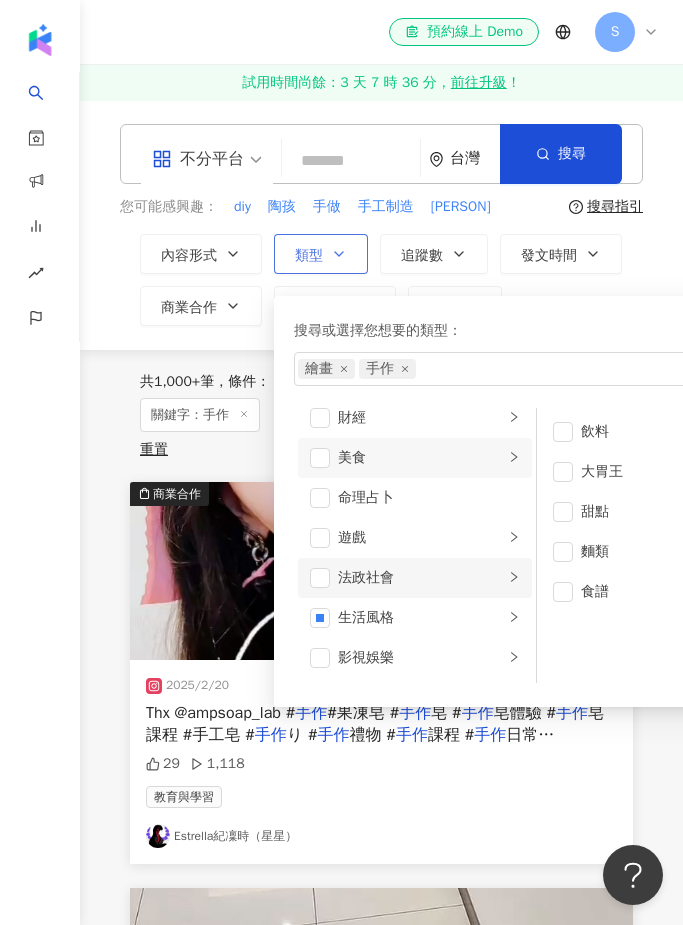 click on "法政社會" at bounding box center (415, 578) 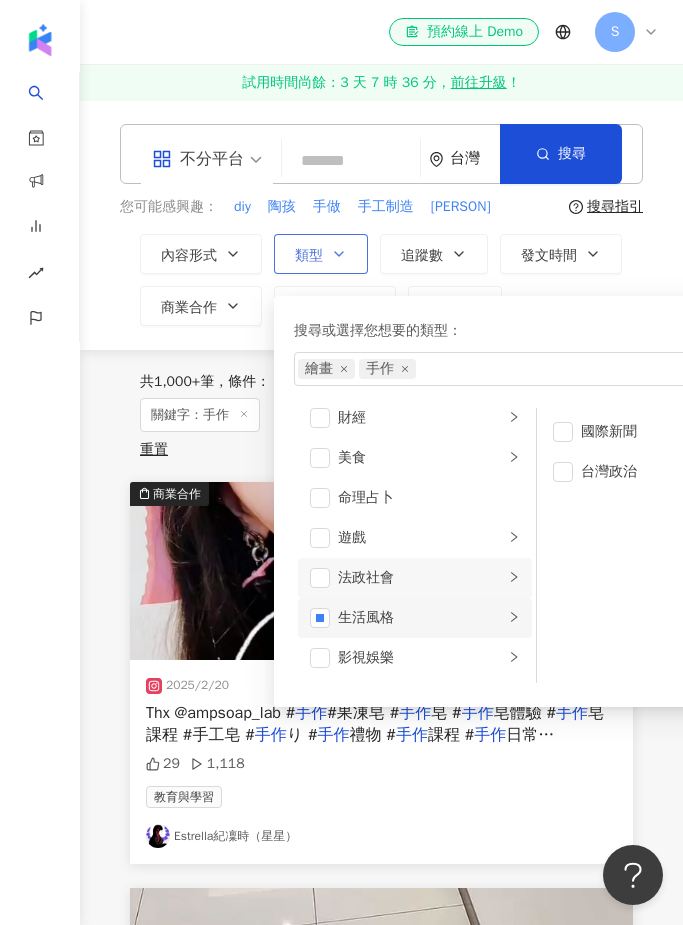 click 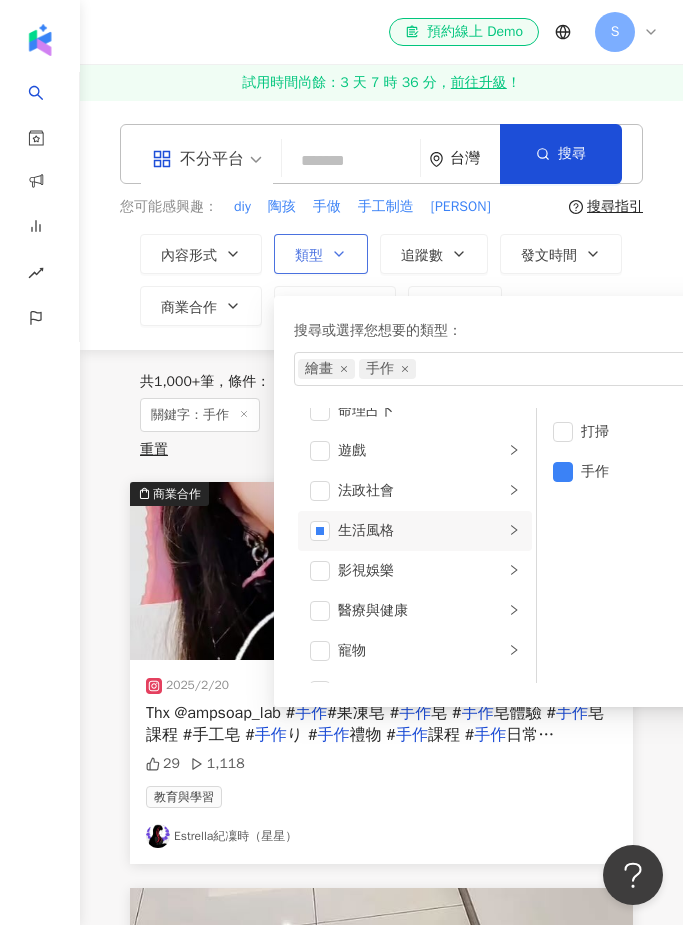 scroll, scrollTop: 353, scrollLeft: 0, axis: vertical 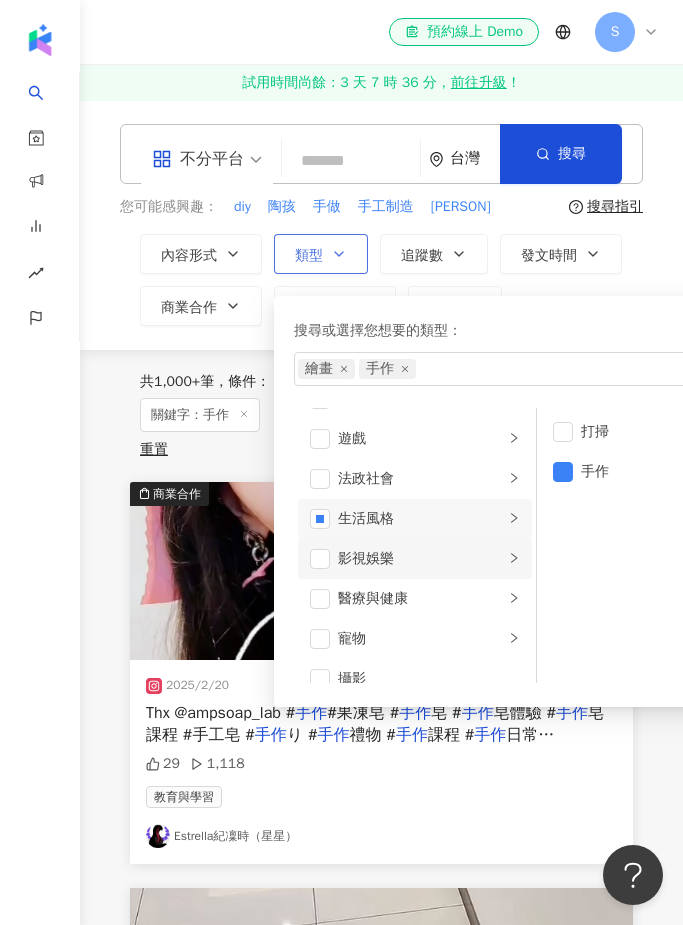click on "影視娛樂" at bounding box center (415, 559) 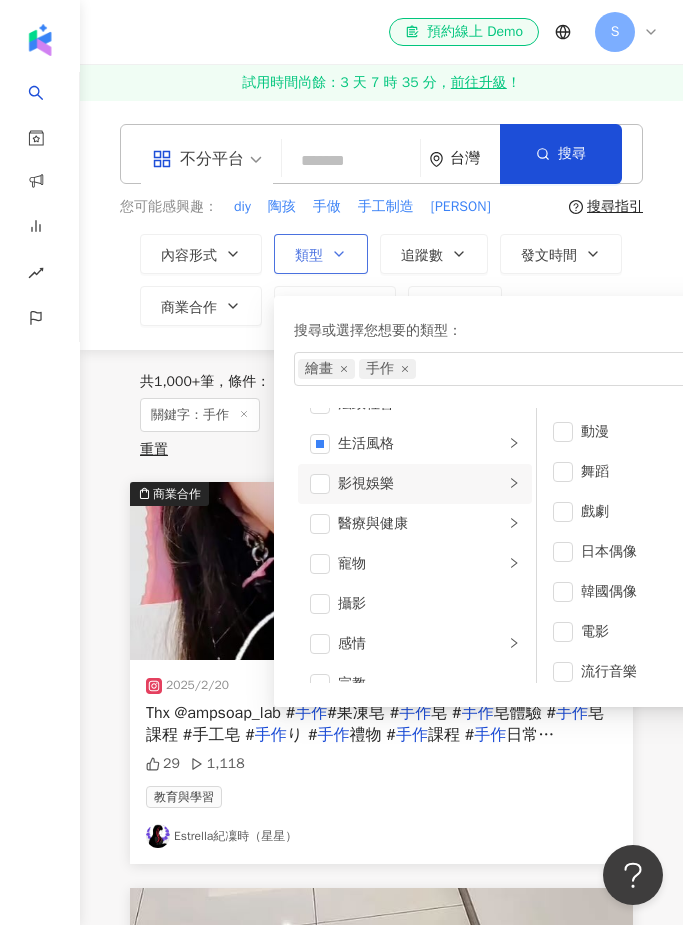scroll, scrollTop: 451, scrollLeft: 0, axis: vertical 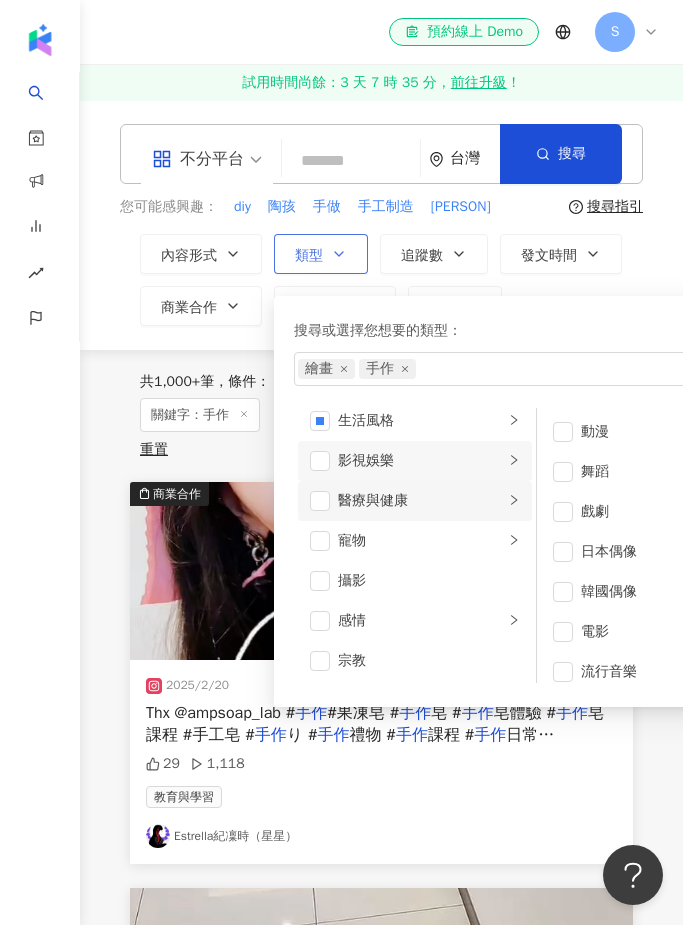 click on "醫療與健康" at bounding box center (421, 501) 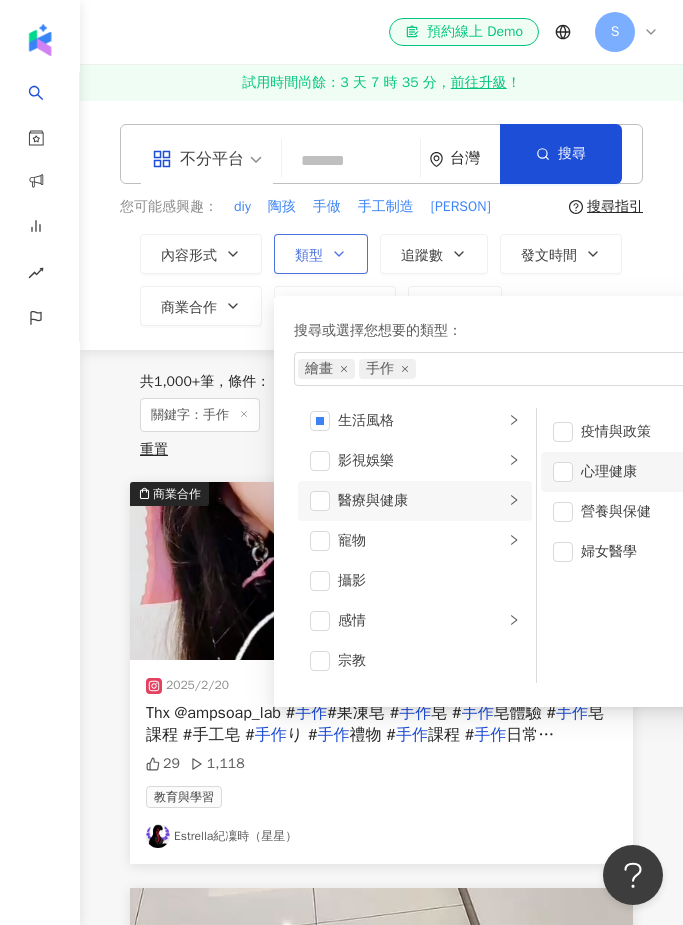 click on "心理健康" at bounding box center [672, 472] 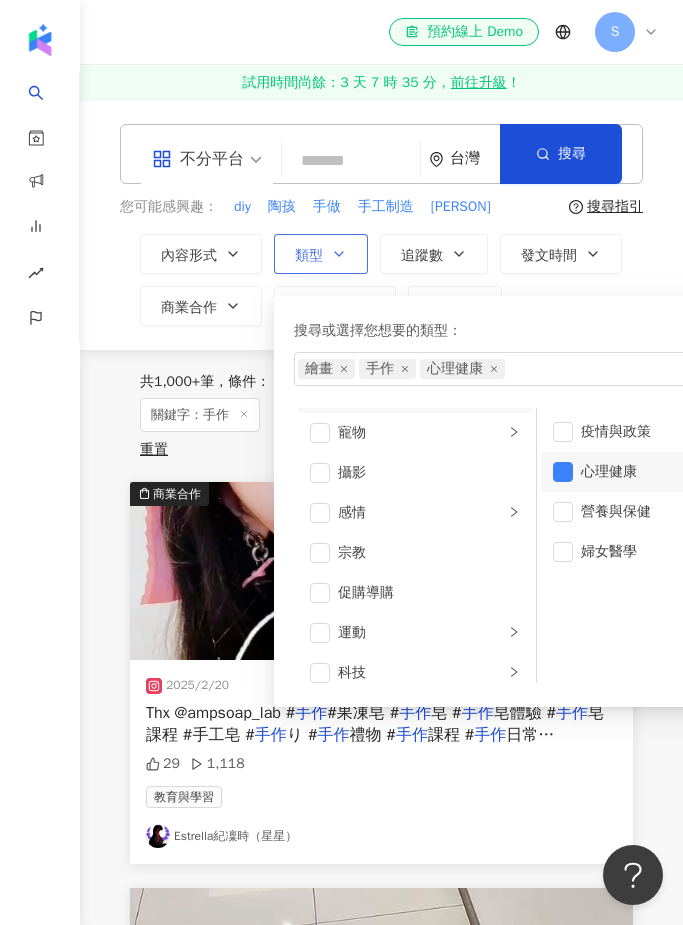 scroll, scrollTop: 574, scrollLeft: 0, axis: vertical 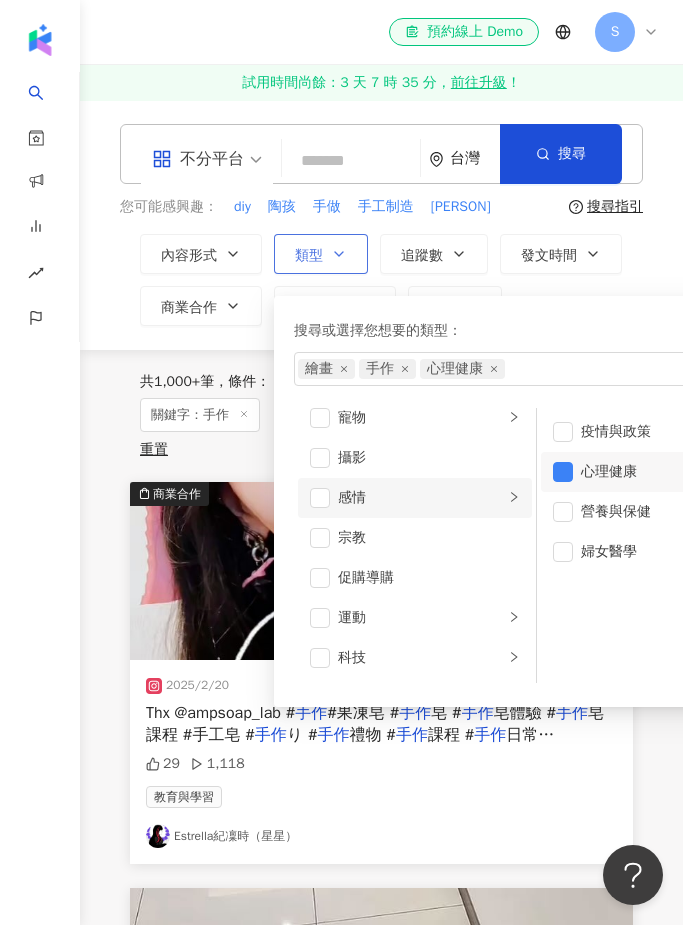 click on "感情" at bounding box center [421, 498] 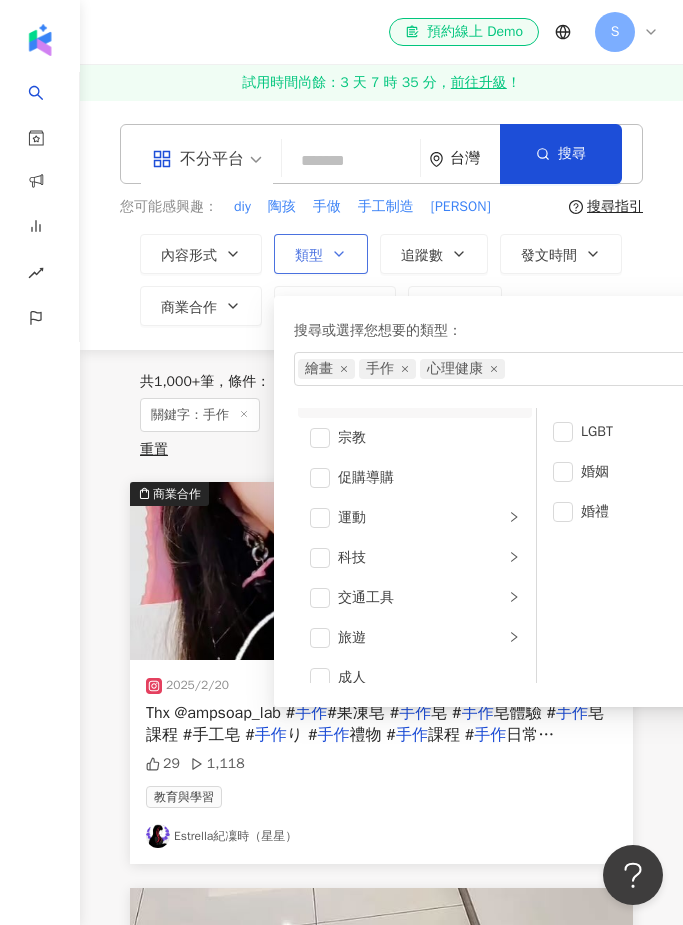 scroll, scrollTop: 675, scrollLeft: 0, axis: vertical 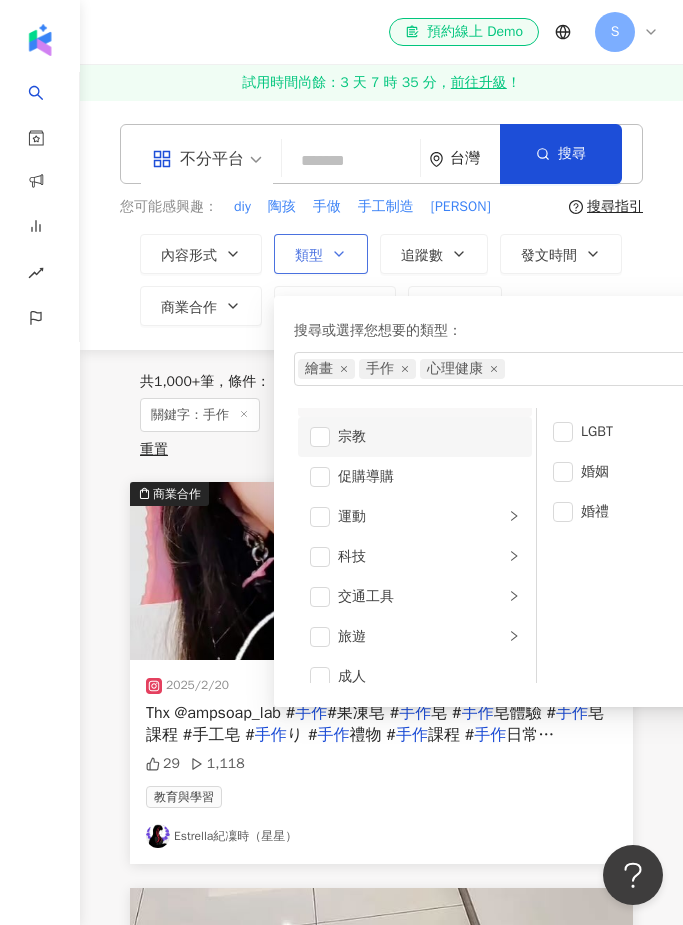 click on "宗教" at bounding box center [429, 437] 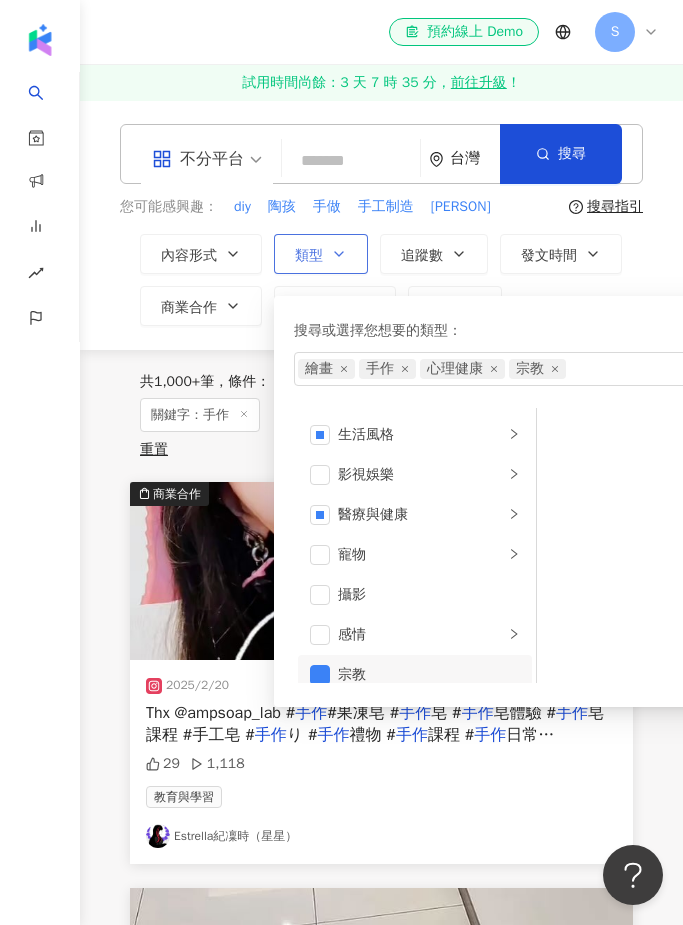 scroll, scrollTop: 434, scrollLeft: 0, axis: vertical 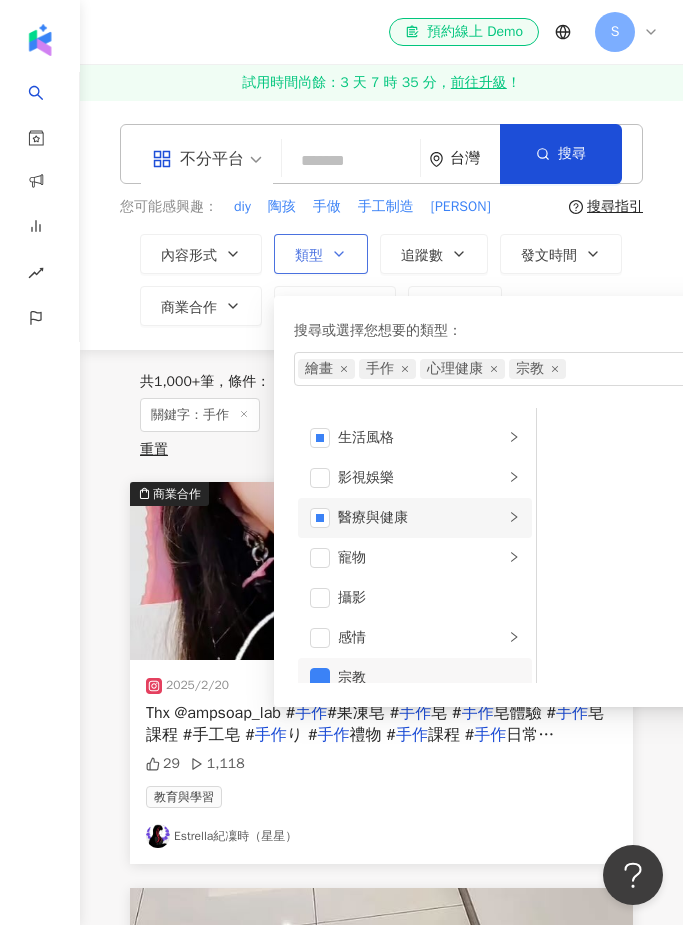 click on "醫療與健康" at bounding box center (421, 518) 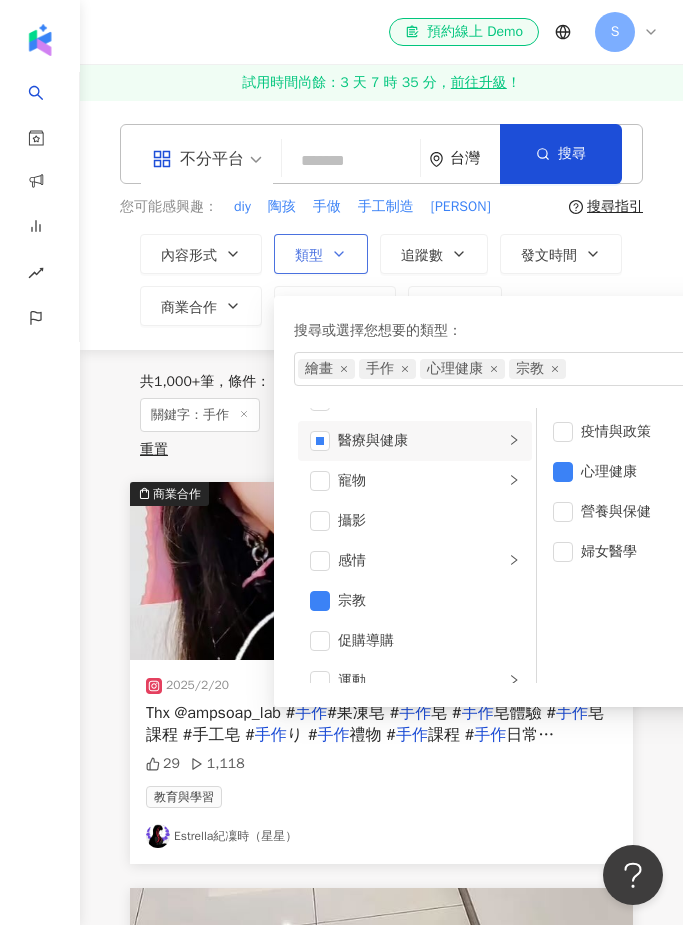scroll, scrollTop: 521, scrollLeft: 0, axis: vertical 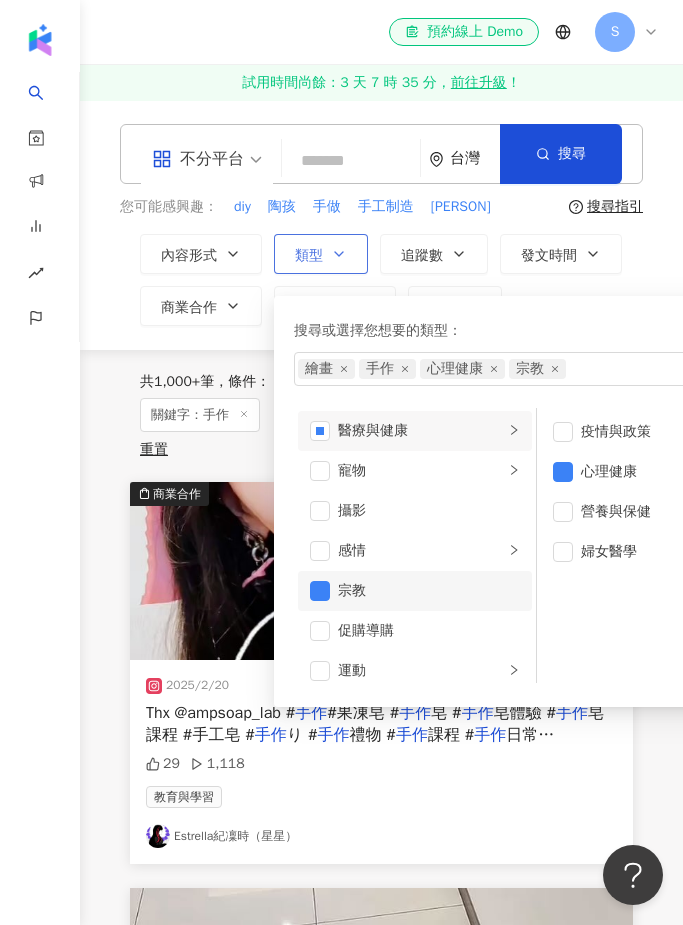 click on "宗教" at bounding box center (429, 591) 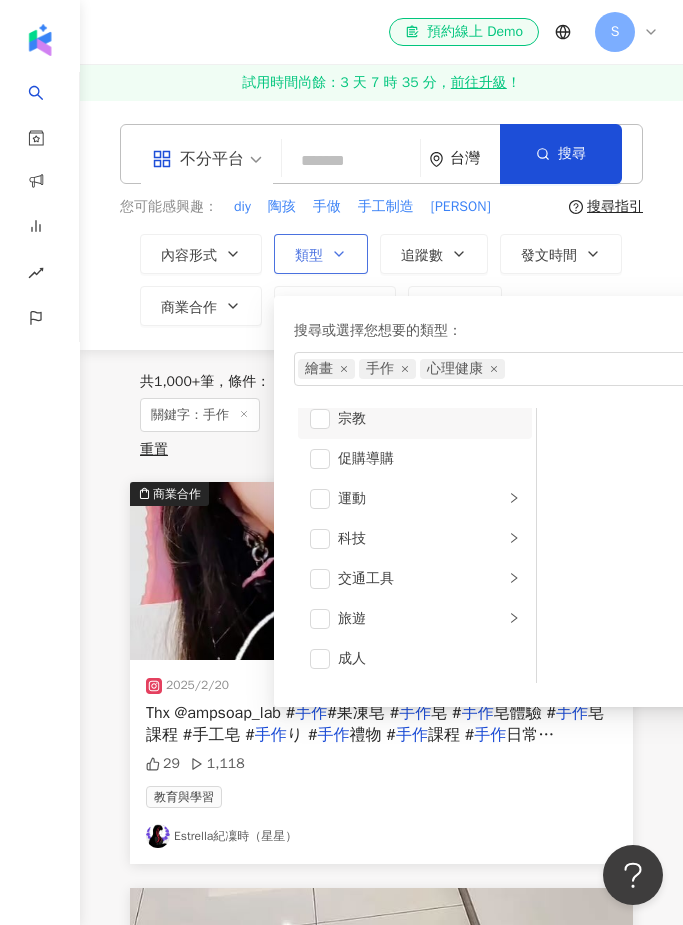 scroll, scrollTop: 693, scrollLeft: 0, axis: vertical 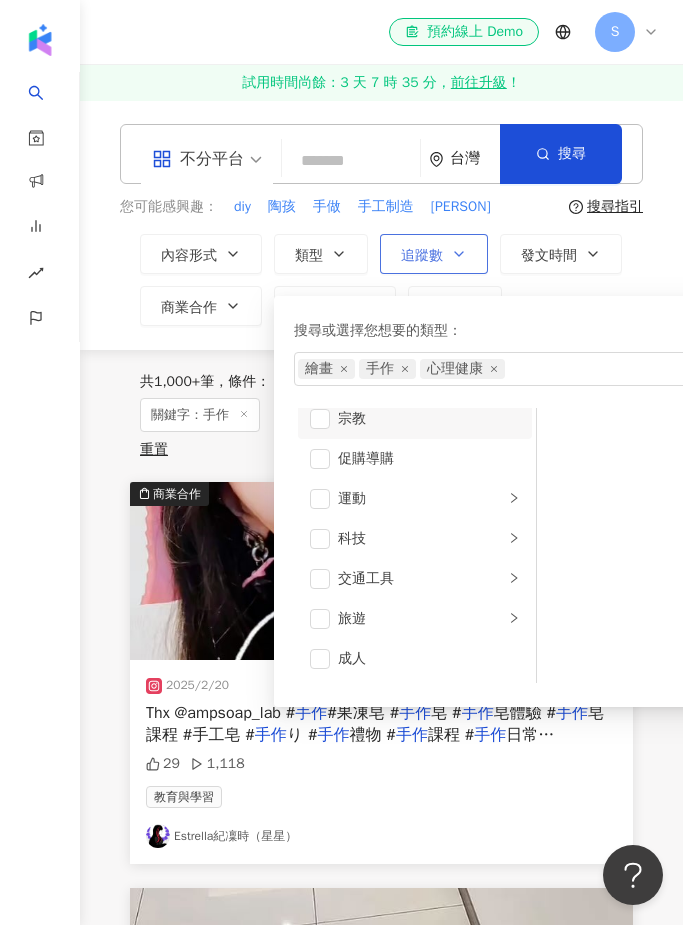 click on "追蹤數" at bounding box center [434, 254] 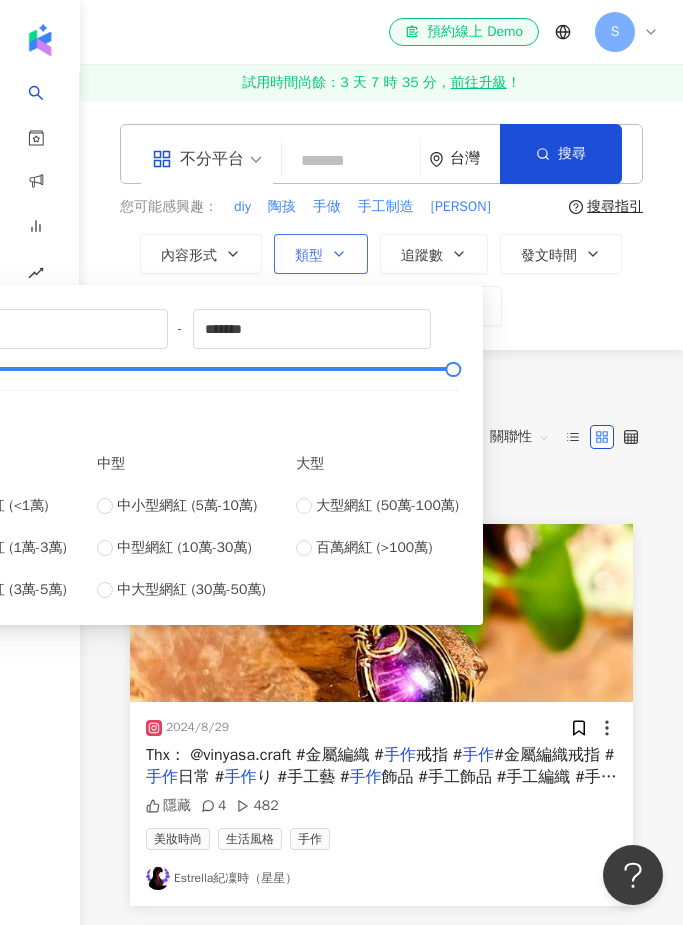 click 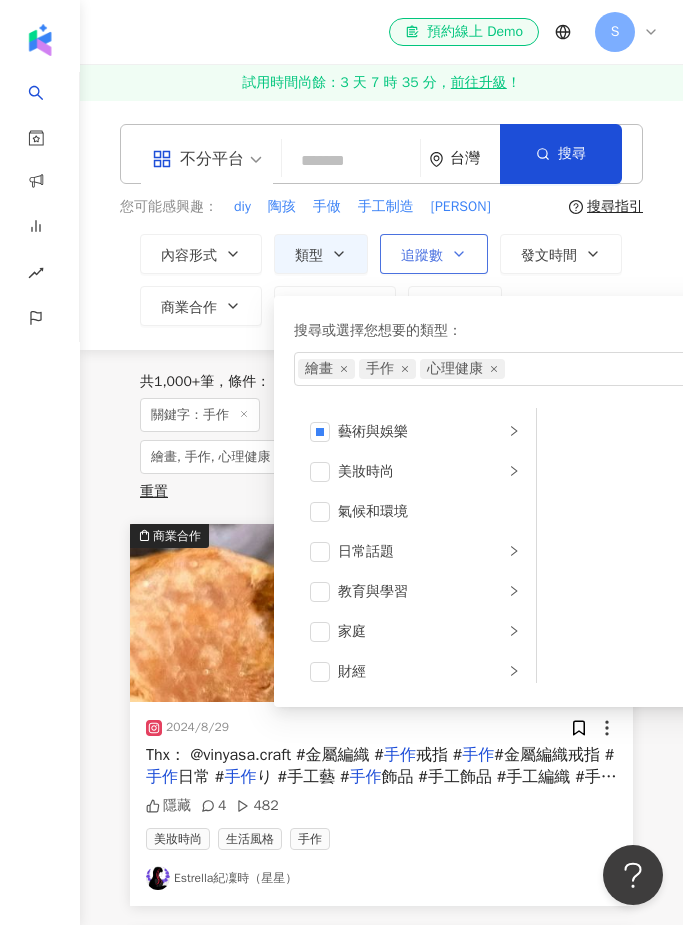 click 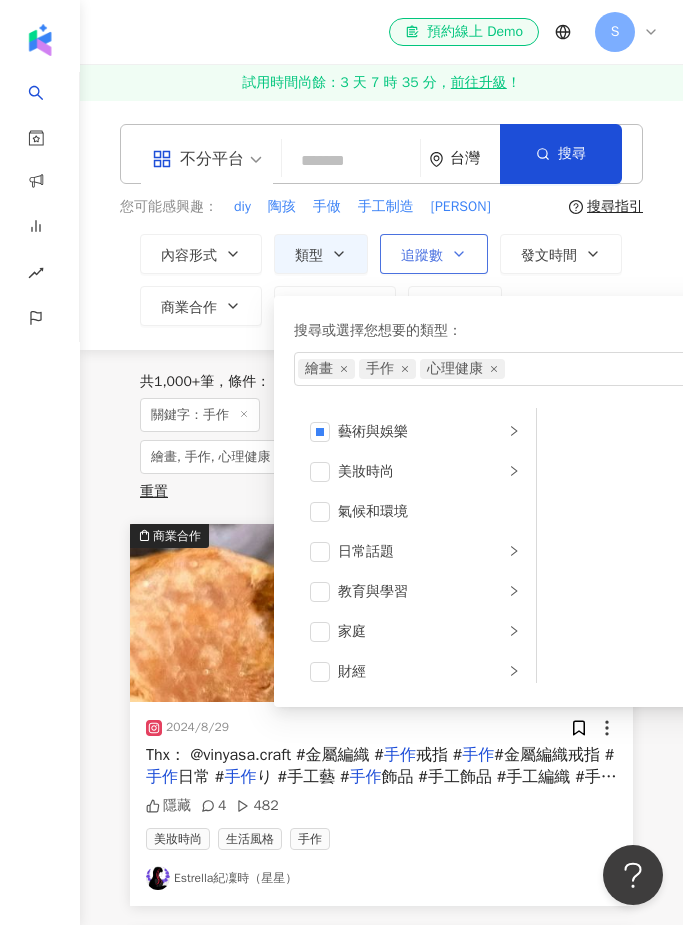 scroll, scrollTop: -1, scrollLeft: 0, axis: vertical 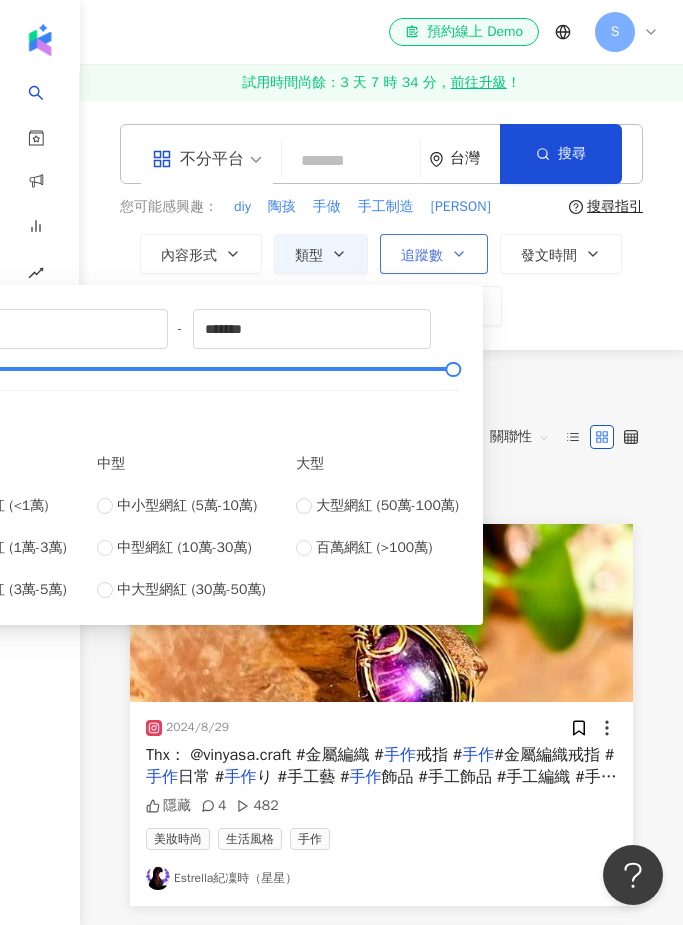 type on "*****" 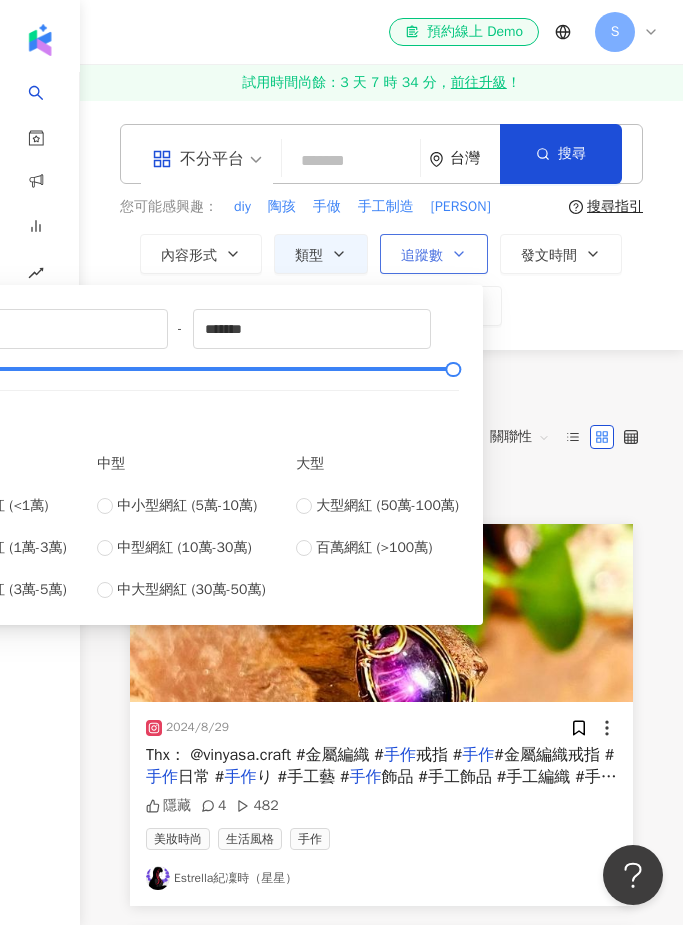 type on "*****" 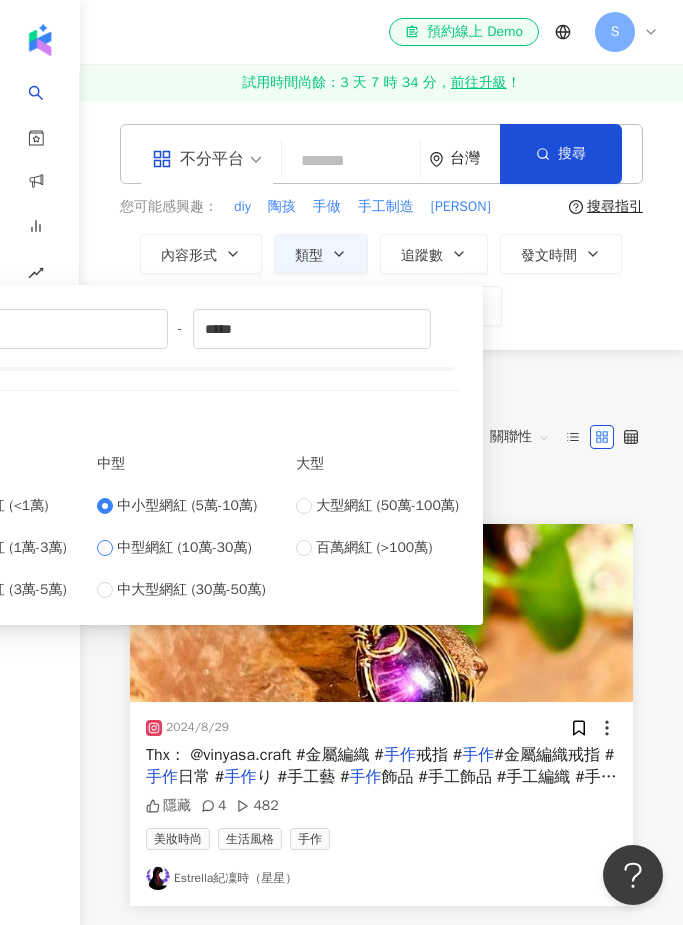 click on "中型網紅 (10萬-30萬)" at bounding box center (181, 548) 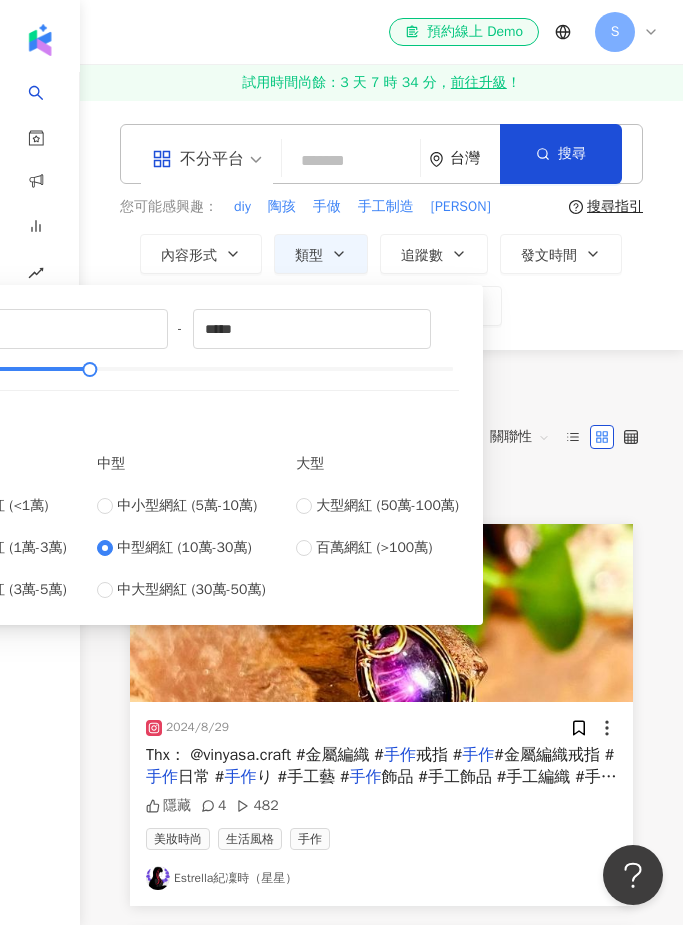 type on "******" 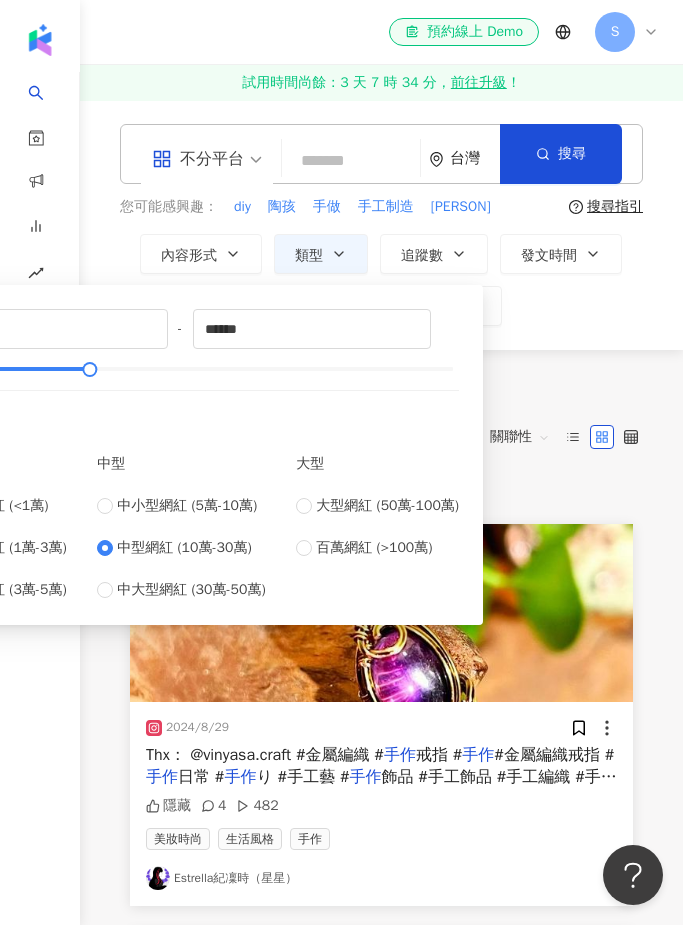type on "*****" 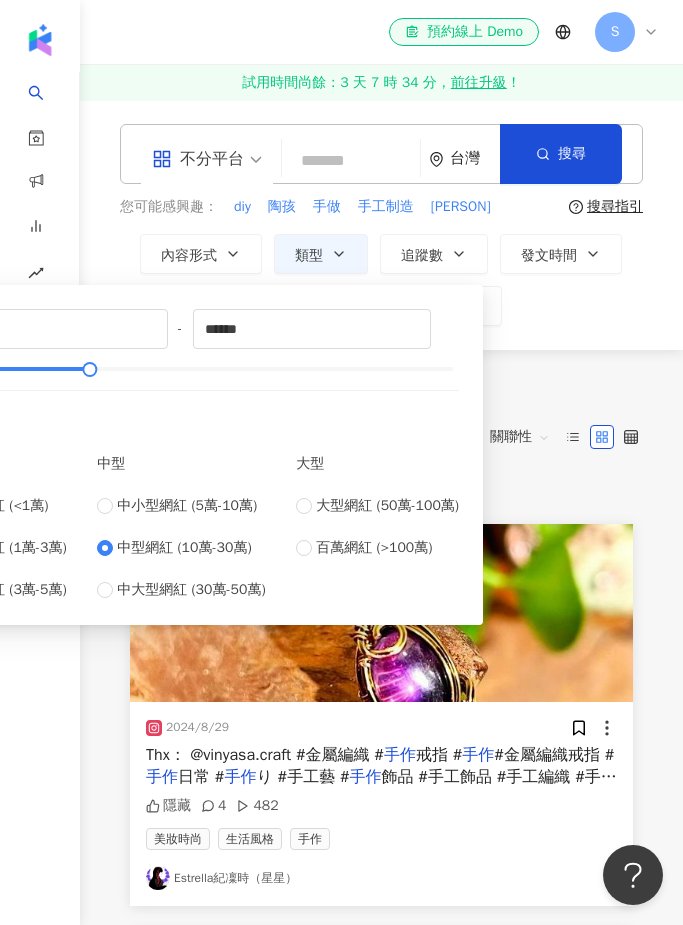type on "*****" 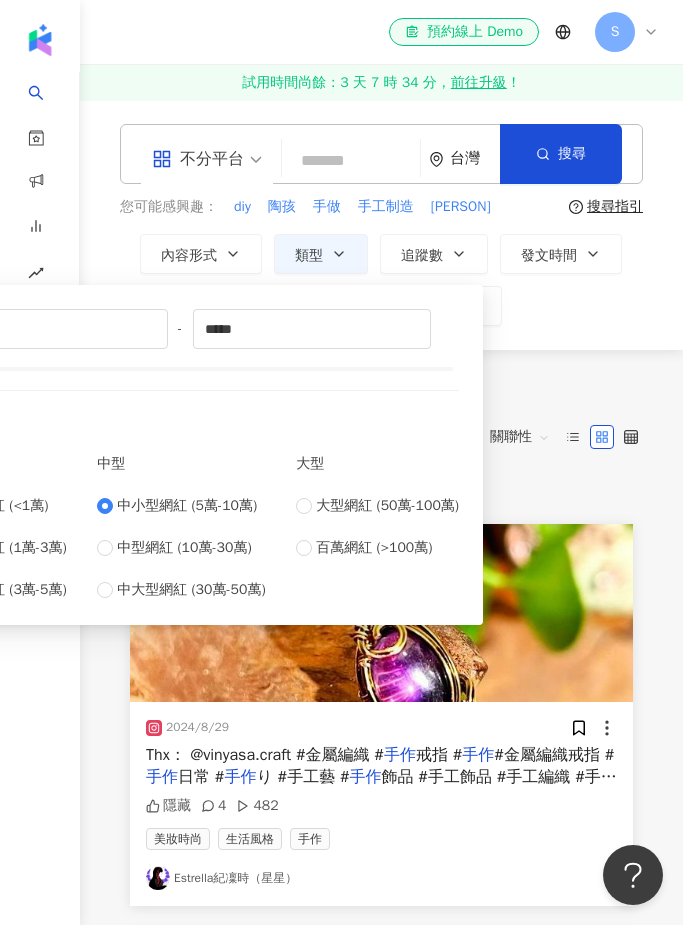 click on "內容形式 類型 追蹤數 發文時間 商業合作 官方帳號  排除  不限 貼文 全部影音 *****  -  ***** 不限 小型 奈米網紅 (<1萬) 微型網紅 (1萬-3萬) 小型網紅 (3萬-5萬) 中型 中小型網紅 (5萬-10萬) 中型網紅 (10萬-30萬) 中大型網紅 (30萬-50萬) 大型 大型網紅 (50萬-100萬) 百萬網紅 (>100萬)" at bounding box center (381, 280) 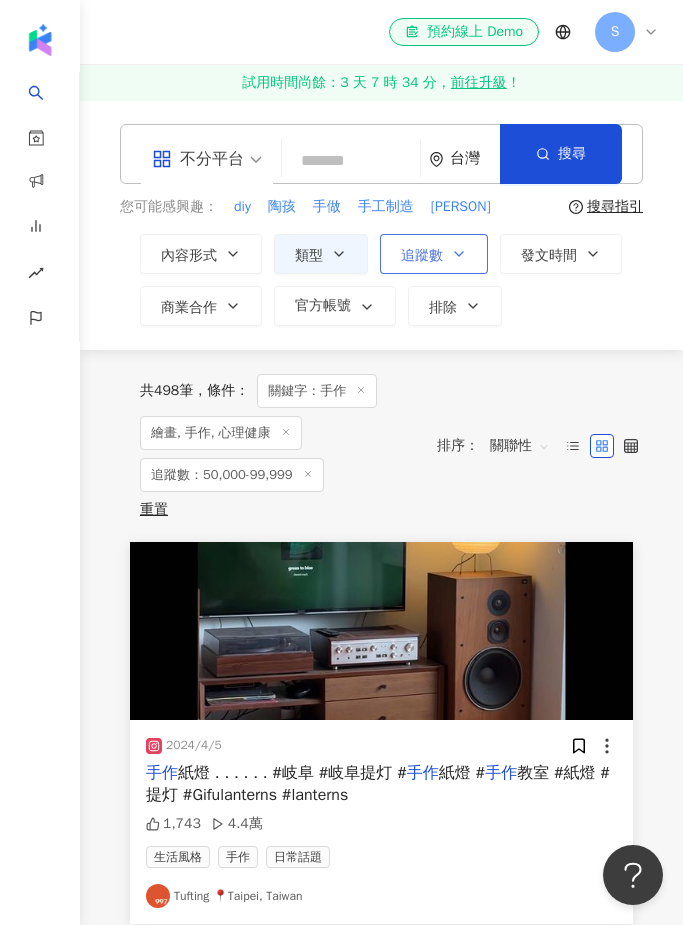 click on "追蹤數" at bounding box center (434, 254) 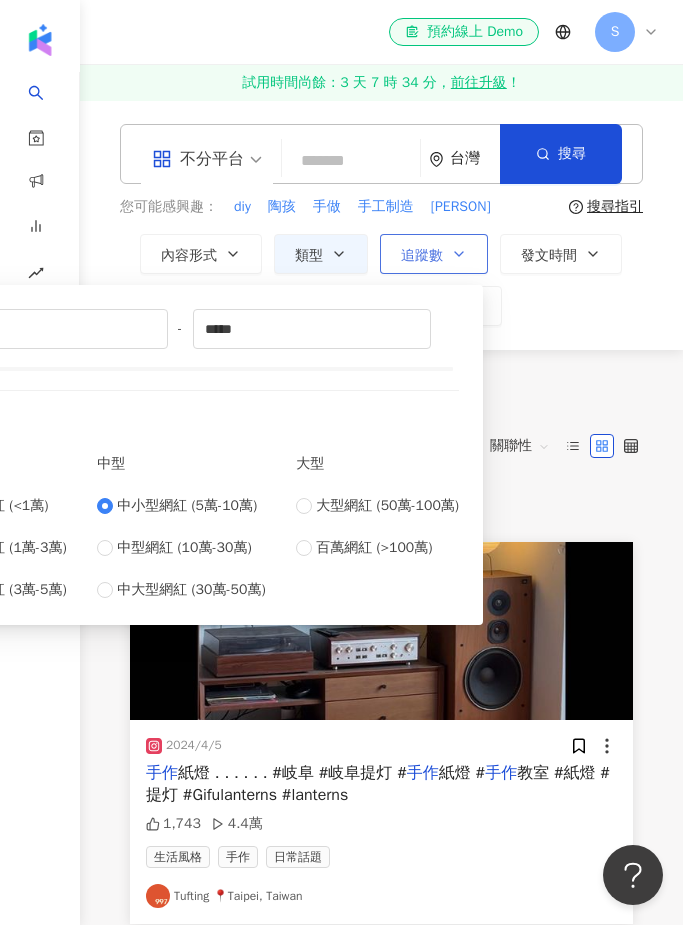 click on "追蹤數" at bounding box center [434, 254] 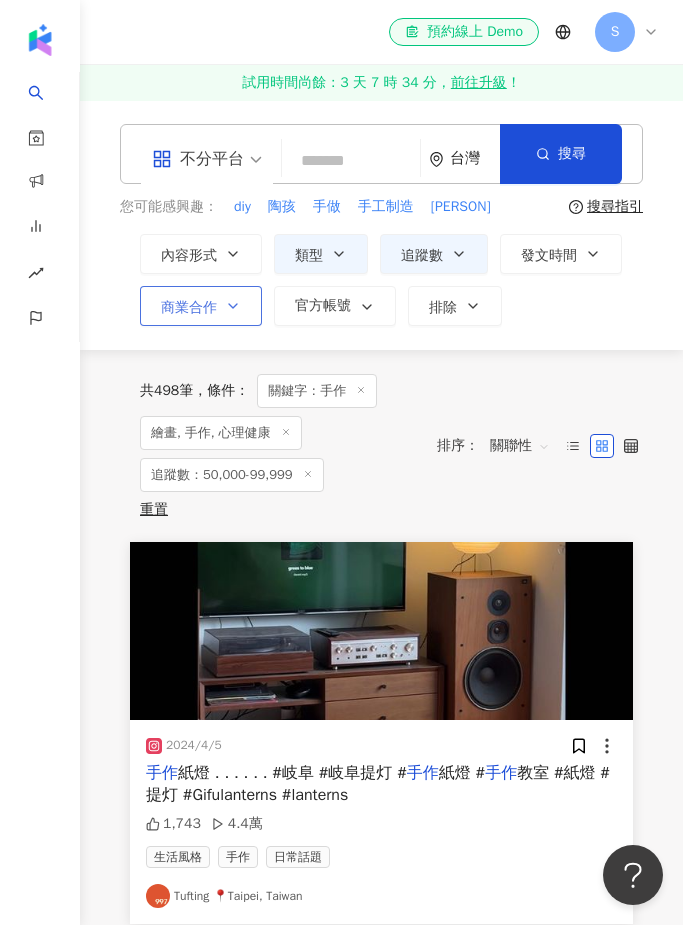 click on "商業合作" at bounding box center [201, 306] 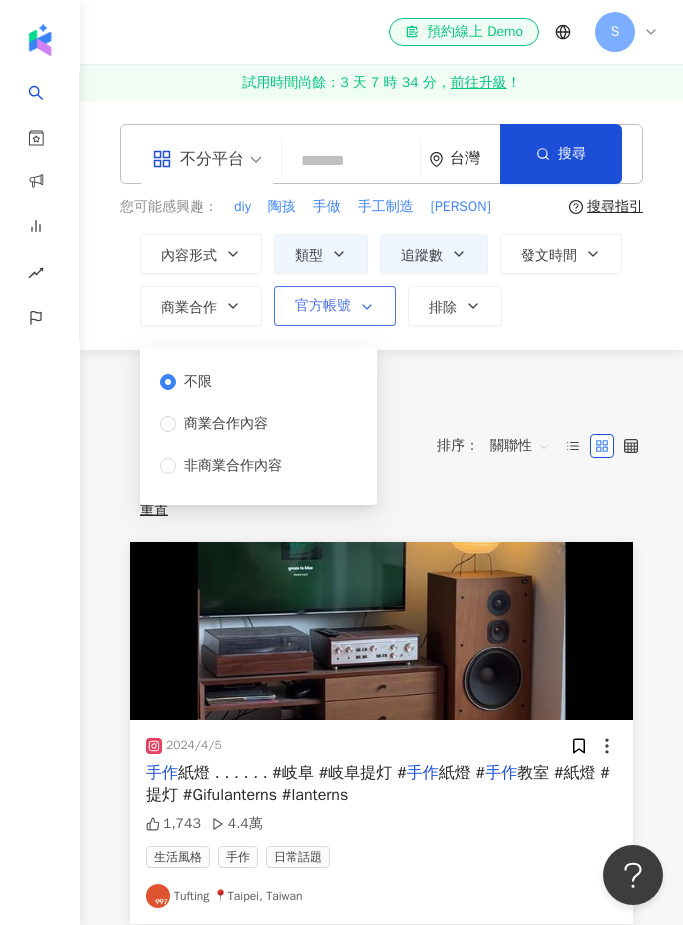 click 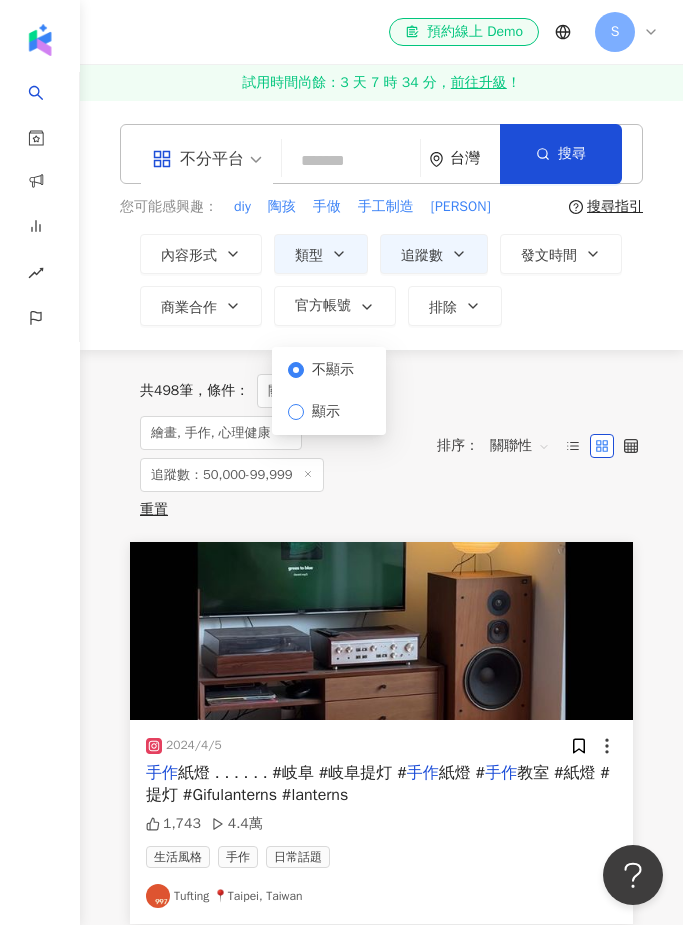 click on "顯示" at bounding box center (325, 412) 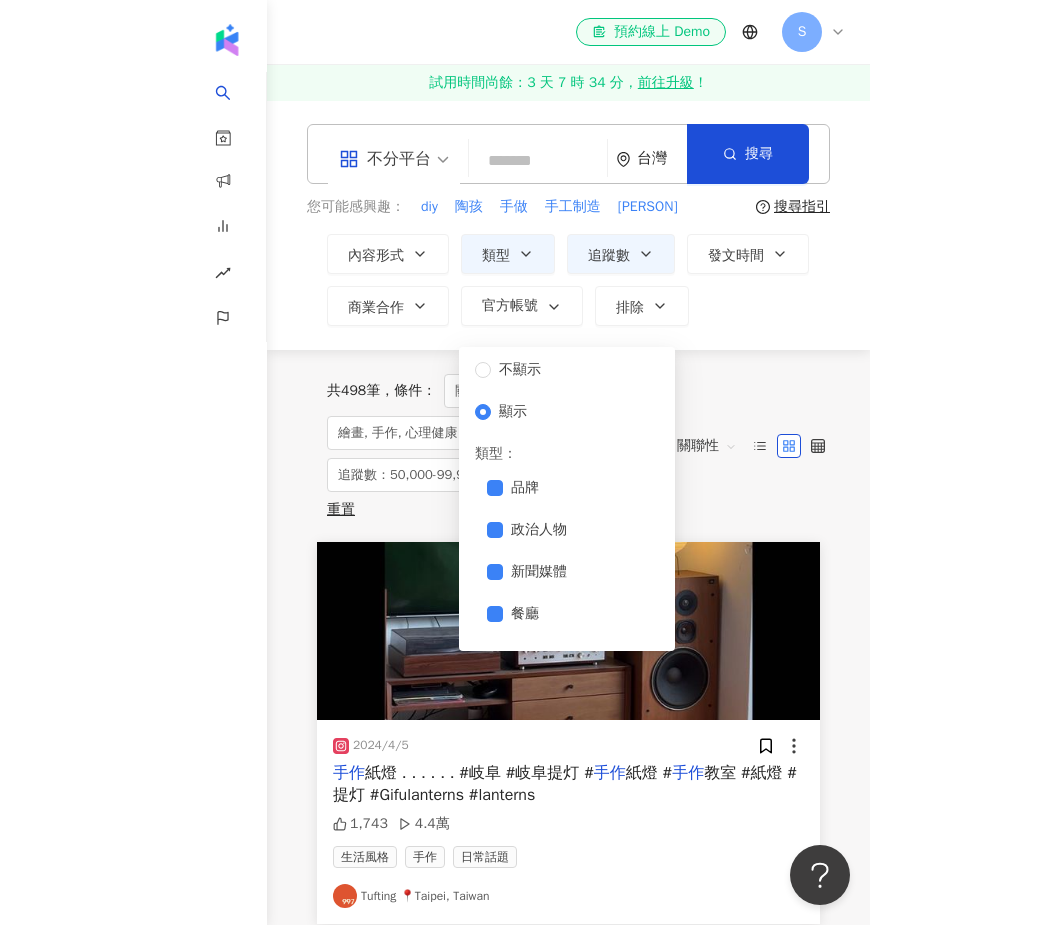 scroll, scrollTop: 0, scrollLeft: 0, axis: both 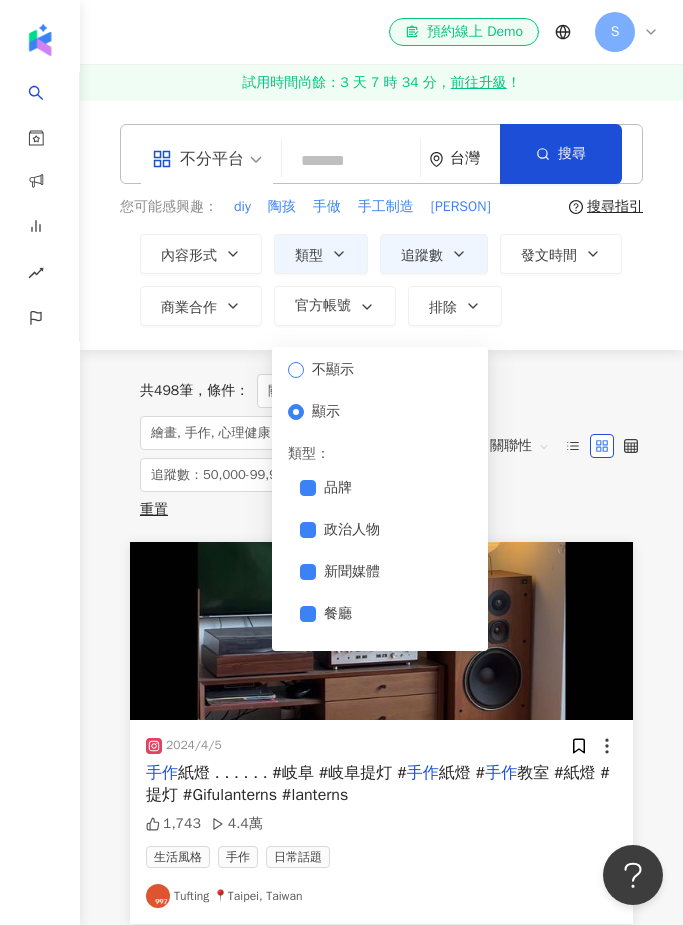 click on "不顯示" at bounding box center (333, 370) 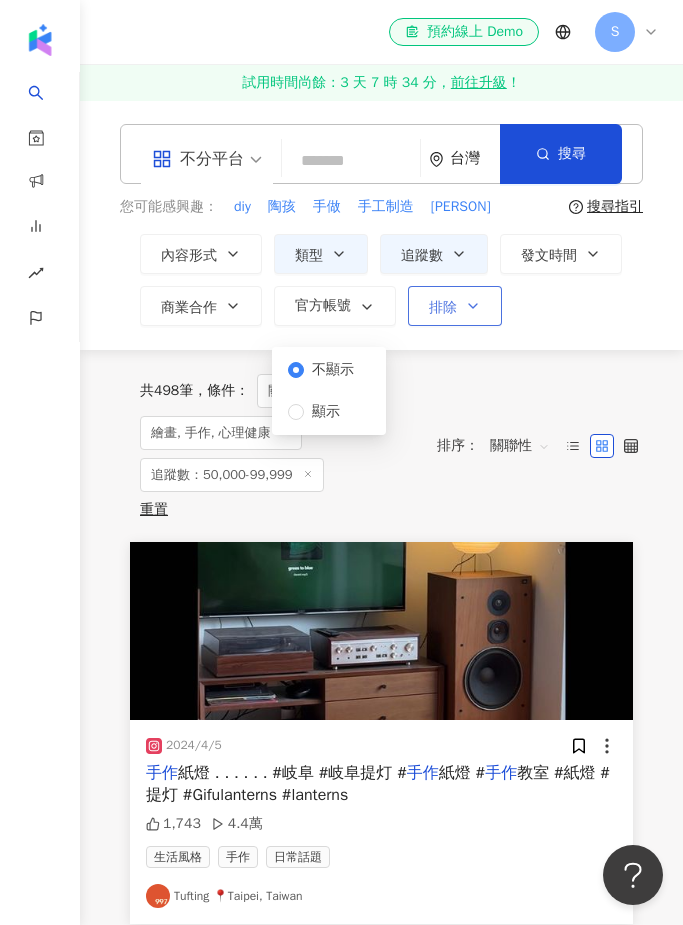click 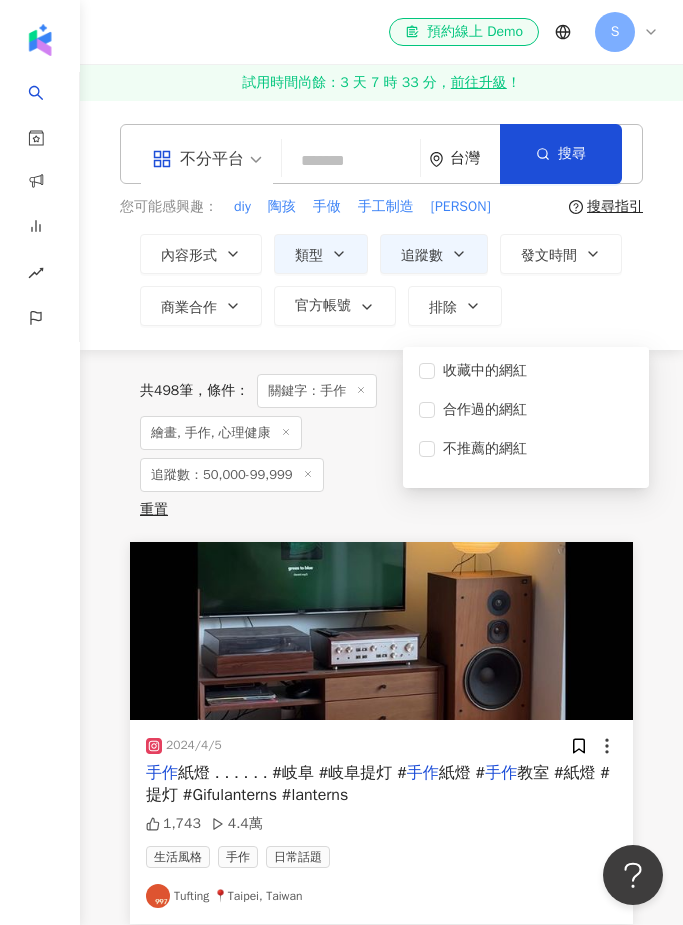 click on "內容形式 類型 追蹤數 發文時間 商業合作 官方帳號  排除  不限 貼文 全部影音 *****  -  ***** 不限 小型 奈米網紅 (<1萬) 微型網紅 (1萬-3萬) 小型網紅 (3萬-5萬) 中型 中小型網紅 (5萬-10萬) 中型網紅 (10萬-30萬) 中大型網紅 (30萬-50萬) 大型 大型網紅 (50萬-100萬) 百萬網紅 (>100萬) 不限 商業合作內容 非商業合作內容 不顯示 顯示 收藏中的網紅 合作過的網紅 不推薦的網紅" at bounding box center [381, 280] 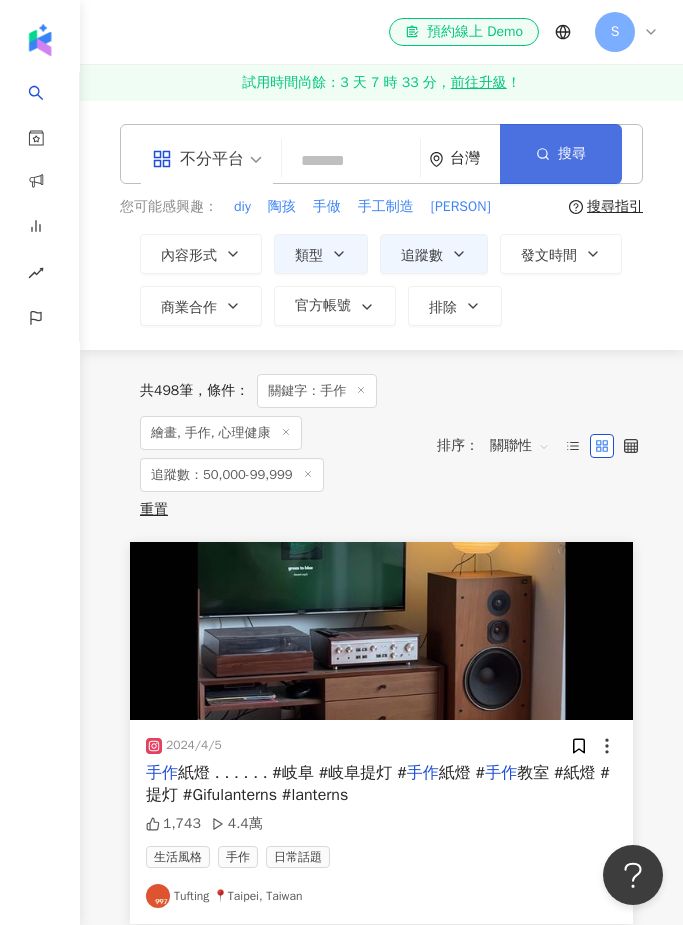 click on "搜尋" at bounding box center [561, 154] 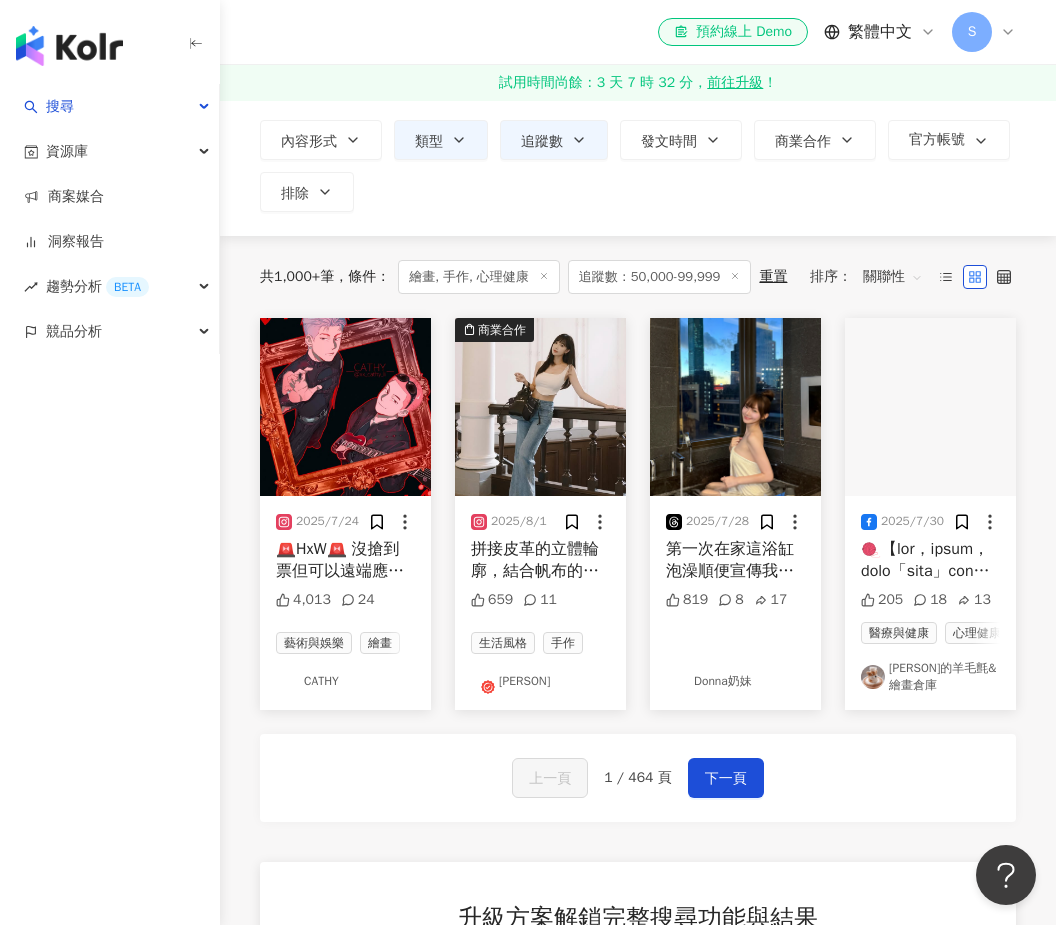 scroll, scrollTop: 0, scrollLeft: 0, axis: both 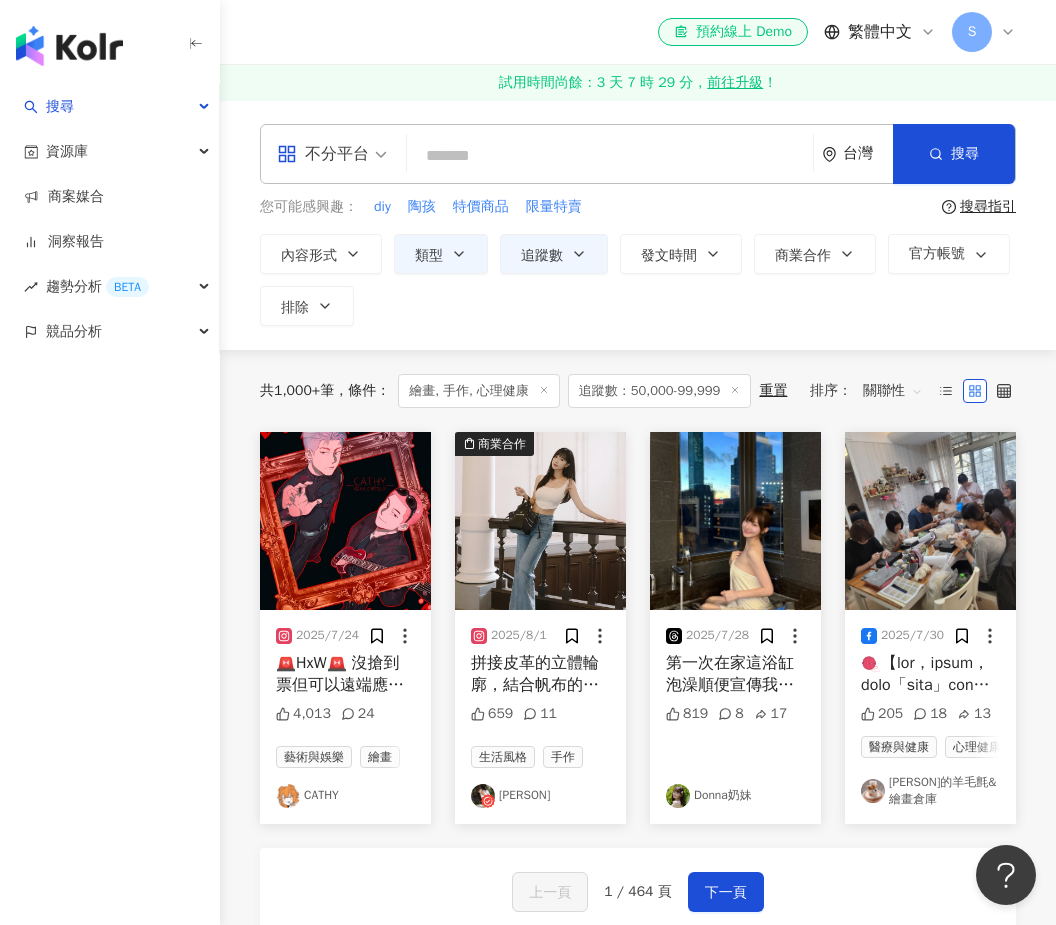 click on "拼接皮革的立體輪廓，結合帆布的俐落質感‘’
抽繩設計讓包包立體更有型!!!!
而且~~~容量比我以為的還能裝
手機錢包化妝包通通有位子🆗
🎁 隨包附贈：實用又可愛的捲尺吊飾😙
@playboy.taiwan
#UrbanPulse #playboytaiwan #城市風格 #摩登日常" at bounding box center [540, 674] 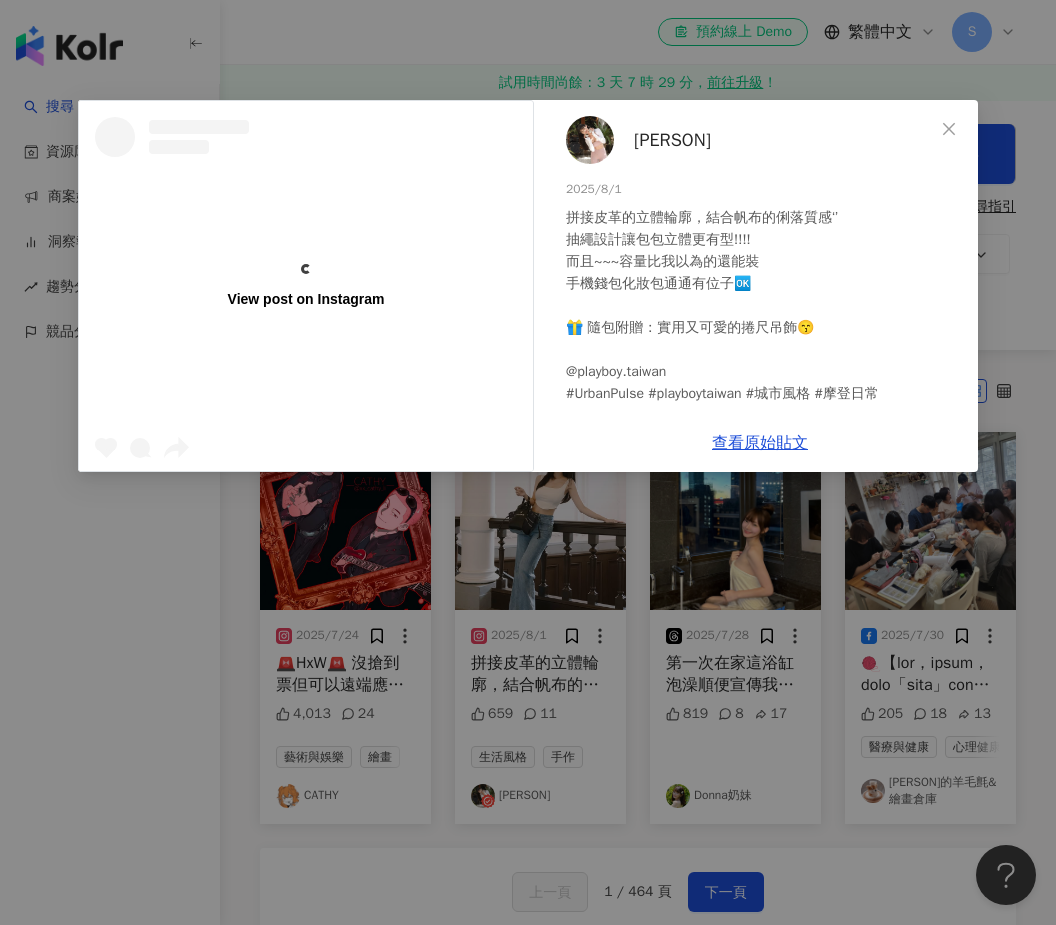 click on "View post on Instagram   [PERSON] 2025/8/1 下雨天也想輕鬆出門的日子
背心、牛仔褲、再背上這咖 Urban Pulse省腦穿搭🤣
拼接皮革的立體輪廓，結合帆布的俐落質感‘’
抽繩設計讓包包立體更有型!!!!
而且~~~容量比我以為的還能裝
手機錢包化妝包通通有位子🆗
🎁 隨包附贈：實用又可愛的捲尺吊飾😙
@playboy.taiwan
#UrbanPulse #playboytaiwan #城市風格 #摩登日常 659 11 查看原始貼文" at bounding box center (528, 462) 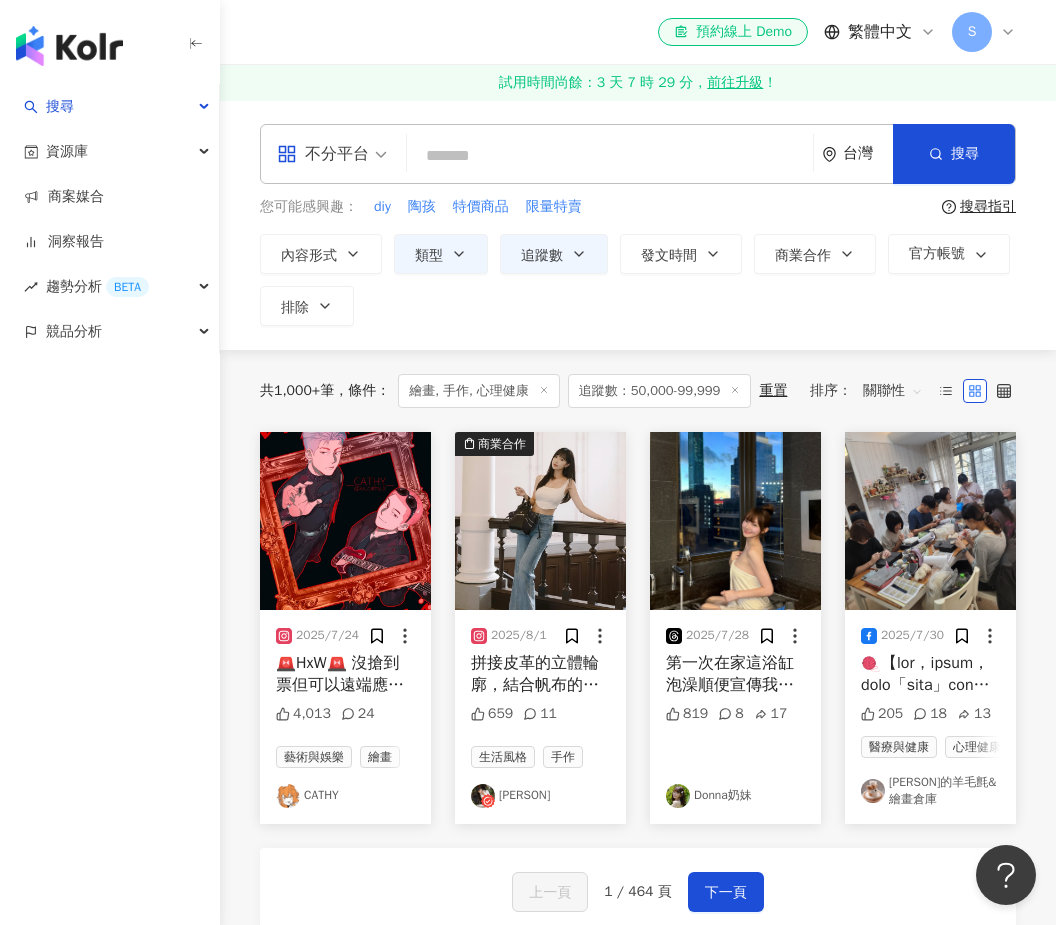 click on "拼接皮革的立體輪廓，結合帆布的俐落質感‘’
抽繩設計讓包包立體更有型!!!!
而且~~~容量比我以為的還能裝
手機錢包化妝包通通有位子🆗
🎁 隨包附贈：實用又可愛的捲尺吊飾😙
@playboy.taiwan
#UrbanPulse #playboytaiwan #城市風格 #摩登日常" at bounding box center (540, 674) 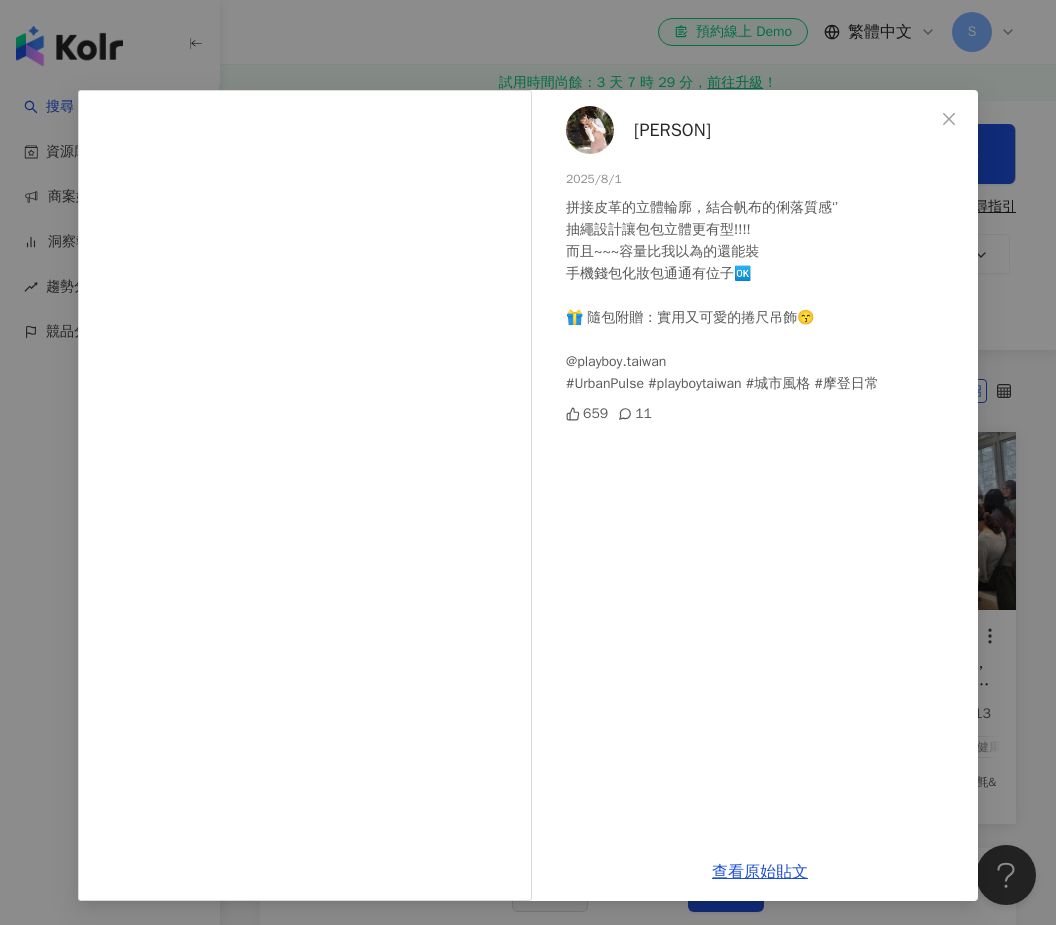 scroll, scrollTop: 10, scrollLeft: 0, axis: vertical 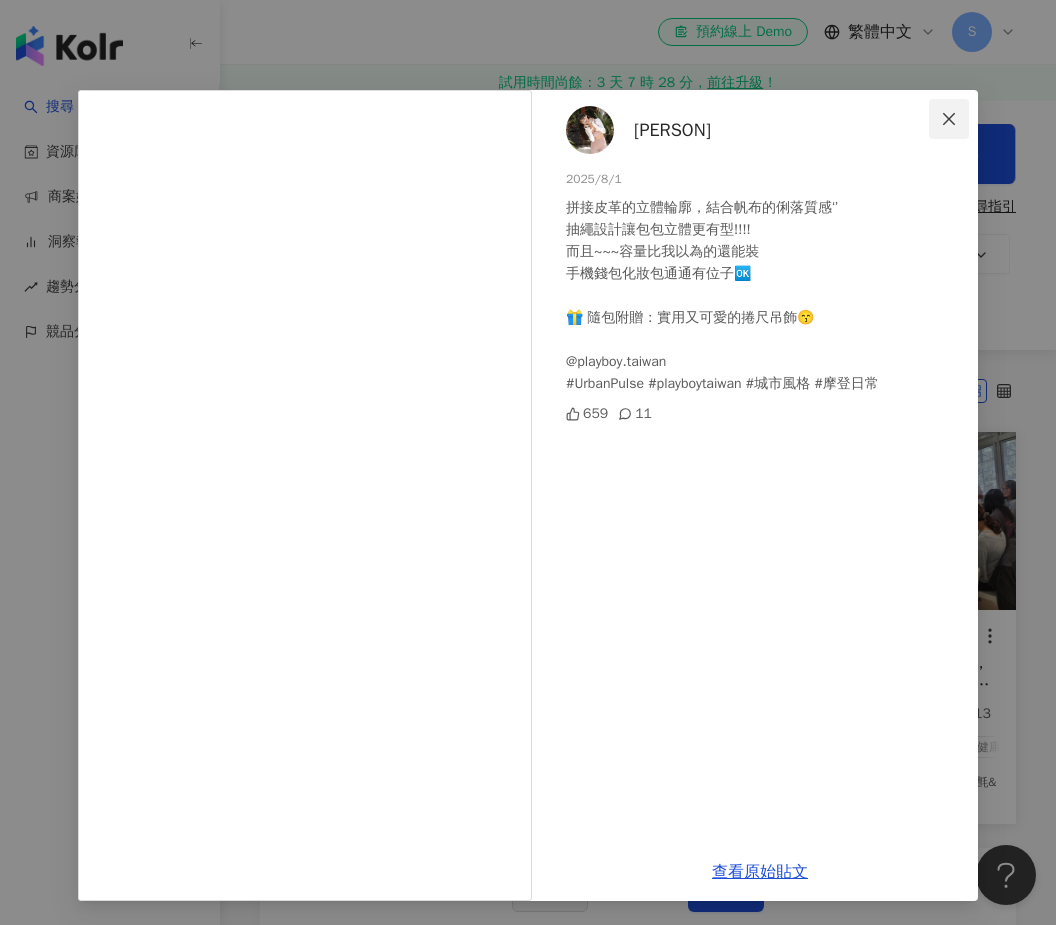 click 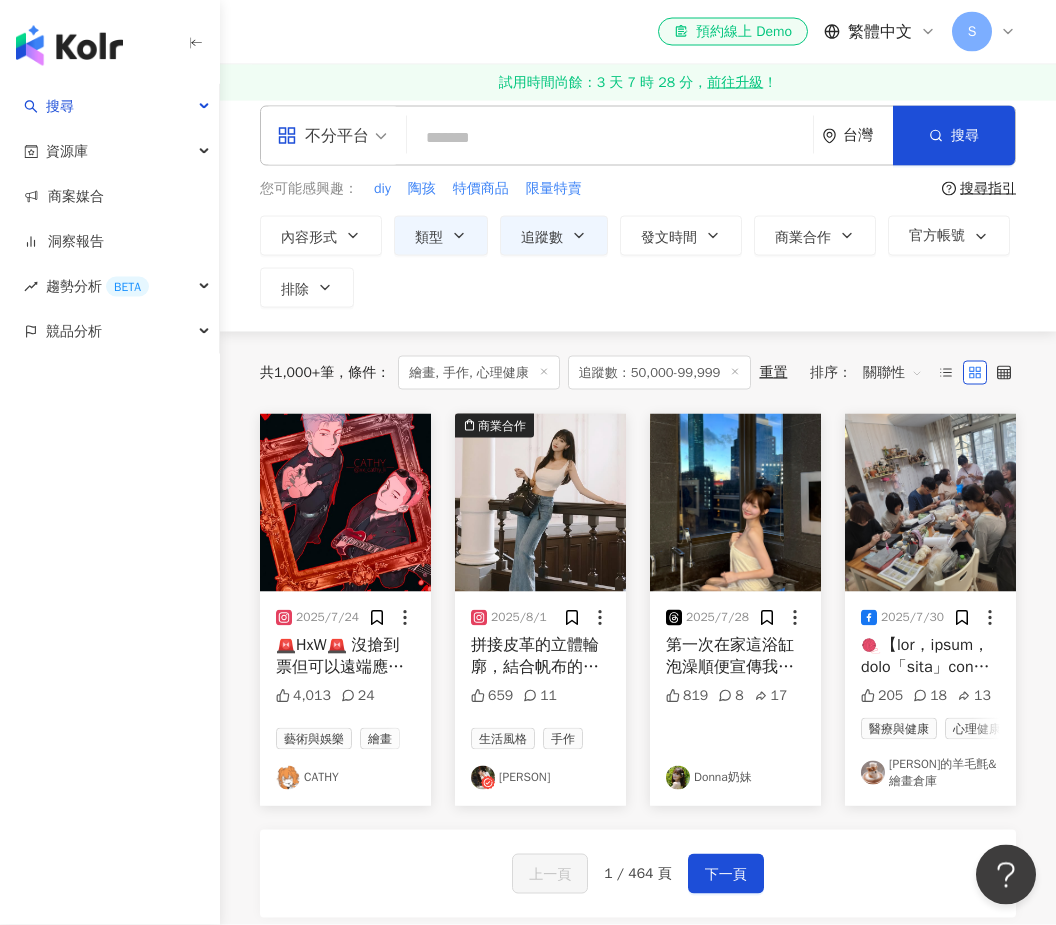 scroll, scrollTop: 19, scrollLeft: 0, axis: vertical 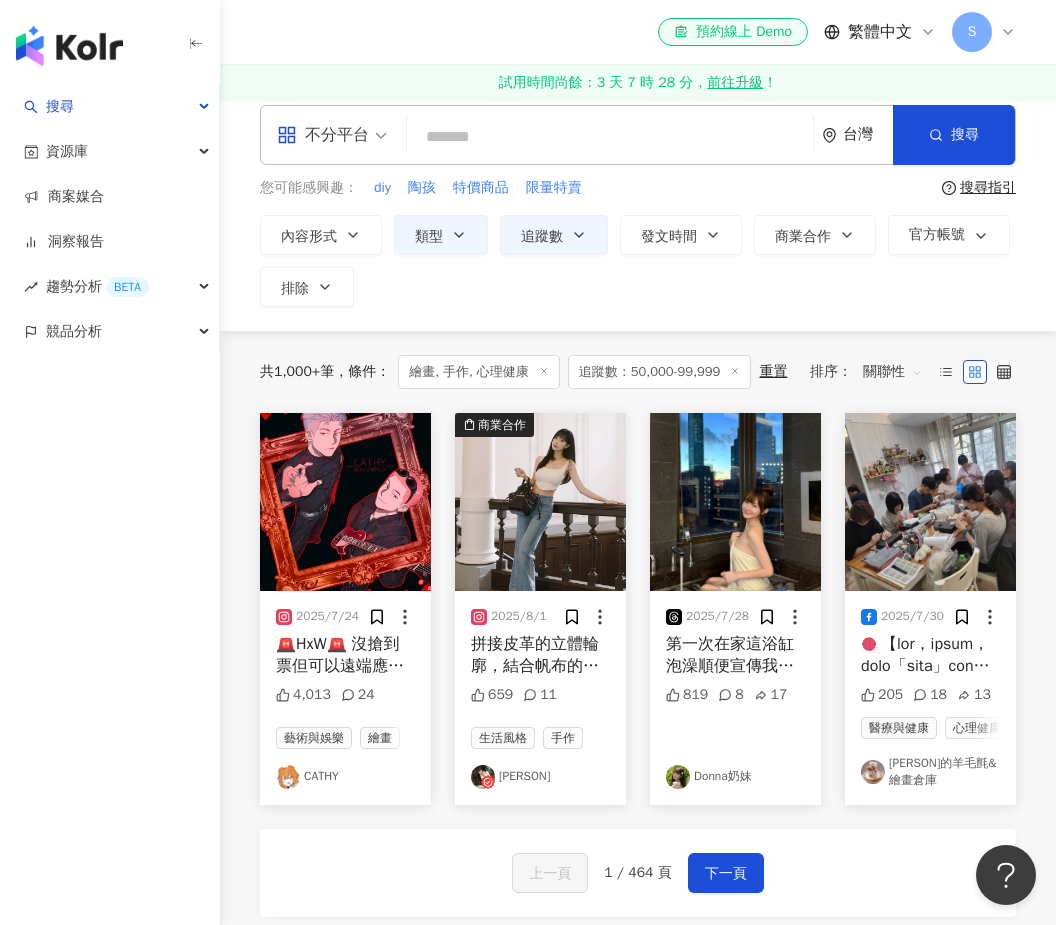 click at bounding box center [735, 502] 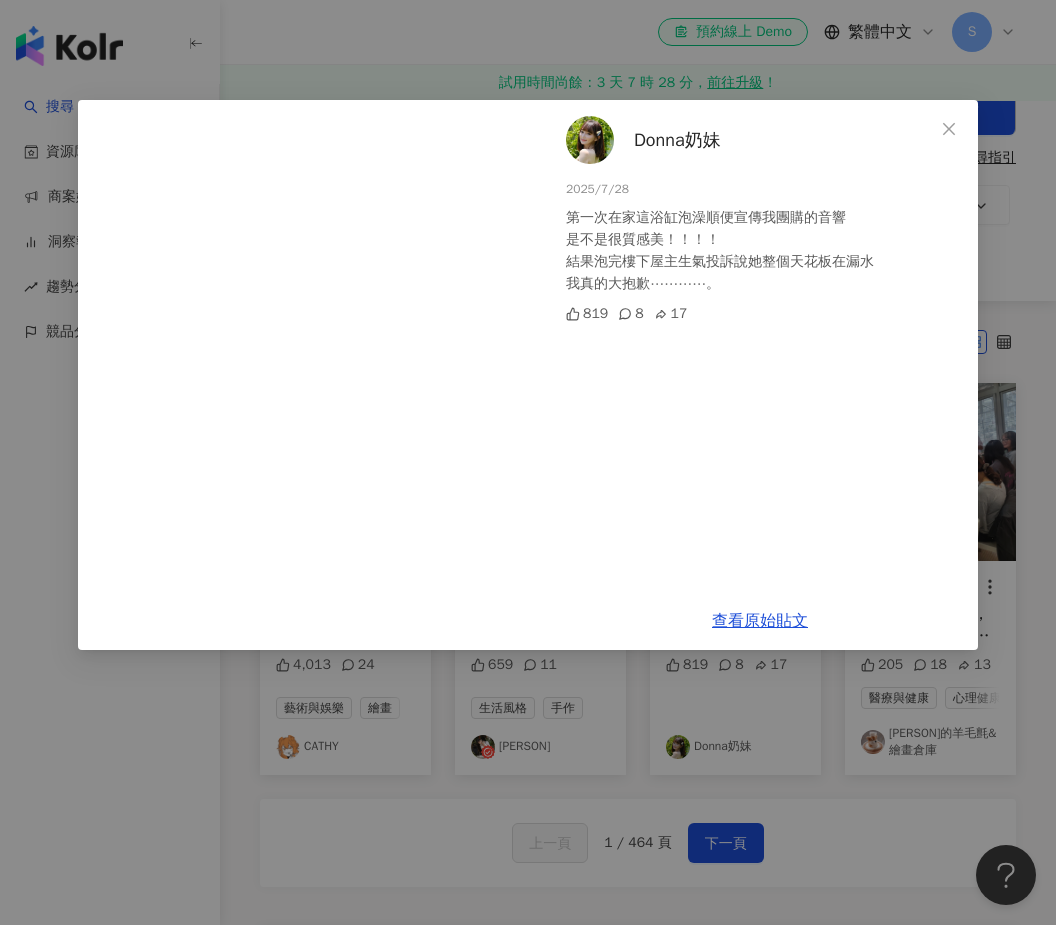 scroll, scrollTop: 59, scrollLeft: 0, axis: vertical 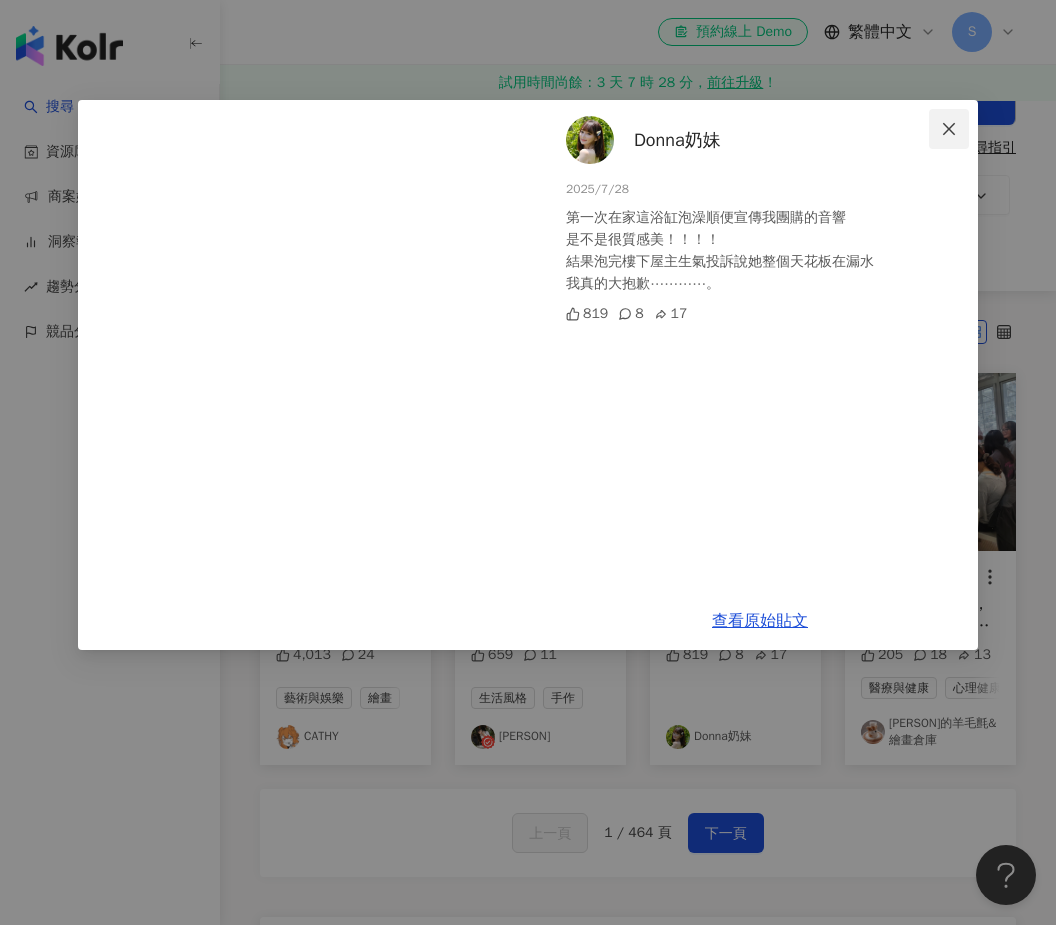 click 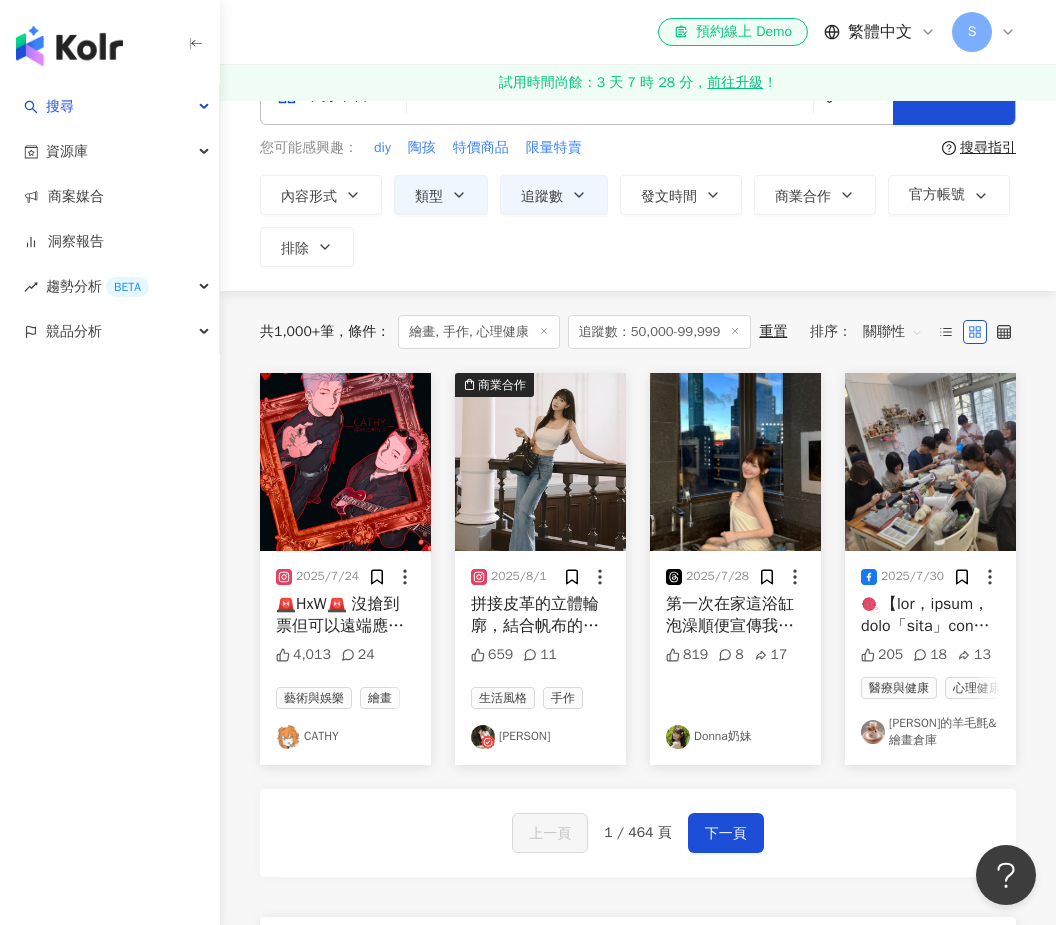 click at bounding box center [930, 615] 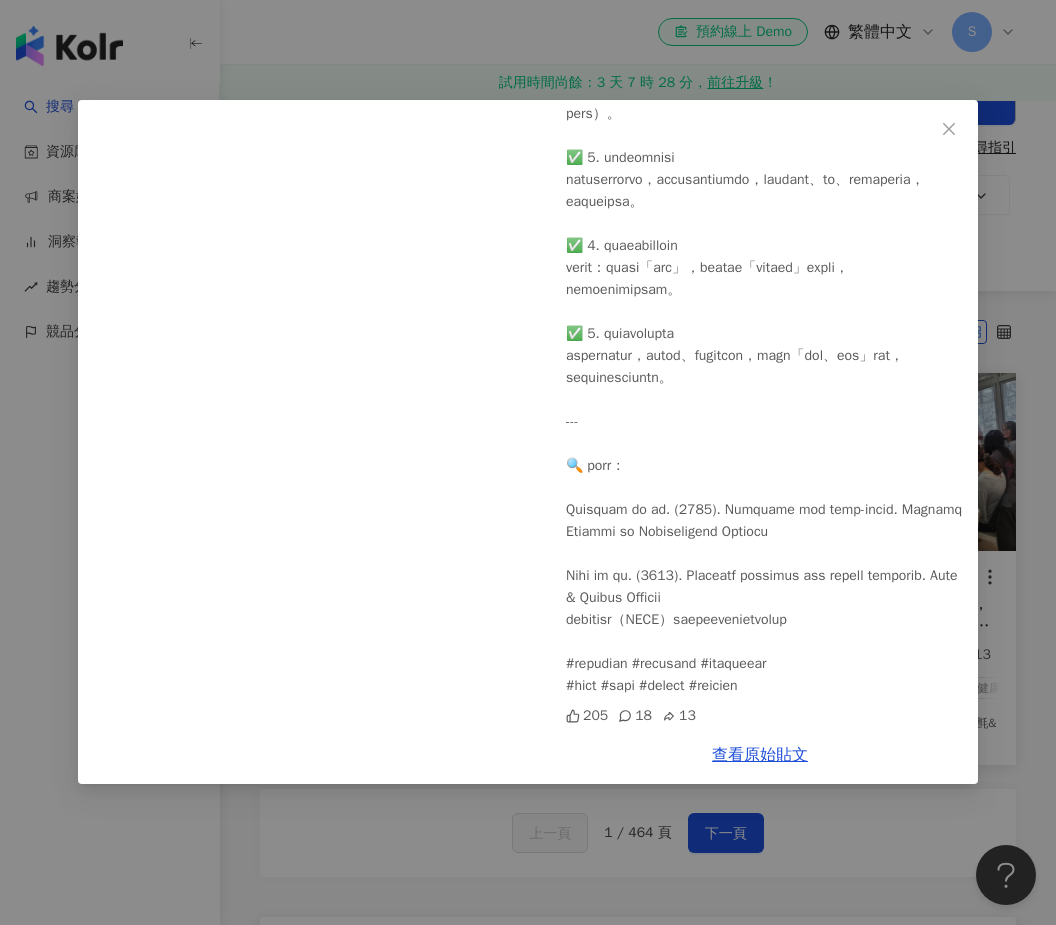 scroll, scrollTop: 565, scrollLeft: 0, axis: vertical 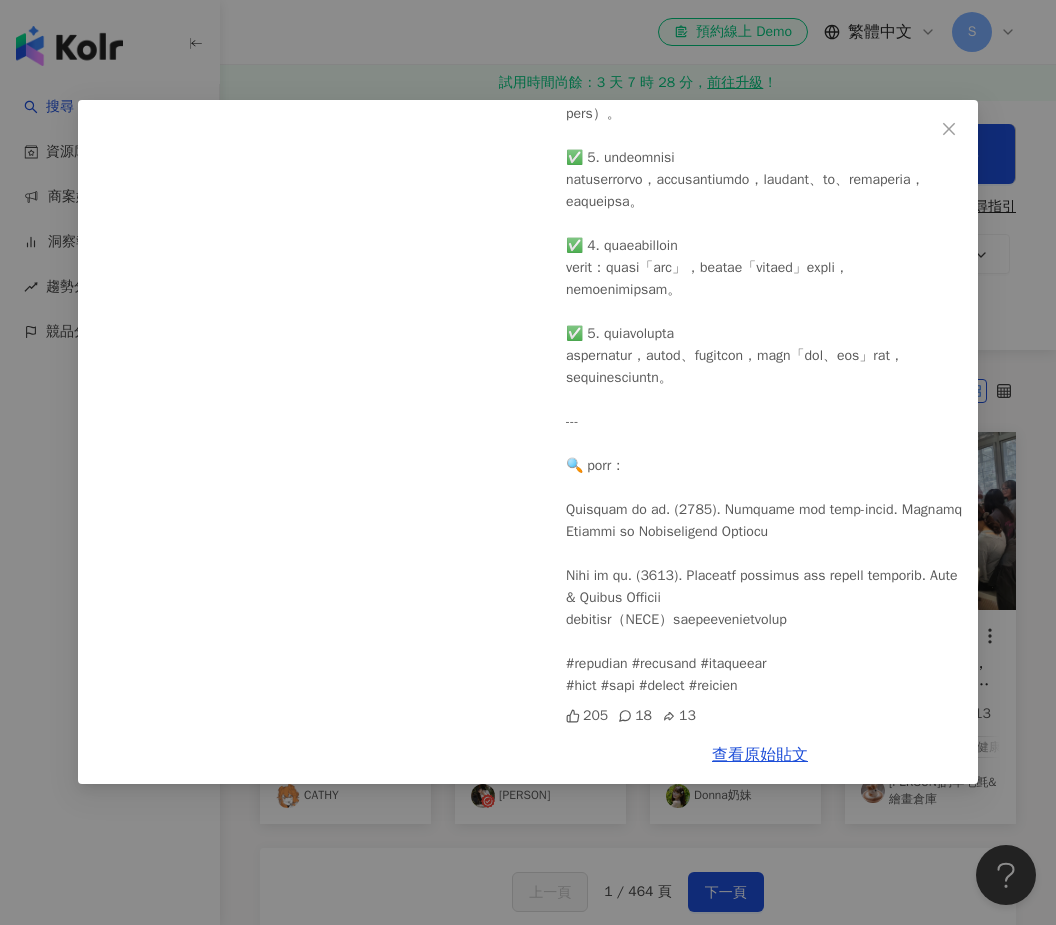 click on "[PERSON]的羊毛氈&繪畫倉庫 2025/7/30 205 18 13 查看原始貼文" at bounding box center (528, 462) 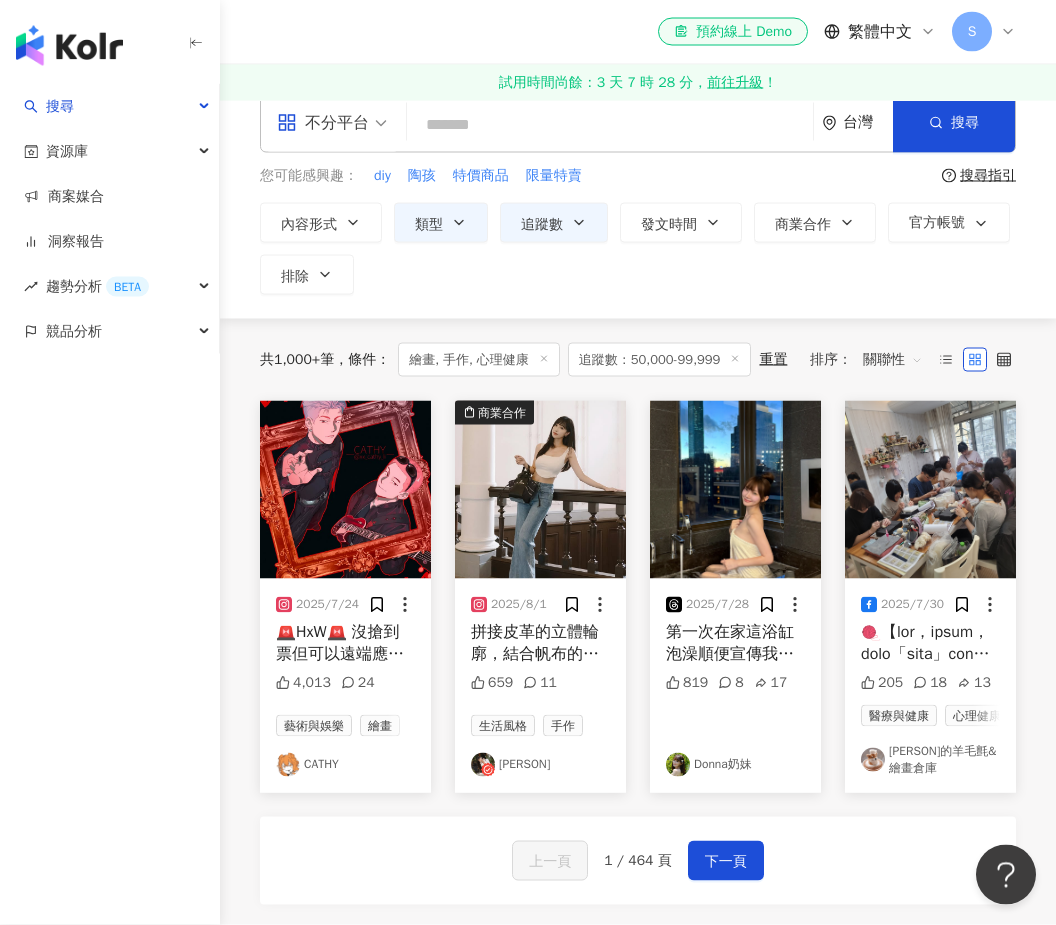scroll, scrollTop: 32, scrollLeft: 0, axis: vertical 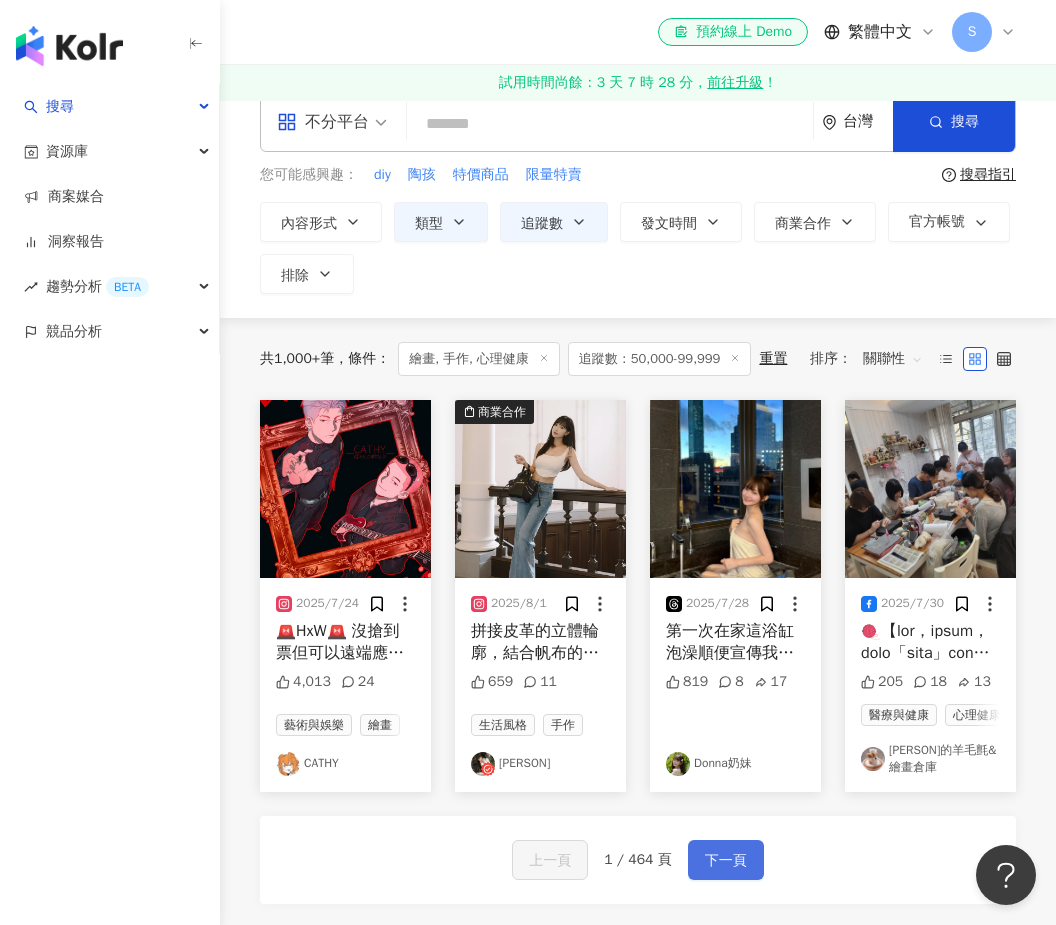 click on "下一頁" at bounding box center (726, 861) 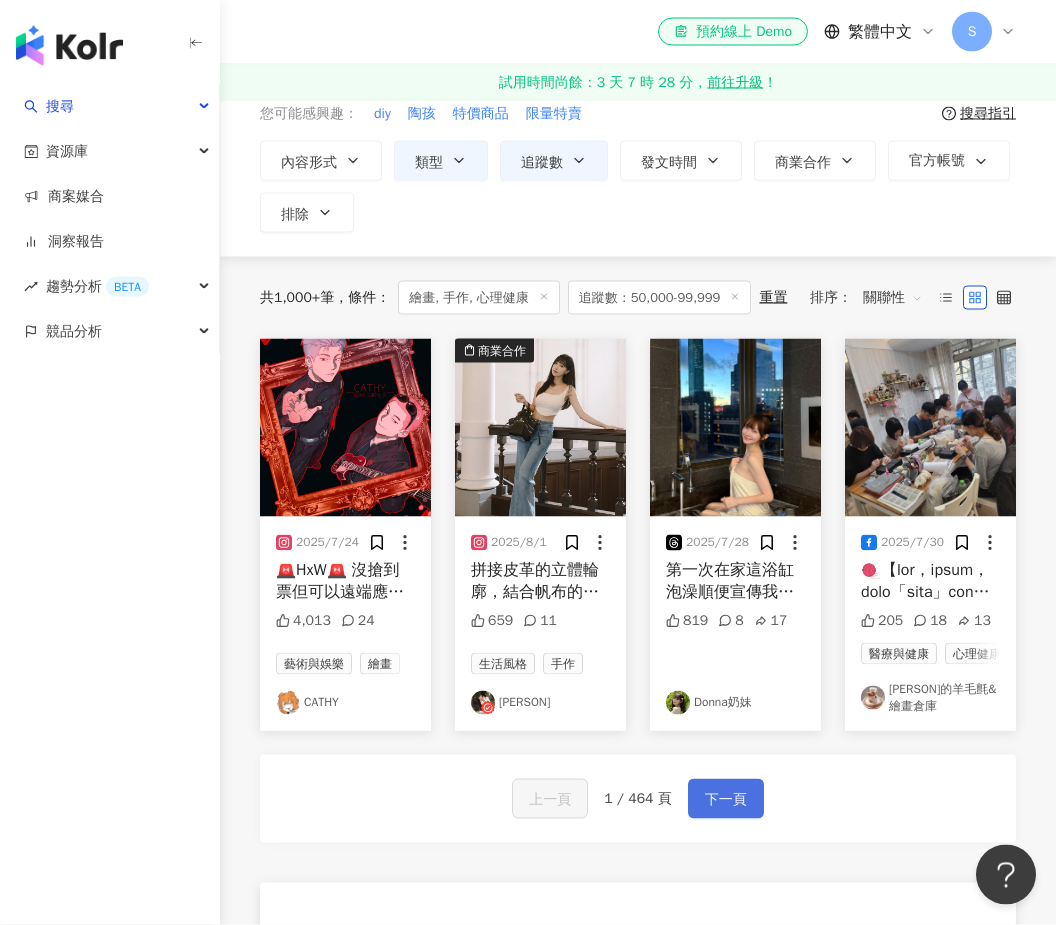 click on "下一頁" at bounding box center [726, 800] 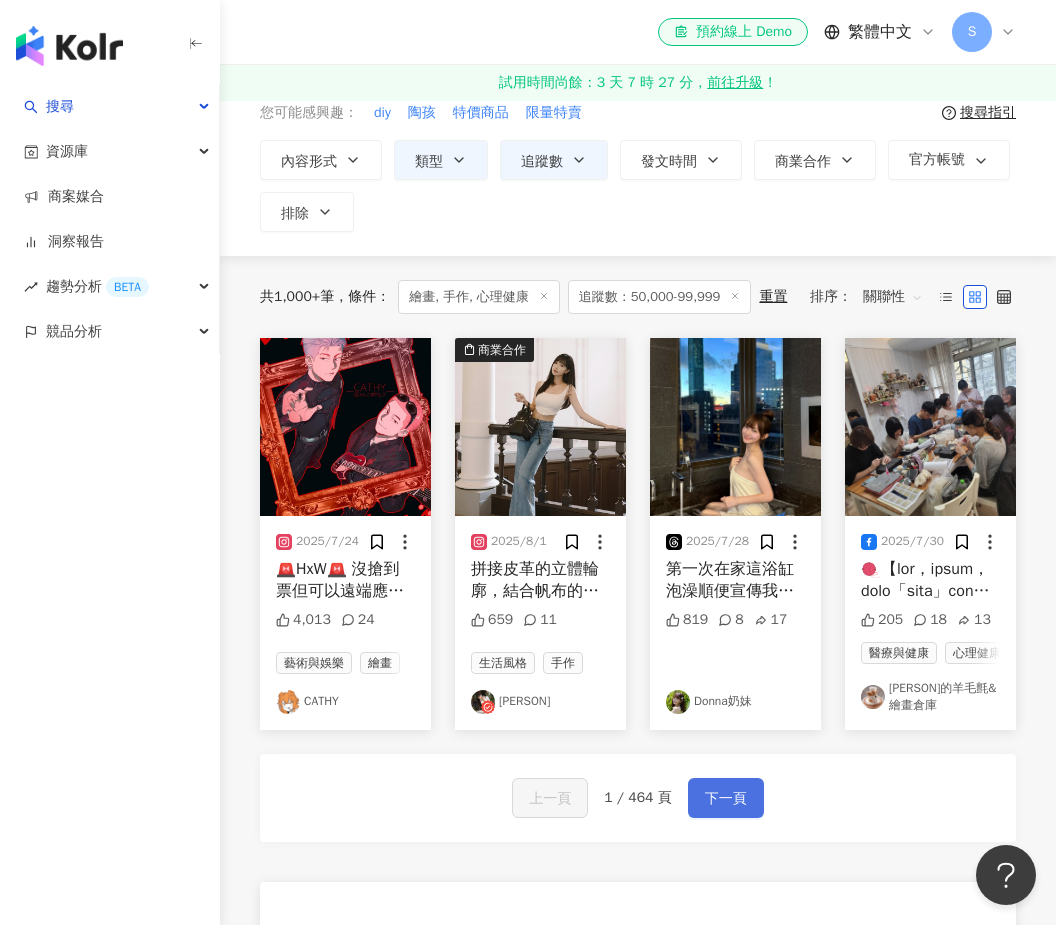 click on "下一頁" at bounding box center (726, 799) 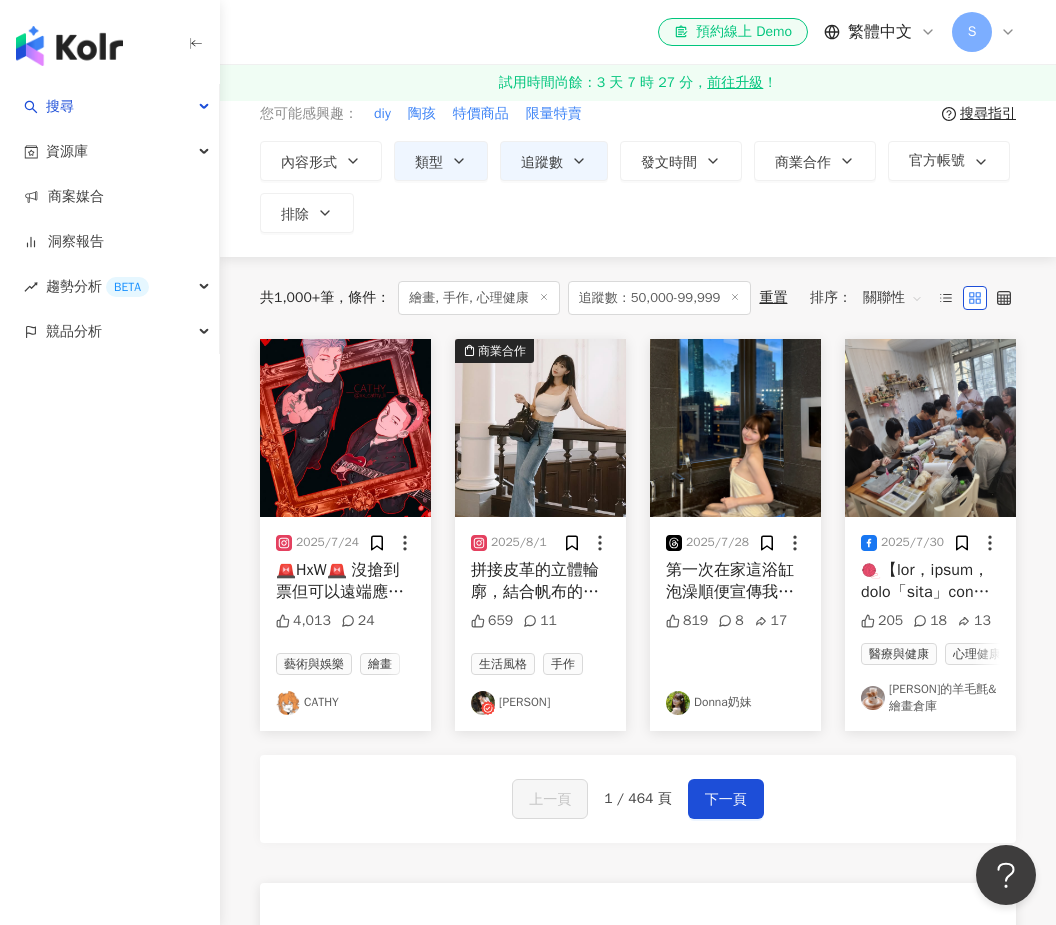 click on "共  1,000+  筆 條件 ： 繪畫, 手作, 心理健康 追蹤數：50,000-99,999 重置 排序： 關聯性 2025/7/24 🚨HxW🚨
沒搶到票但可以遠端應援✊
#illustration #seventeen #세븐틴 #seventeenfanart #hoshi #woozi #hxw #art #落書き #平板繪 #板繪 #塗鴉 4,013 24 藝術與娛樂 繪畫 CATHY 商業合作 2025/8/1 下雨天也想輕鬆出門的日子
背心、牛仔褲、再背上這咖 Urban Pulse省腦穿搭🤣
拼接皮革的立體輪廓，結合帆布的俐落質感‘’
抽繩設計讓包包立體更有型!!!!
而且~~~容量比我以為的還能裝
手機錢包化妝包通通有位子🆗
🎁 隨包附贈：實用又可愛的捲尺吊飾😙
@playboy.taiwan
#UrbanPulse #playboytaiwan #城市風格 #摩登日常 [PERSON] 生活風格 手作 2025/7/28 第一次在家這浴缸泡澡順便宣傳我團購的音響
是不是很質感美！！！！
結果泡完樓下屋主生氣投訴說她整個天花板在漏水
我真的大抱歉⋯⋯⋯⋯。 819 8 17 2025/7/30" at bounding box center (638, 843) 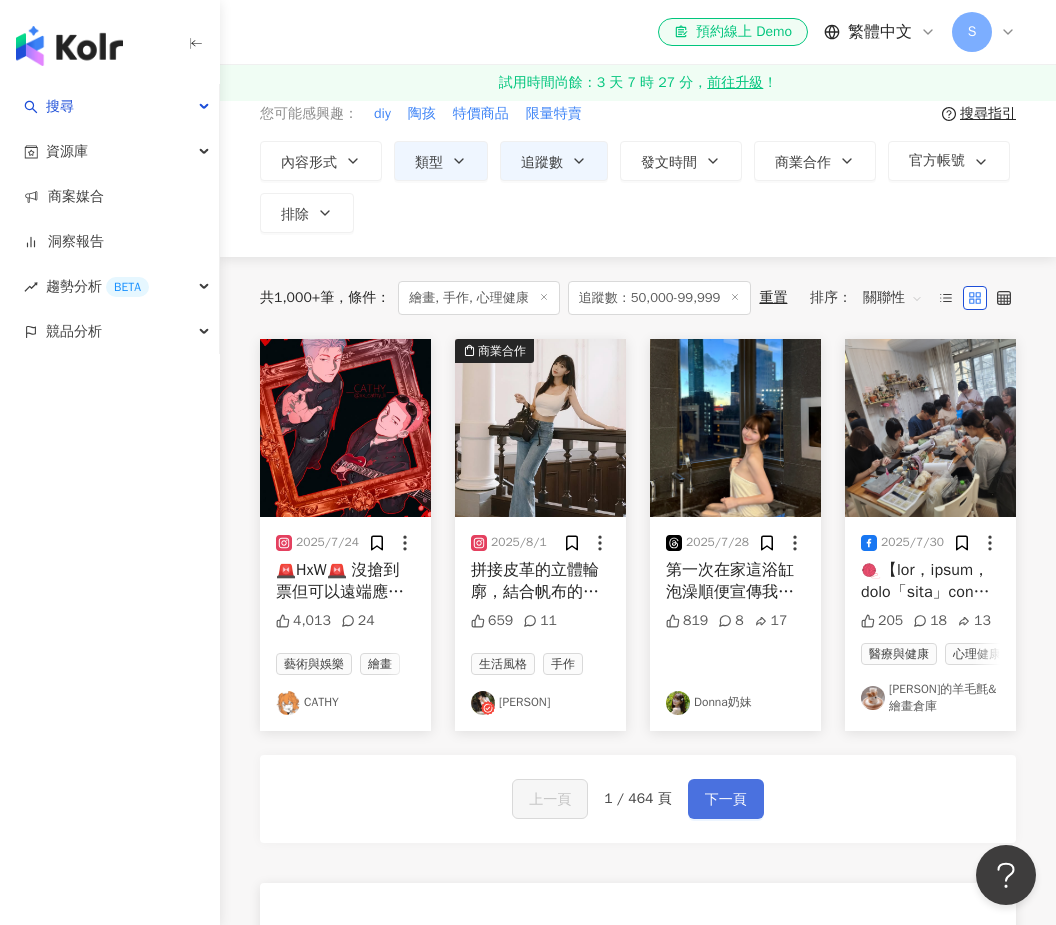 click on "下一頁" at bounding box center [726, 800] 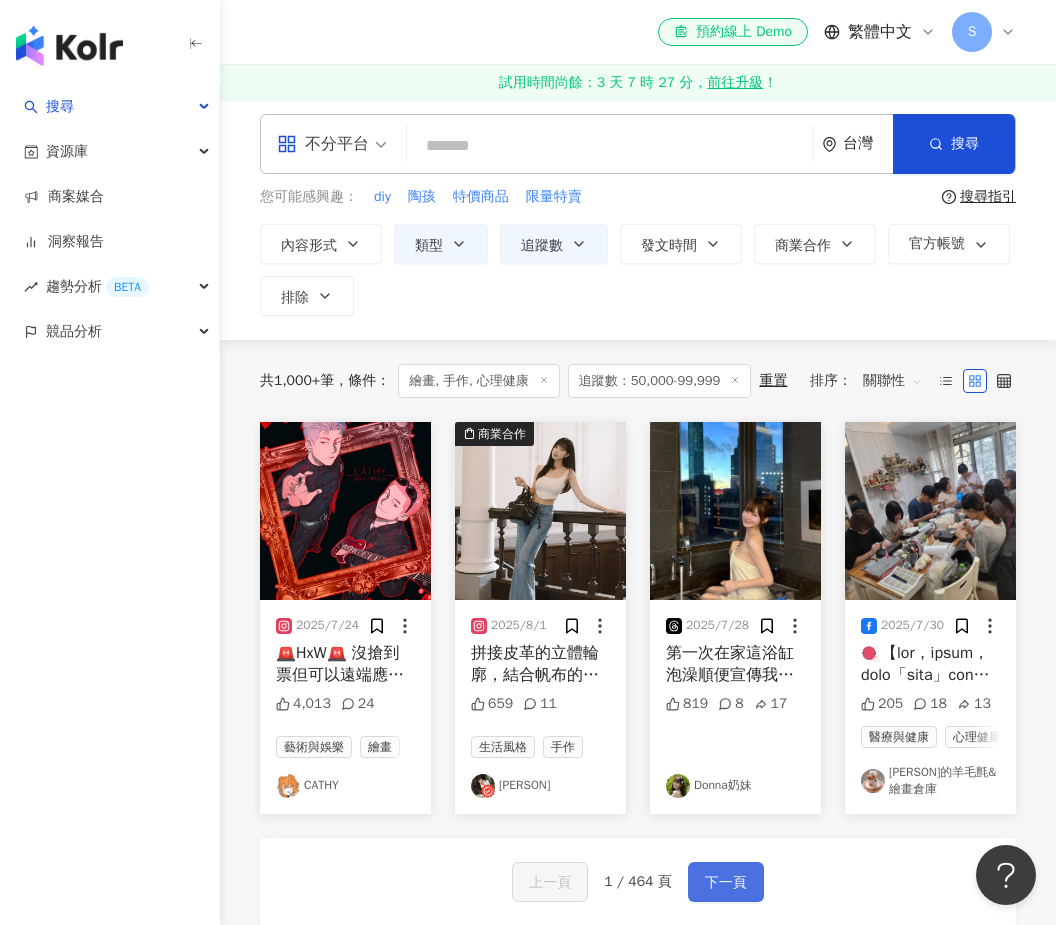 scroll, scrollTop: 0, scrollLeft: 0, axis: both 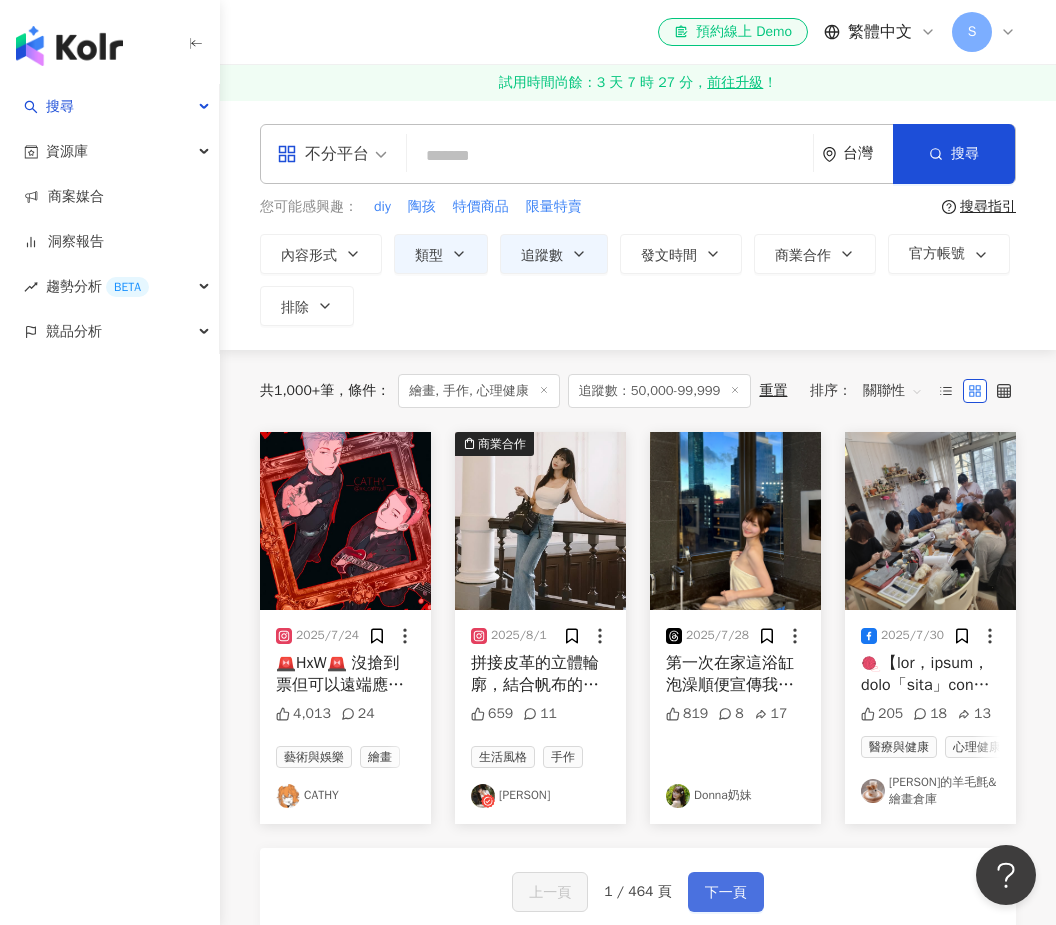 click on "下一頁" at bounding box center (726, 892) 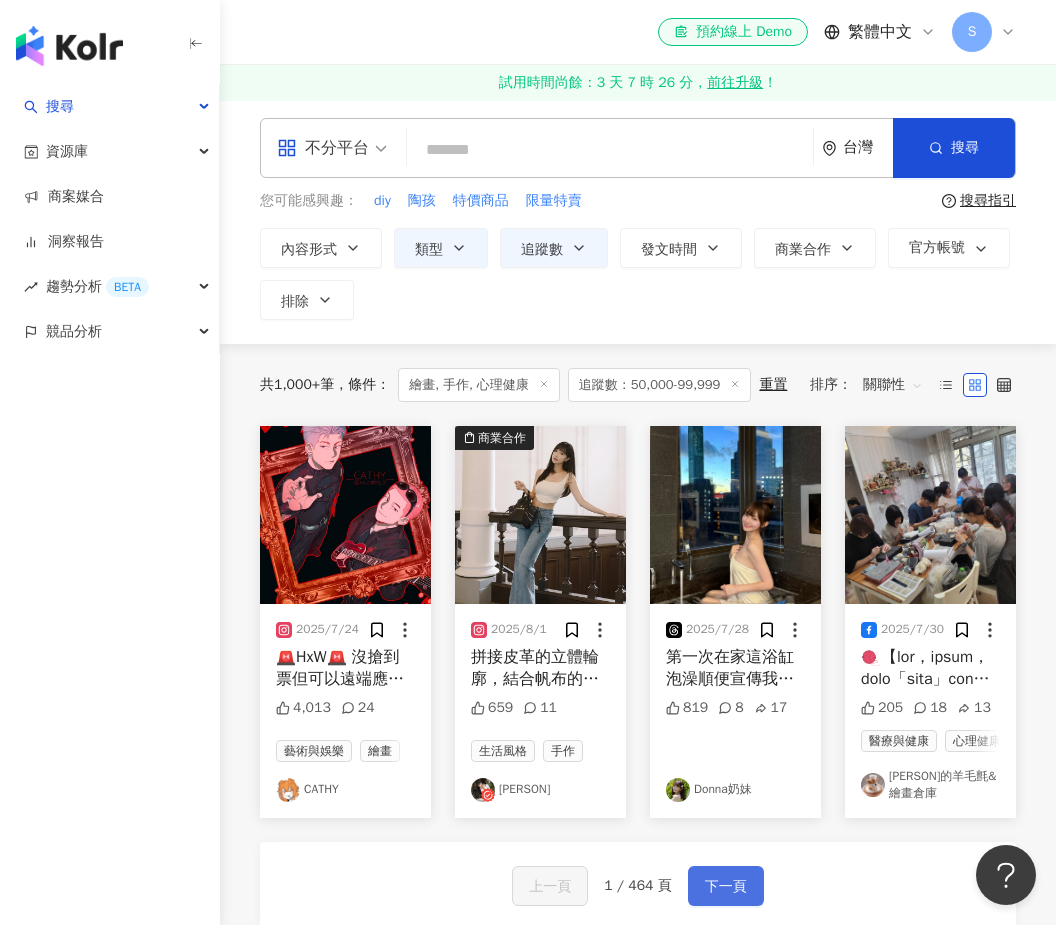 scroll, scrollTop: 13, scrollLeft: 0, axis: vertical 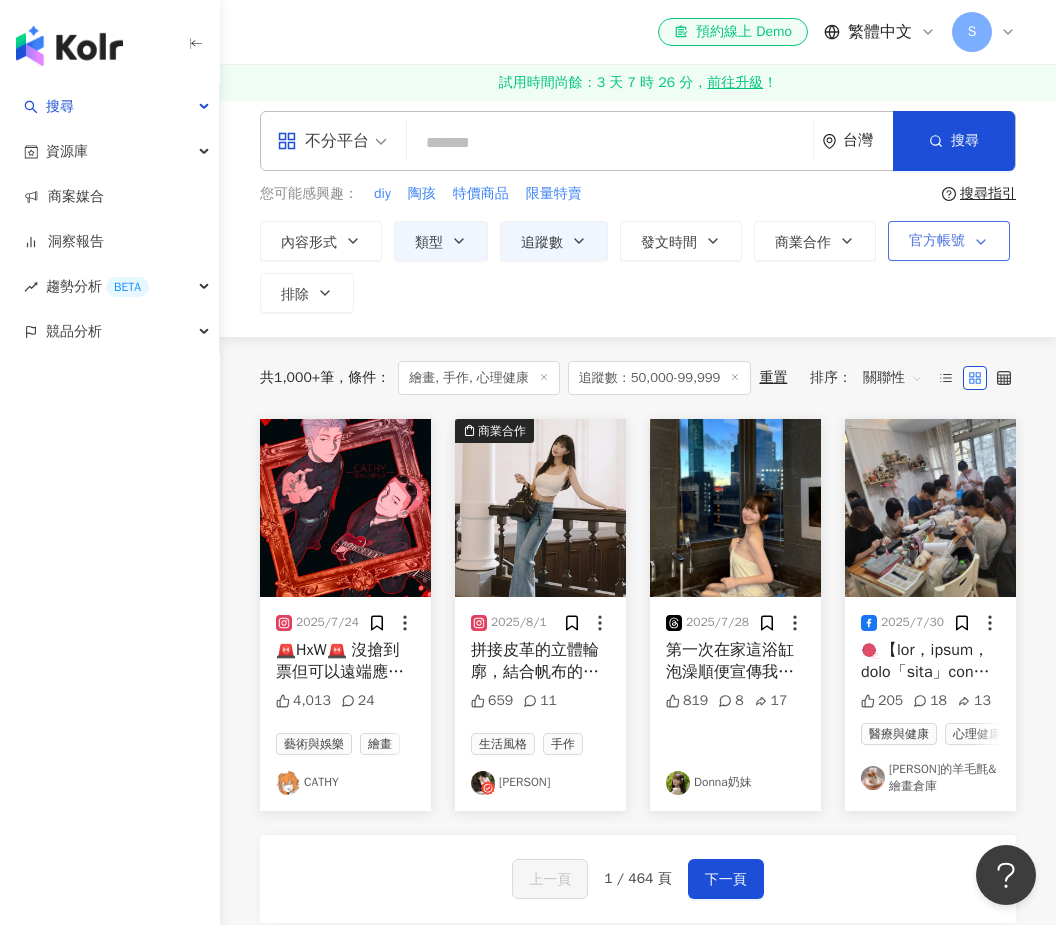 click 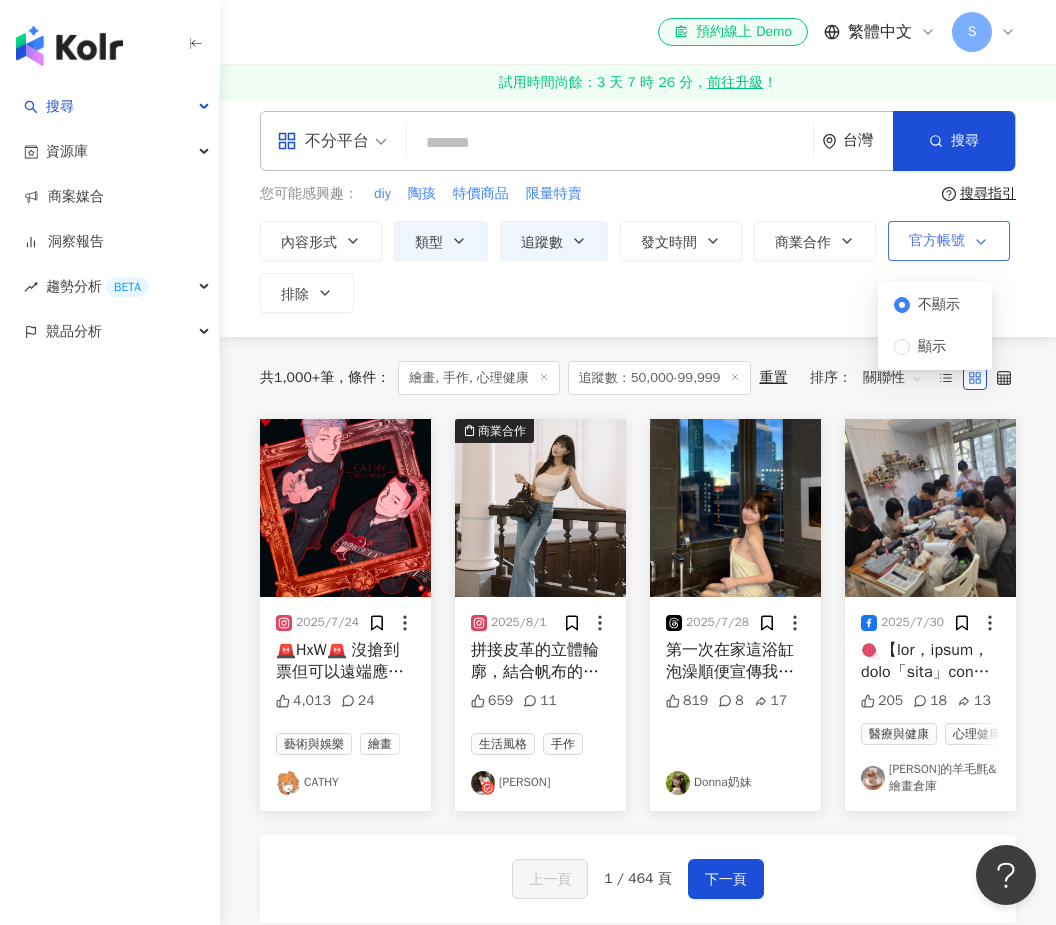 click on "官方帳號" at bounding box center (949, 241) 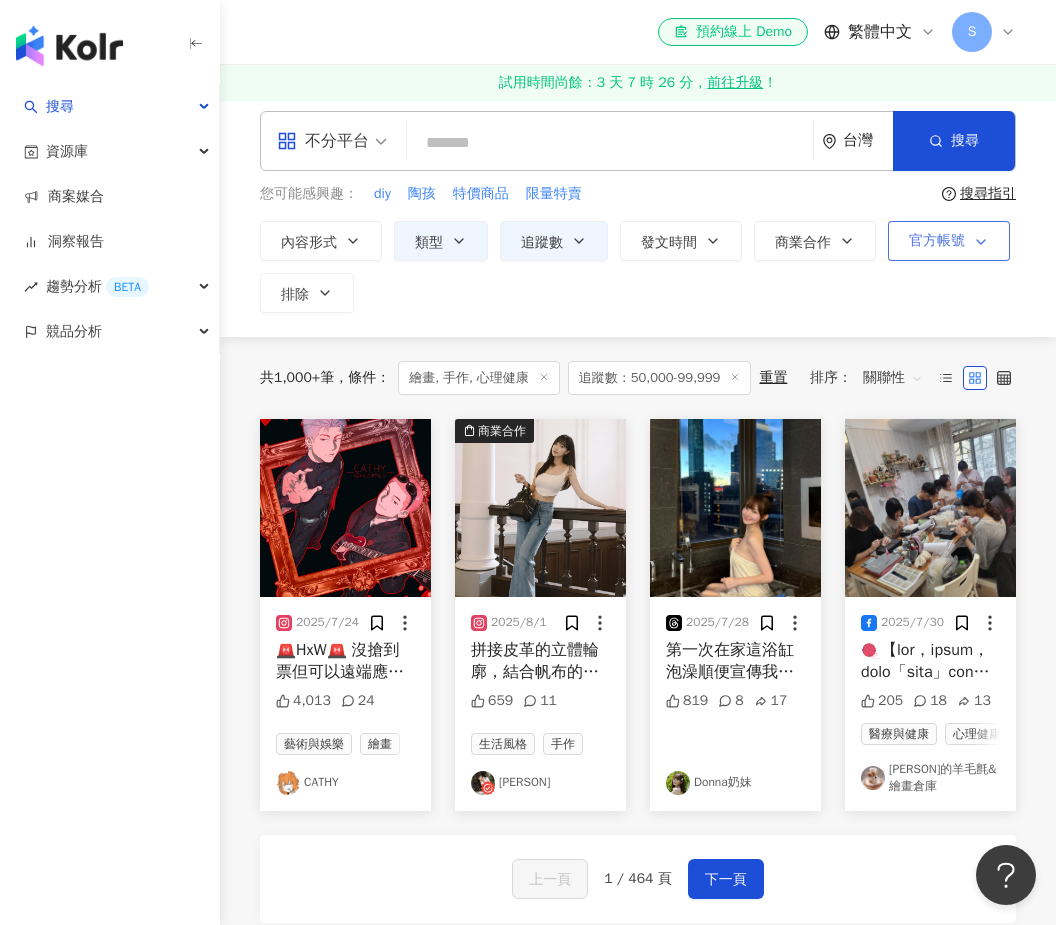 scroll, scrollTop: 0, scrollLeft: 0, axis: both 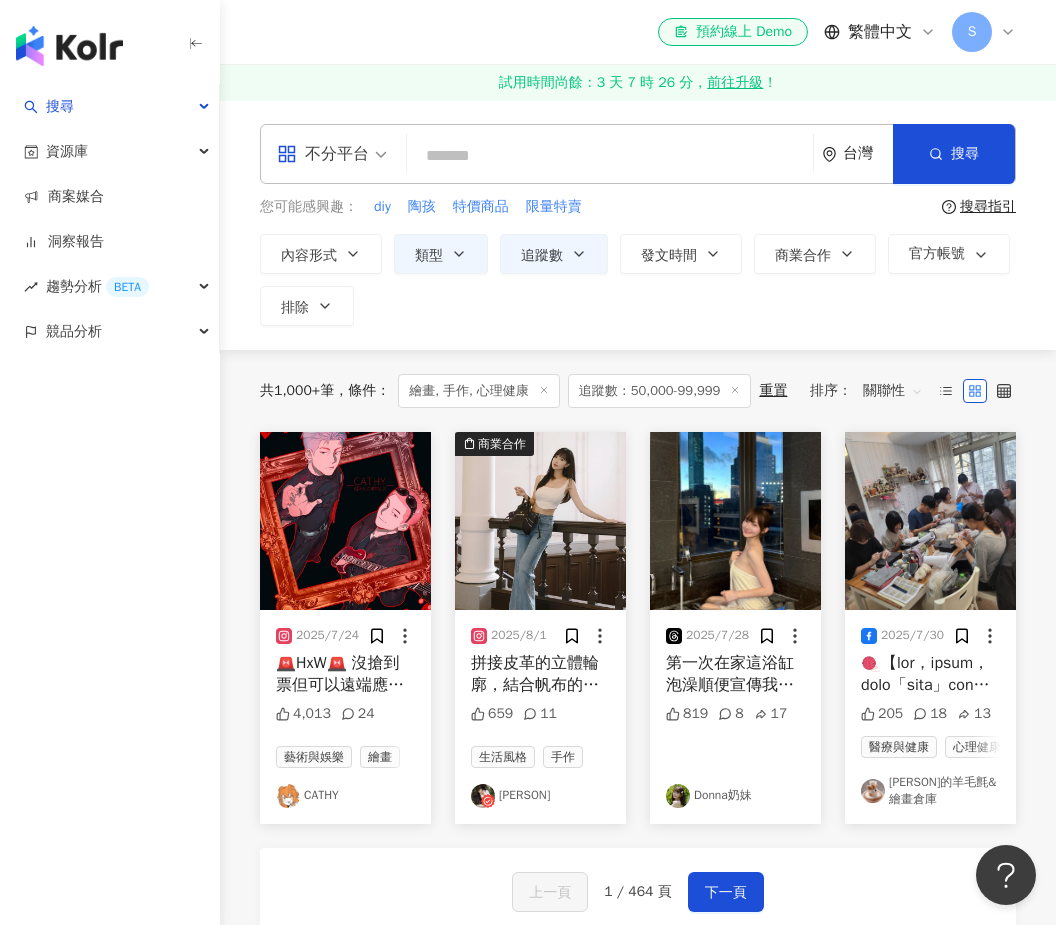 click on "內容形式 類型 追蹤數 發文時間 商業合作 官方帳號  排除  不限 貼文 全部影音 *****  -  ***** 不限 小型 奈米網紅 (<1萬) 微型網紅 (1萬-3萬) 小型網紅 (3萬-5萬) 中型 中小型網紅 (5萬-10萬) 中型網紅 (10萬-30萬) 中大型網紅 (30萬-50萬) 大型 大型網紅 (50萬-100萬) 百萬網紅 (>100萬) 不限 商業合作內容 非商業合作內容 不顯示 顯示 收藏中的網紅 合作過的網紅 不推薦的網紅" at bounding box center [638, 280] 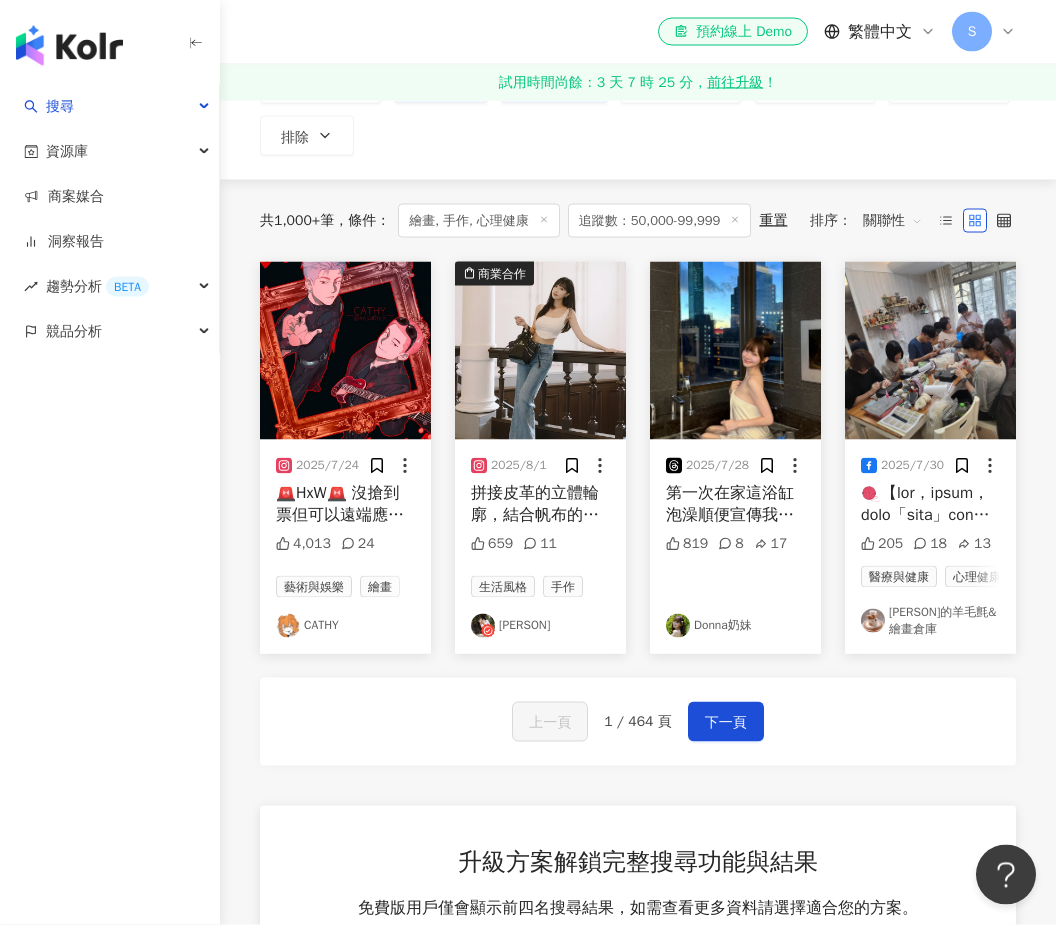 scroll, scrollTop: 171, scrollLeft: 0, axis: vertical 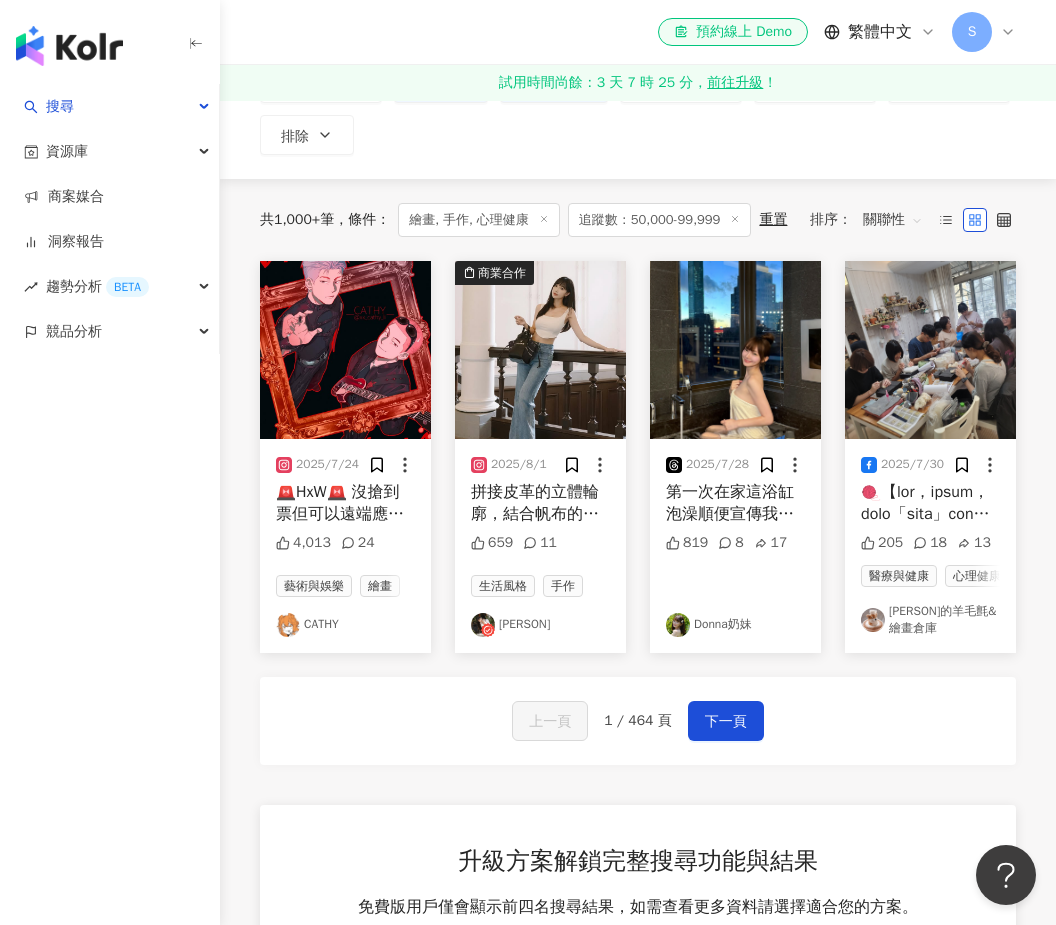 click on "第一次在家這浴缸泡澡順便宣傳我團購的音響
是不是很質感美！！！！
結果泡完樓下屋主生氣投訴說她整個天花板在漏水
我真的大抱歉⋯⋯⋯⋯。" at bounding box center [735, 503] 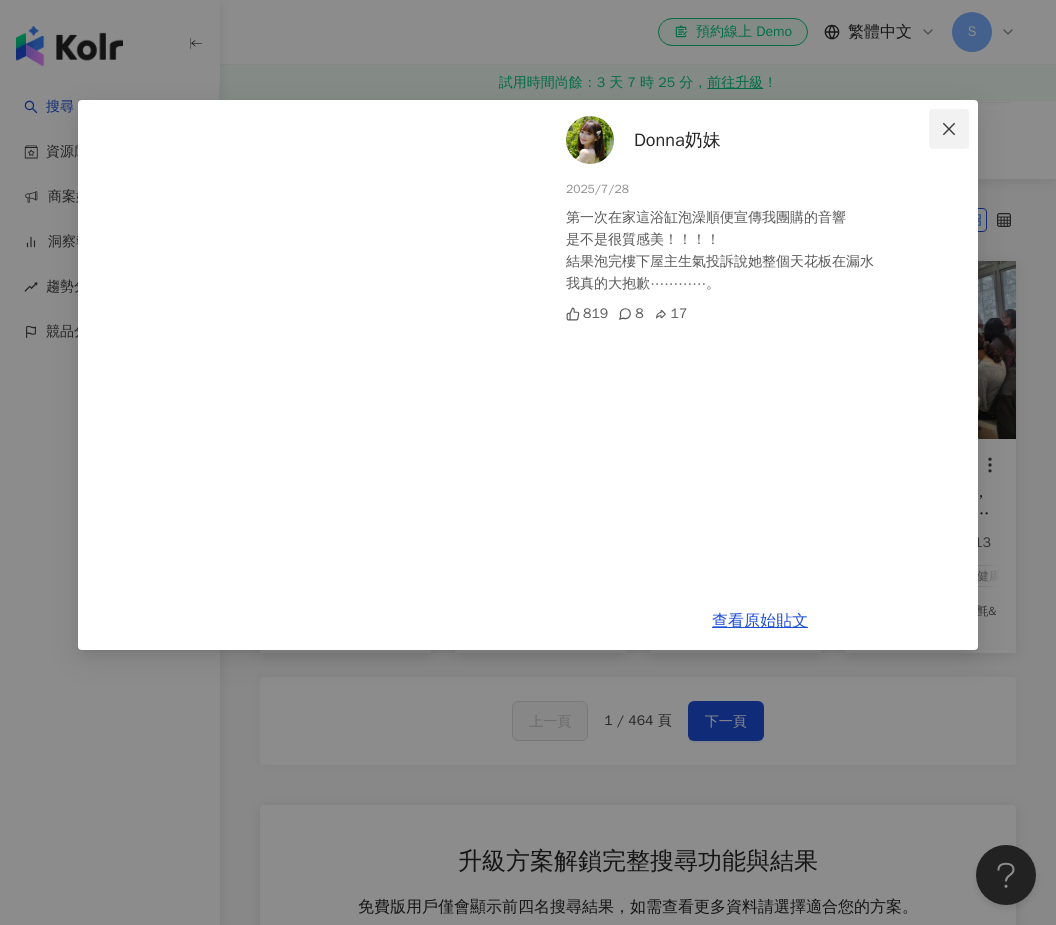 click 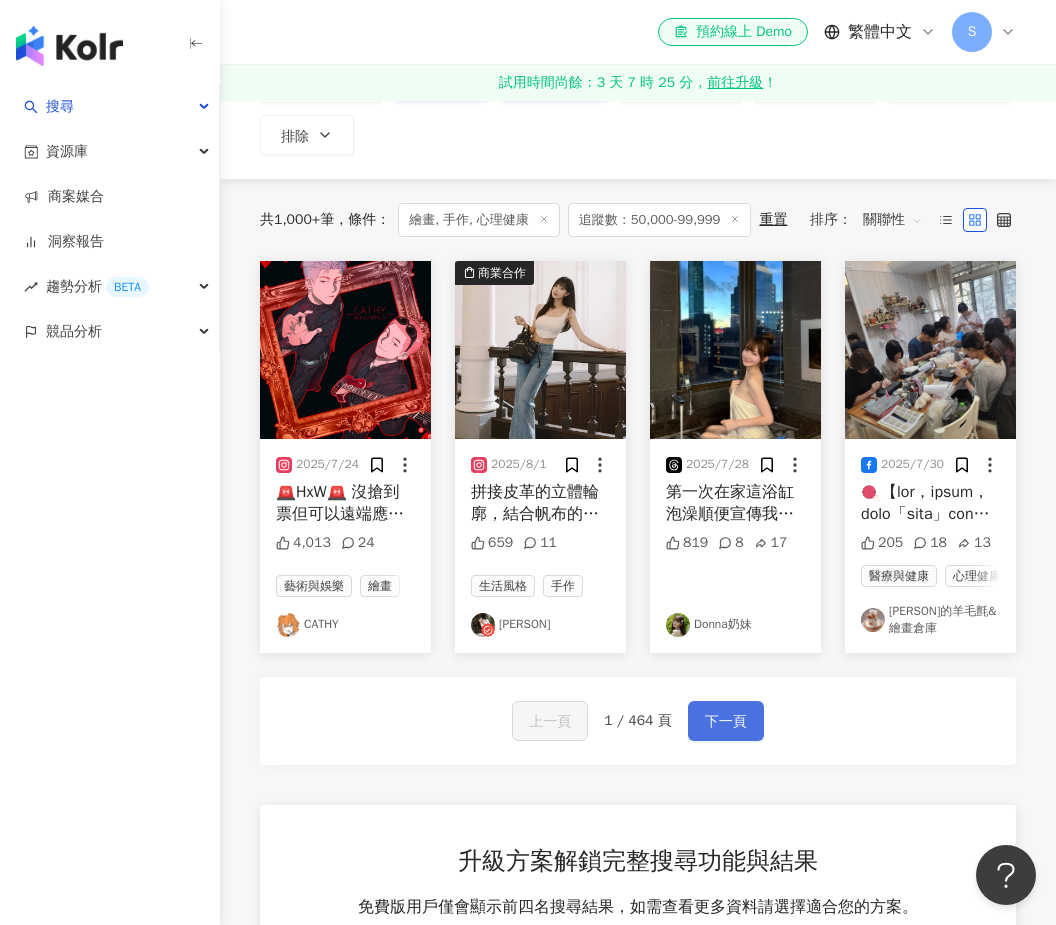 click on "下一頁" at bounding box center (726, 722) 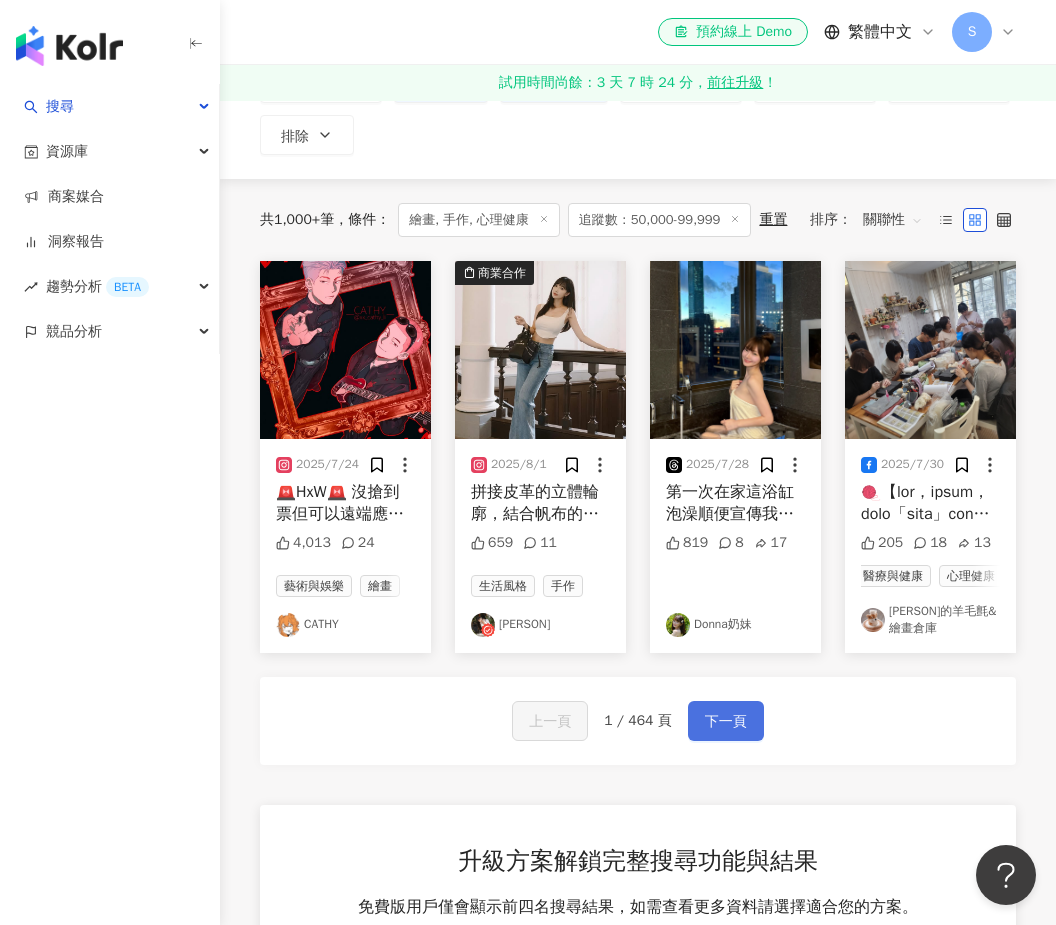 scroll, scrollTop: 0, scrollLeft: 5, axis: horizontal 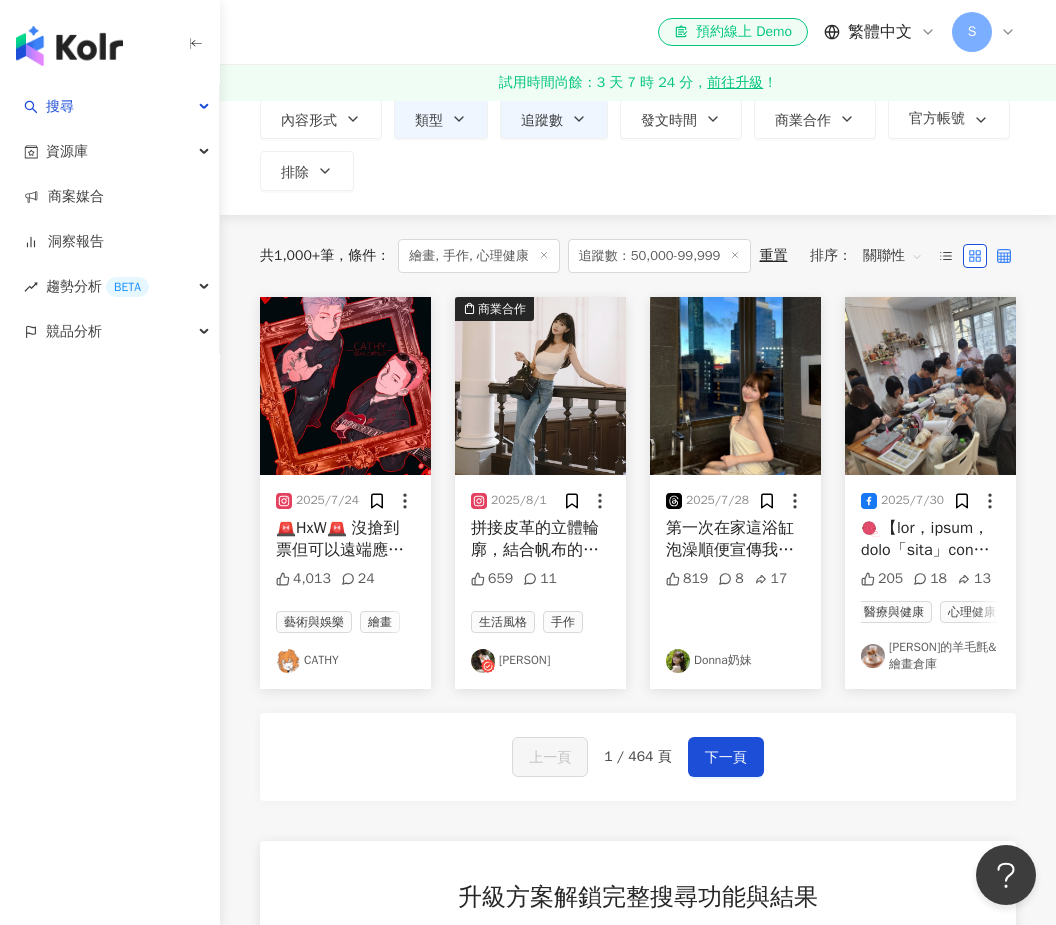 click 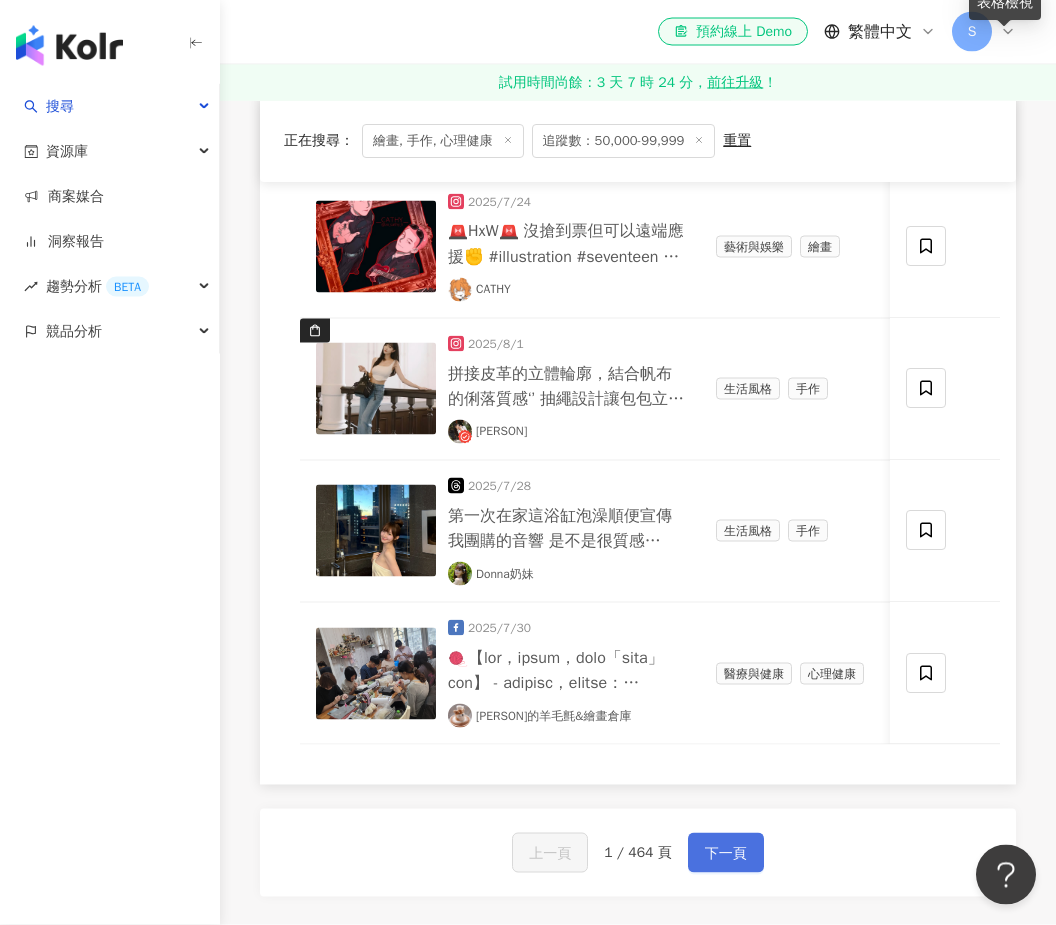 click on "下一頁" at bounding box center [726, 854] 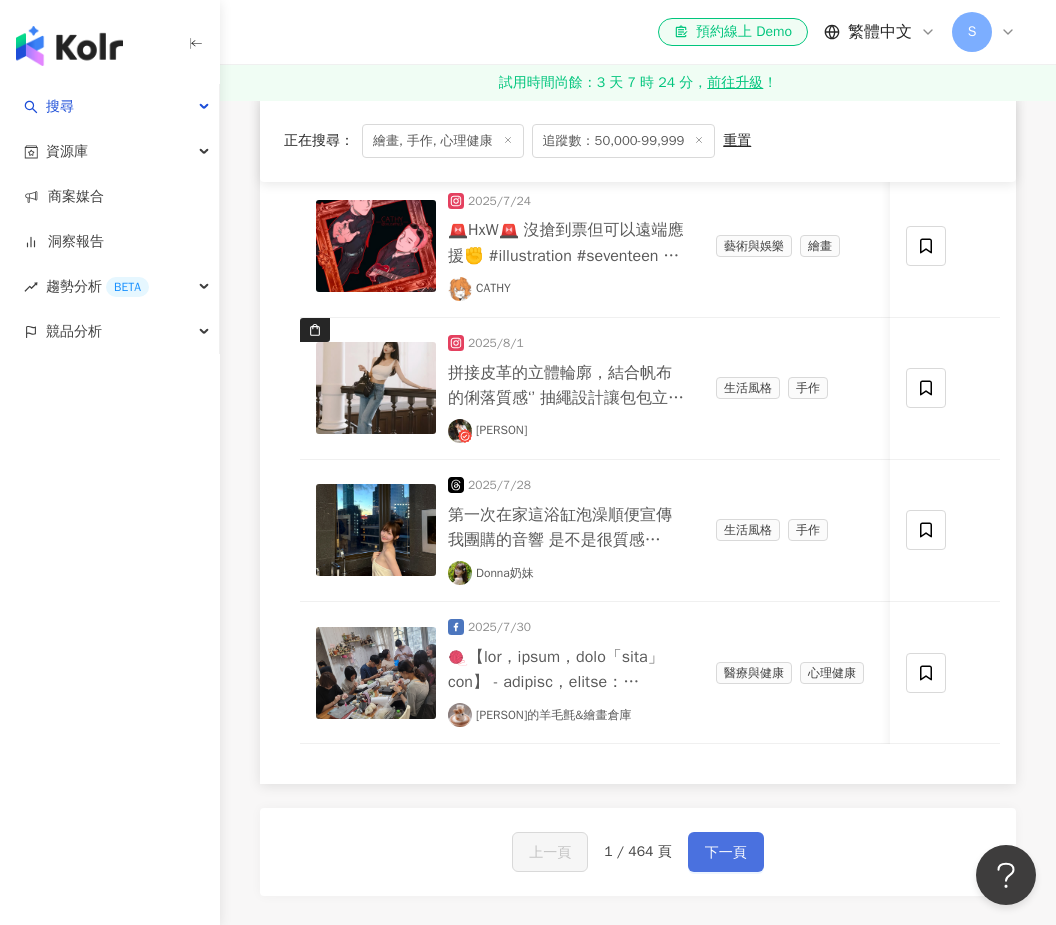 click on "下一頁" at bounding box center [726, 853] 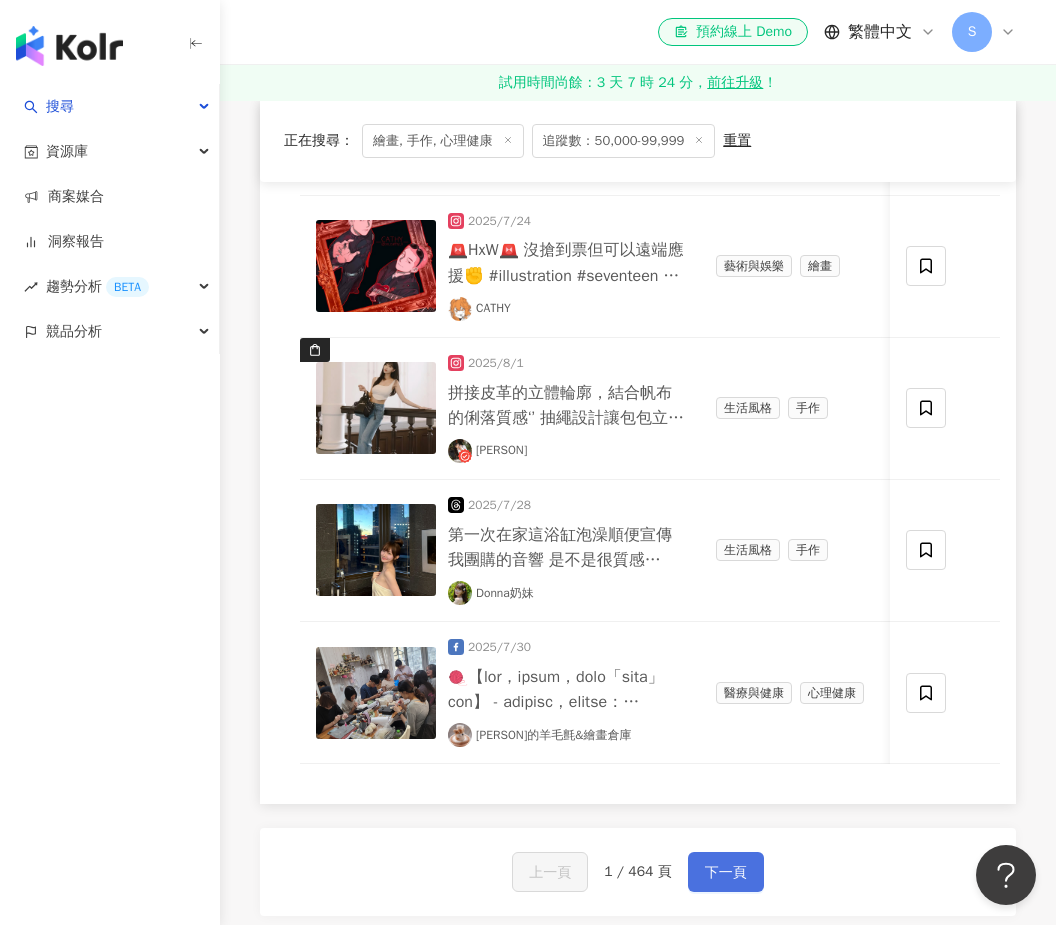 scroll, scrollTop: 341, scrollLeft: 0, axis: vertical 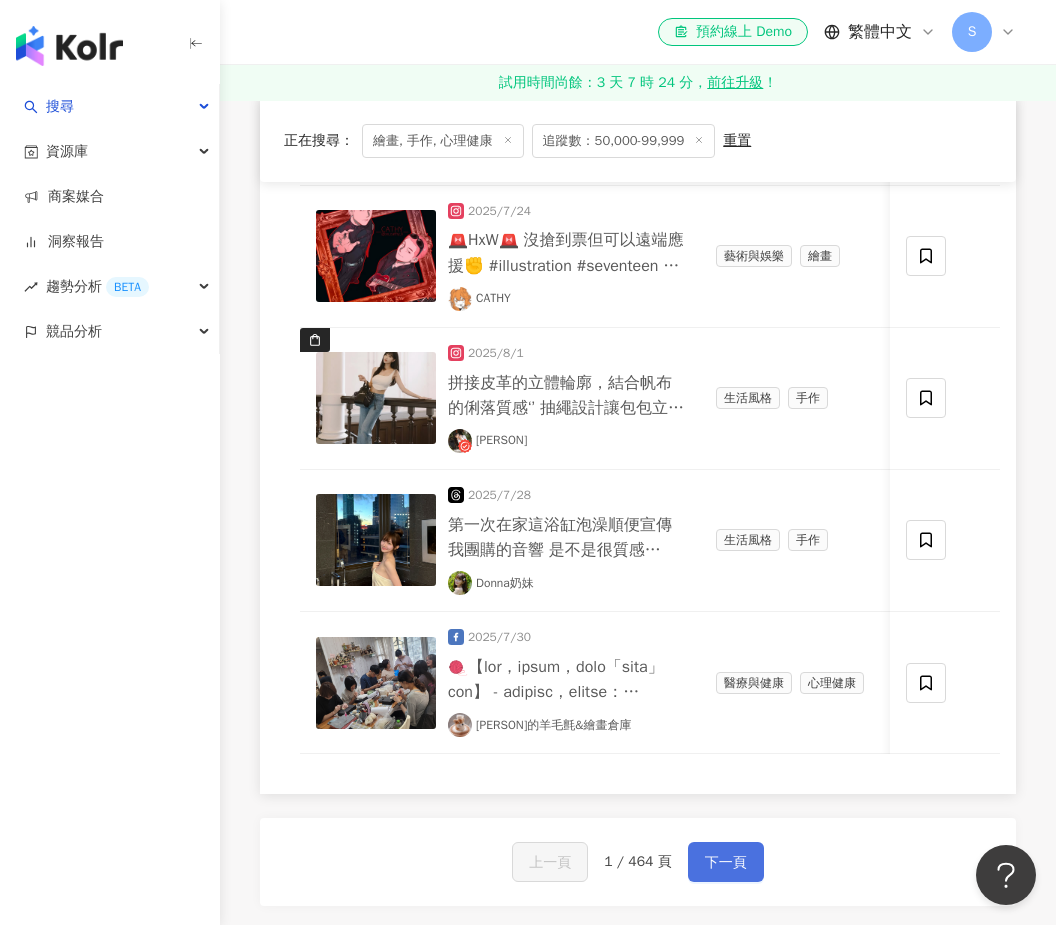 click on "下一頁" at bounding box center (726, 863) 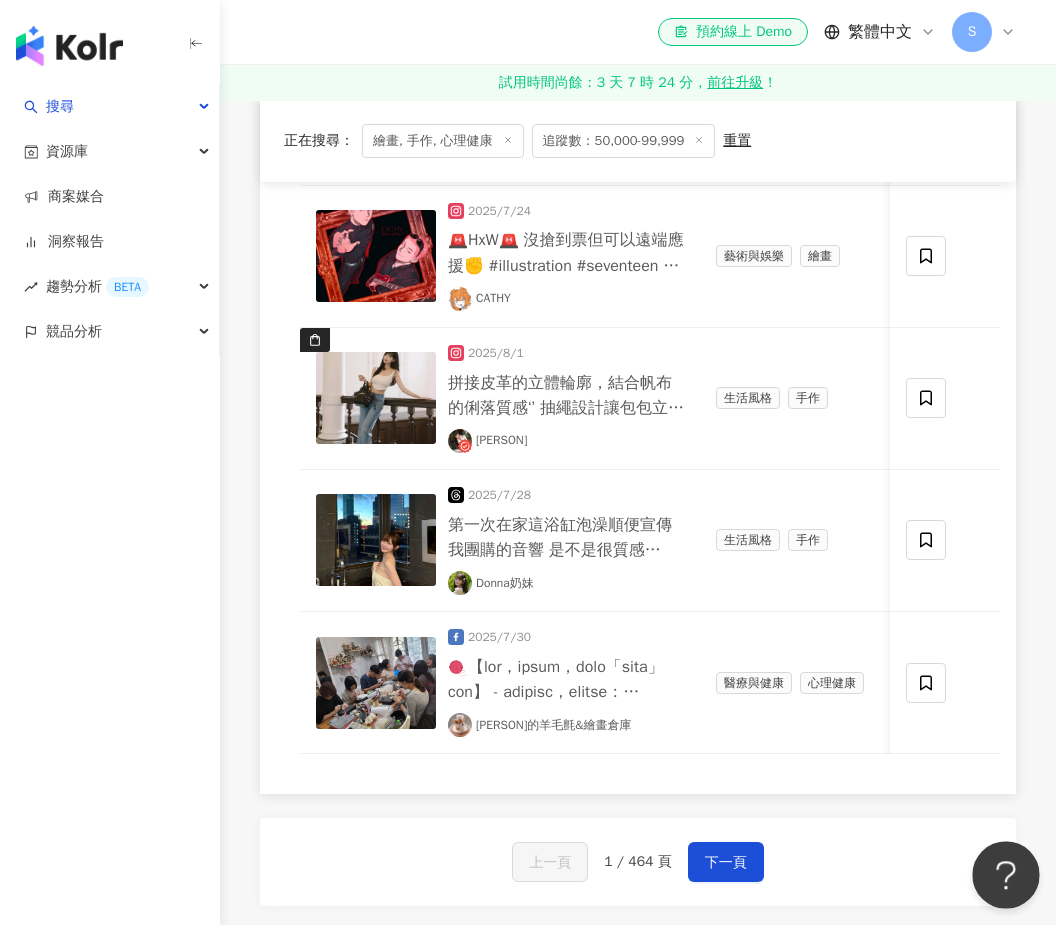 click at bounding box center [1002, 871] 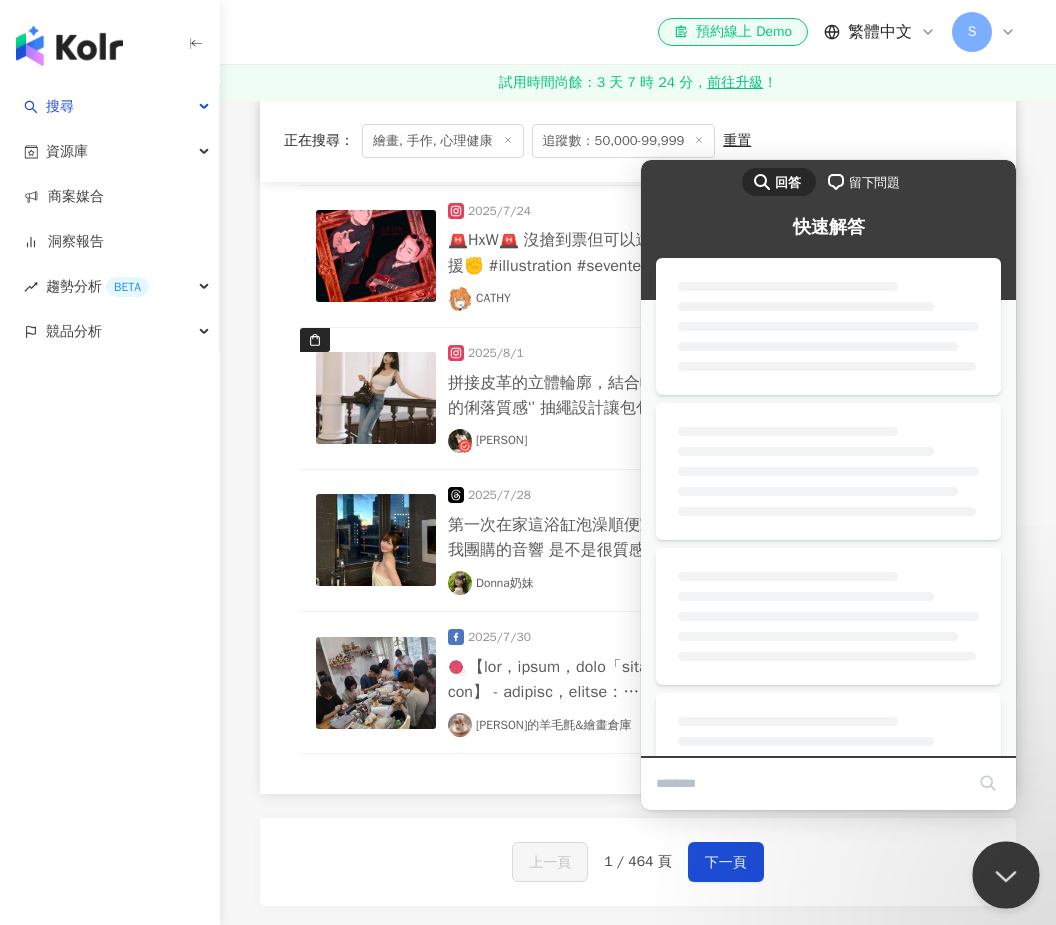 scroll, scrollTop: 0, scrollLeft: 0, axis: both 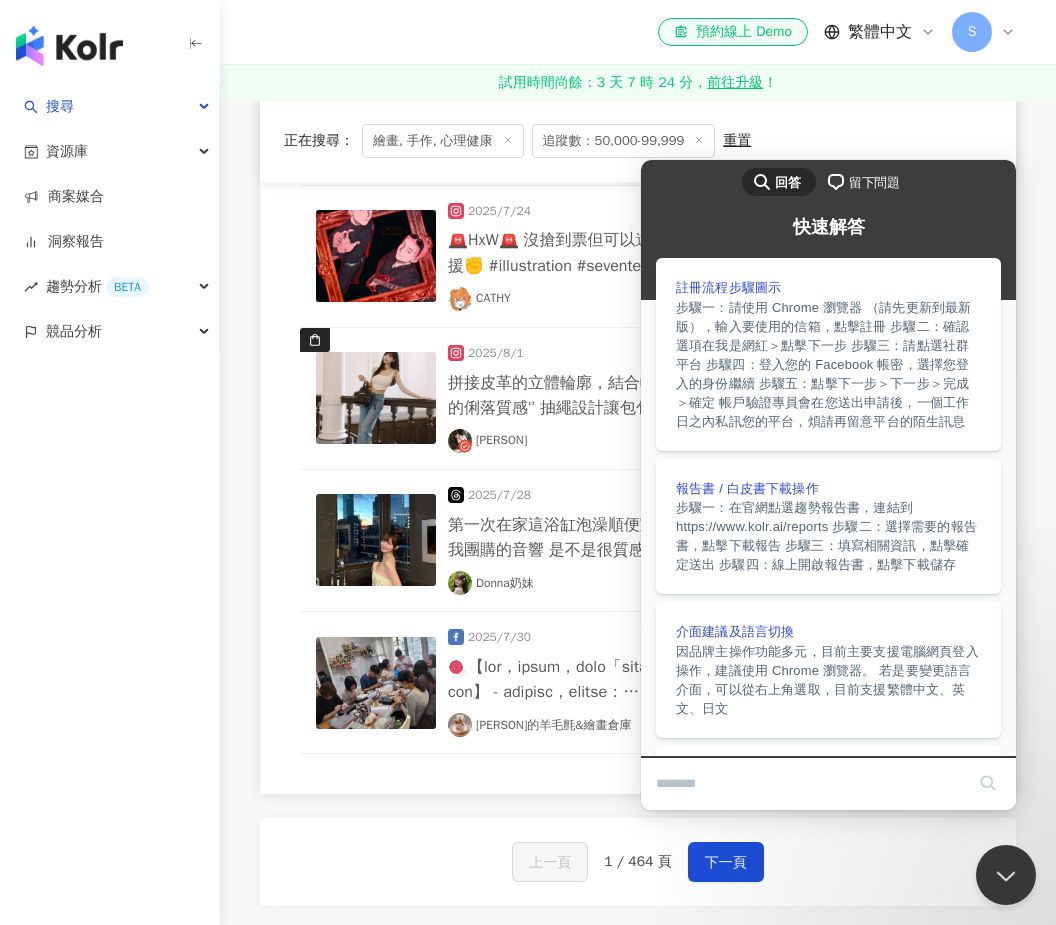 click on "上一頁 1 / 464 頁 下一頁" at bounding box center [638, 862] 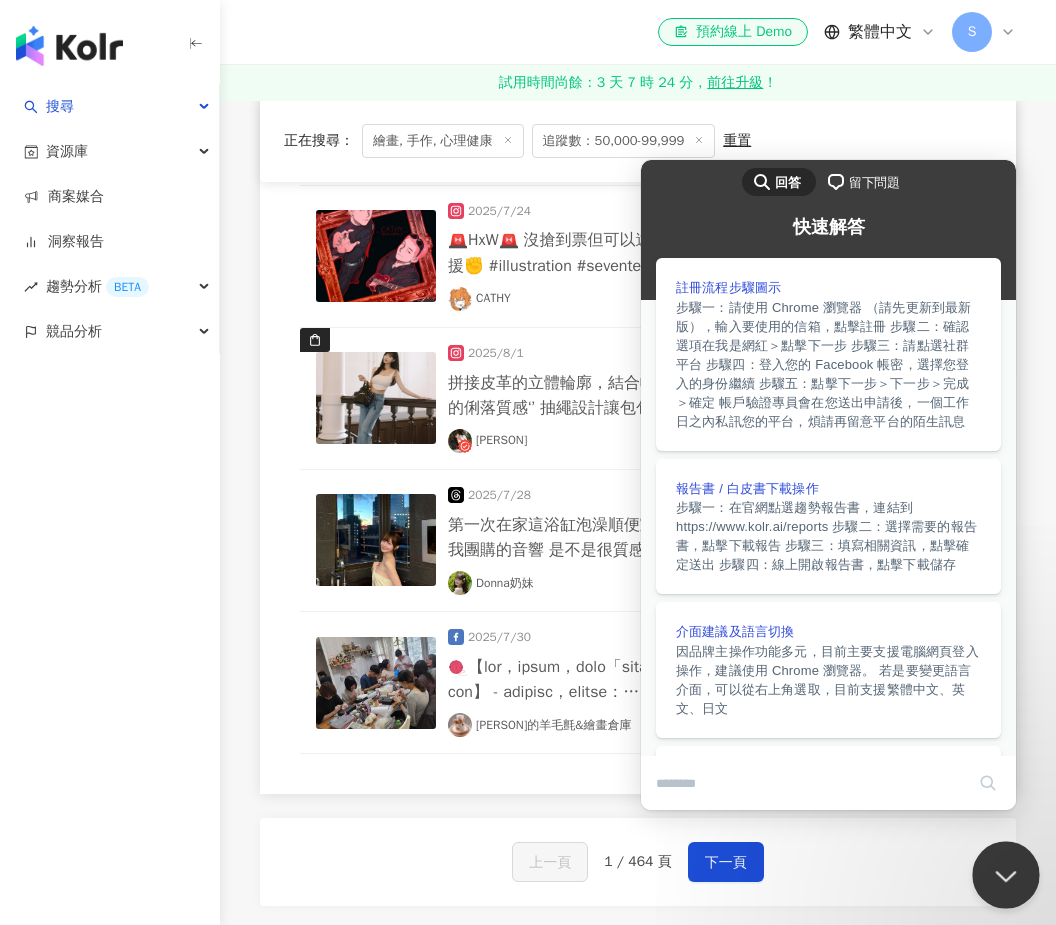 click at bounding box center (1002, 871) 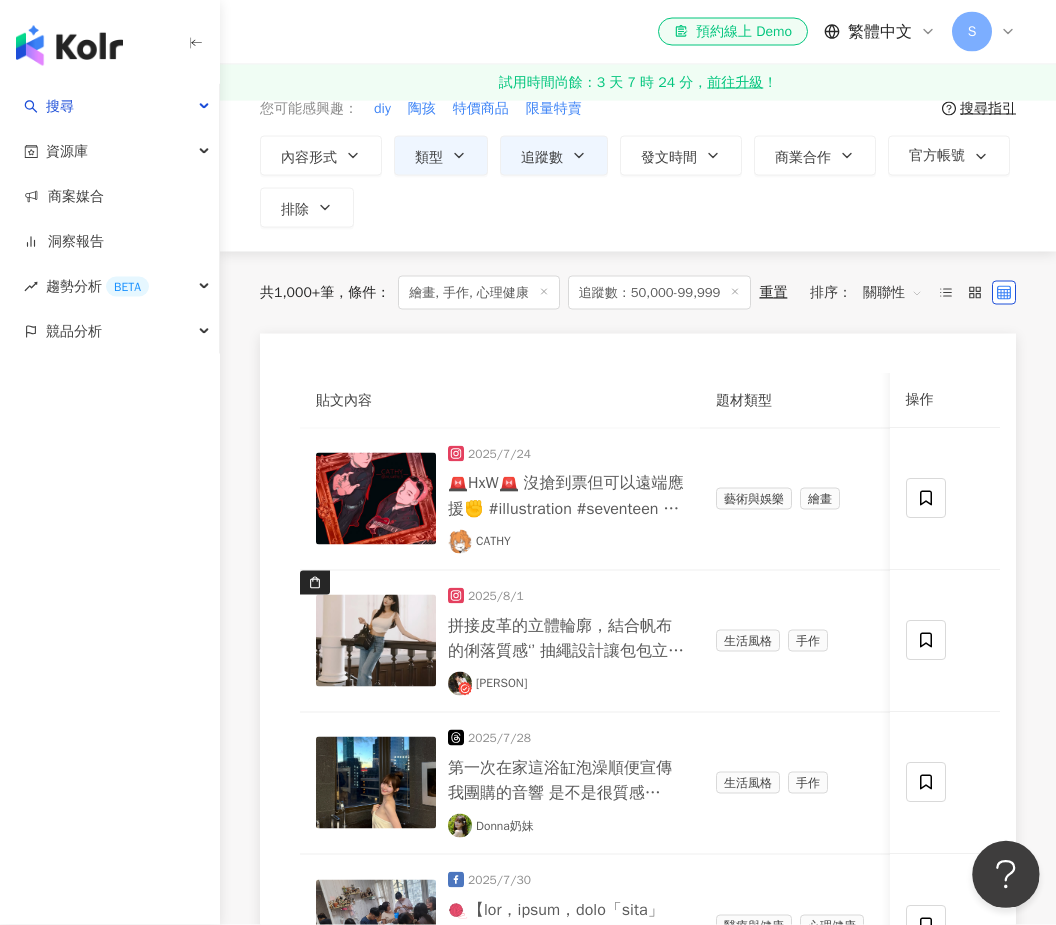 scroll, scrollTop: 99, scrollLeft: 0, axis: vertical 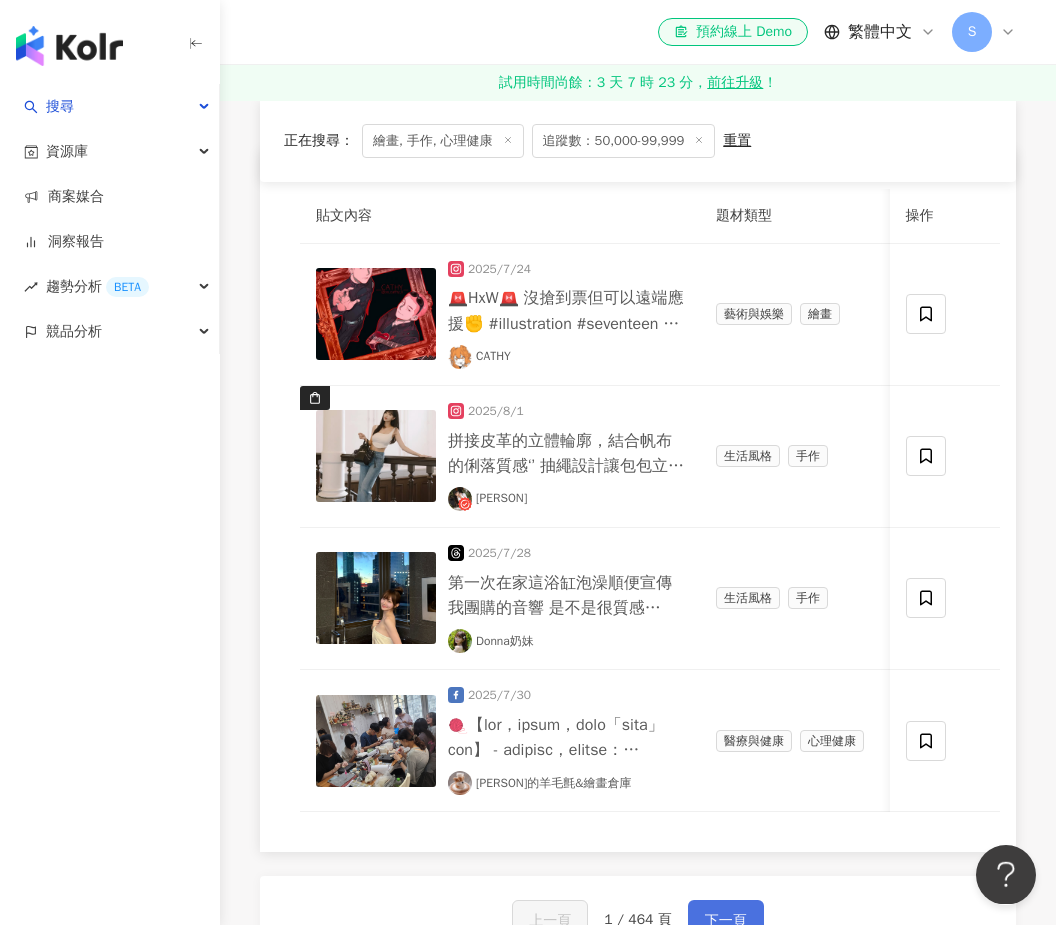 click on "下一頁" at bounding box center [726, 921] 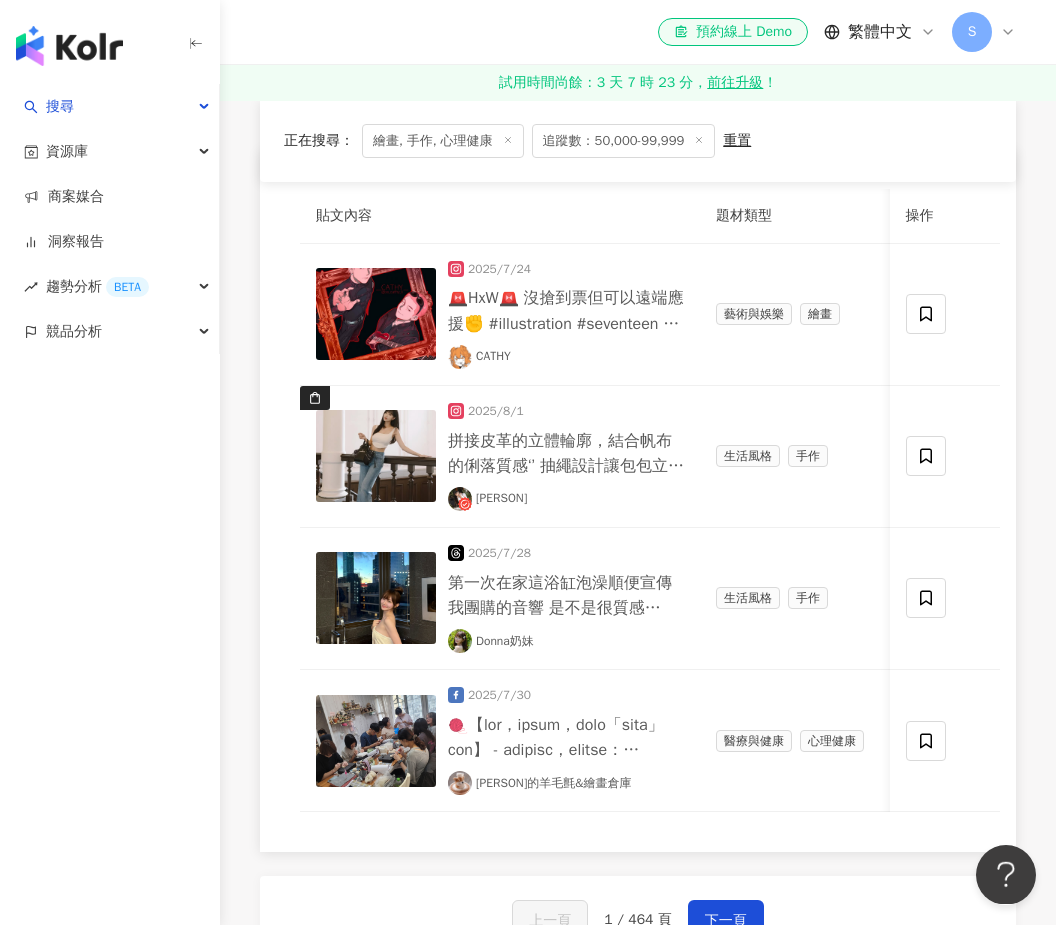 click 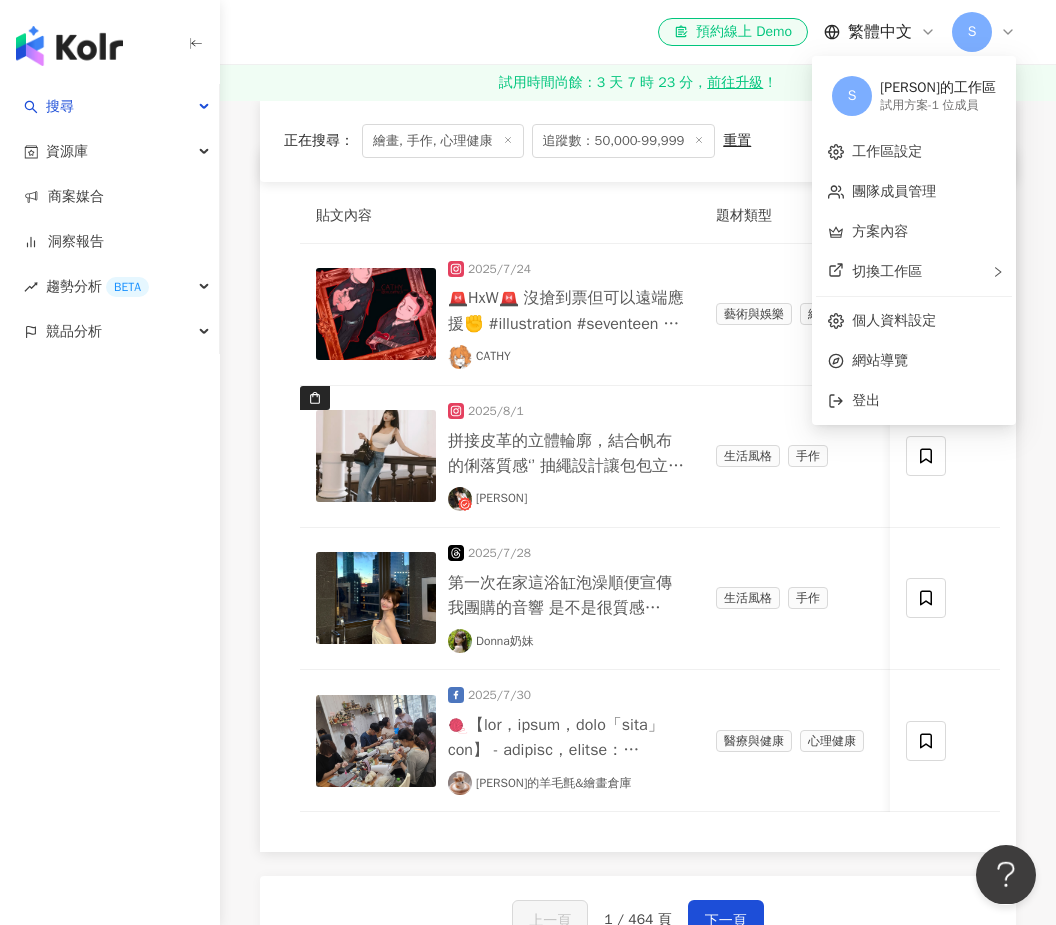 click on "正在搜尋 ： 繪畫, 手作, 心理健康 追蹤數：50,000-99,999 重置 排序： 關聯性 貼文內容 題材類型 追蹤數 按讚數 留言數 分享數 互動數 觀看數 操作                   2025/7/24 🚨HxW🚨
沒搶到票但可以遠端應援✊
#illustration #seventeen #세븐틴 #seventeenfanart #hoshi #woozi #hxw #art #落書き #平板繪 #板繪 #塗鴉 CATHY 藝術與娛樂 繪畫 70,716 4,013 24 - 4,037 - 2025/8/1 下雨天也想輕鬆出門的日子
背心、牛仔褲、再背上這咖 Urban Pulse省腦穿搭🤣
拼接皮革的立體輪廓，結合帆布的俐落質感‘’
抽繩設計讓包包立體更有型!!!!
而且~~~容量比我以為的還能裝
手機錢包化妝包通通有位子🆗
🎁 隨包附贈：實用又可愛的捲尺吊飾😙
@playboy.taiwan
#UrbanPulse #playboytaiwan #城市風格 #摩登日常 [PERSON] 生活風格 手作 93,922 659 11 - 670 - 2025/7/28 Donna奶妹 生活風格 手作 542,329 819 8 17 844 - 2025/7/30 醫療與健康 57,524" at bounding box center [638, 809] 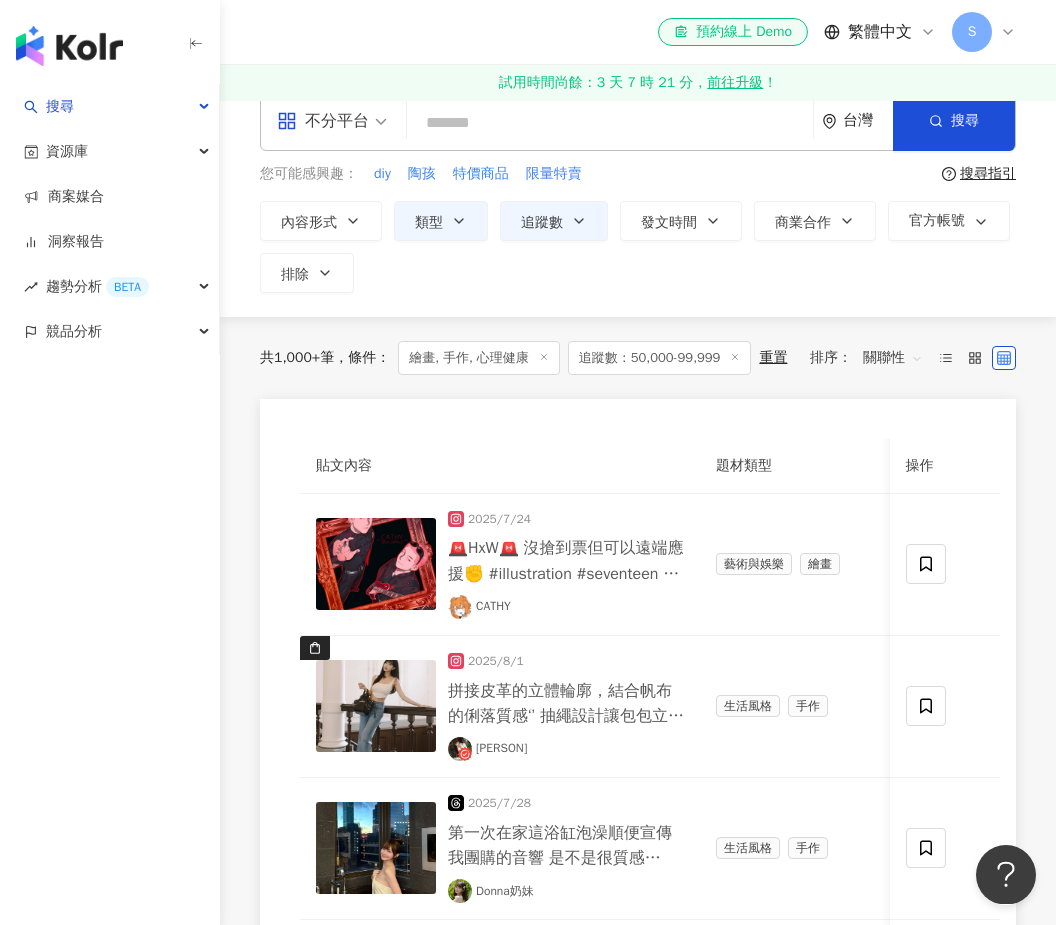 scroll, scrollTop: 0, scrollLeft: 0, axis: both 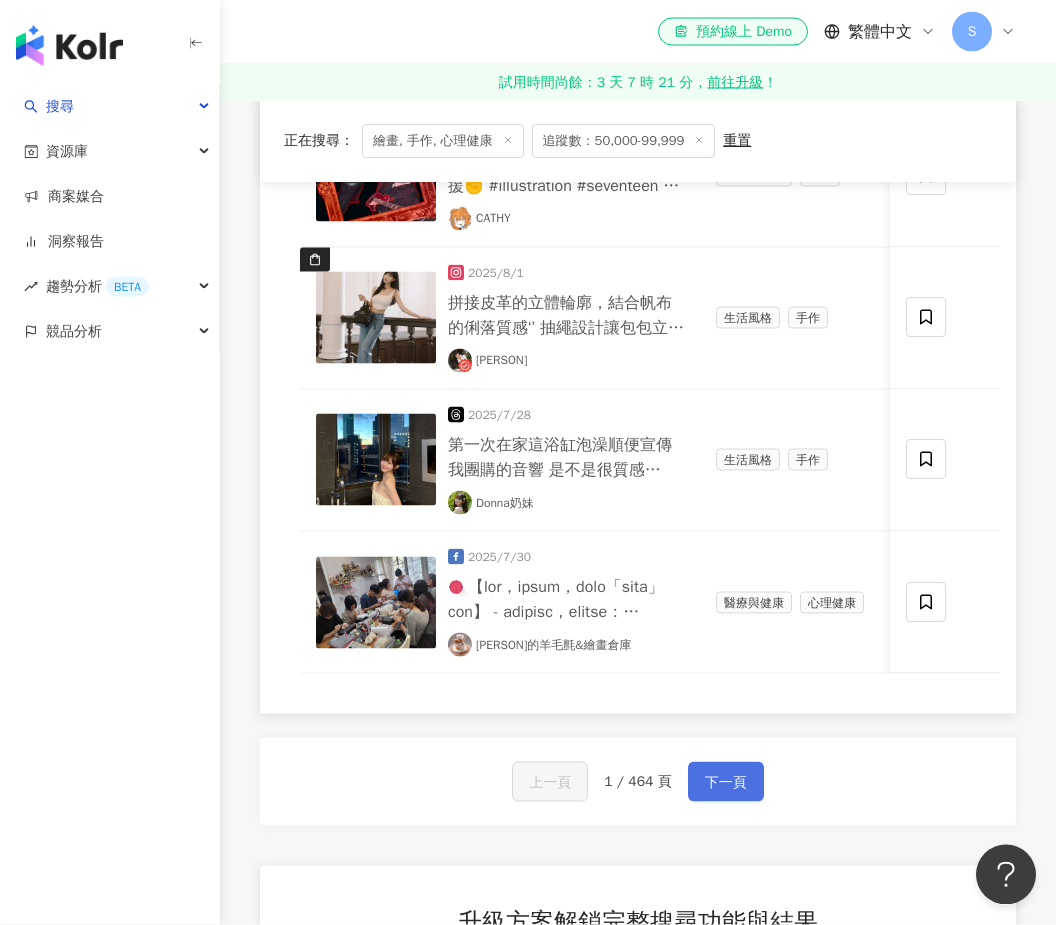 click on "下一頁" at bounding box center [726, 783] 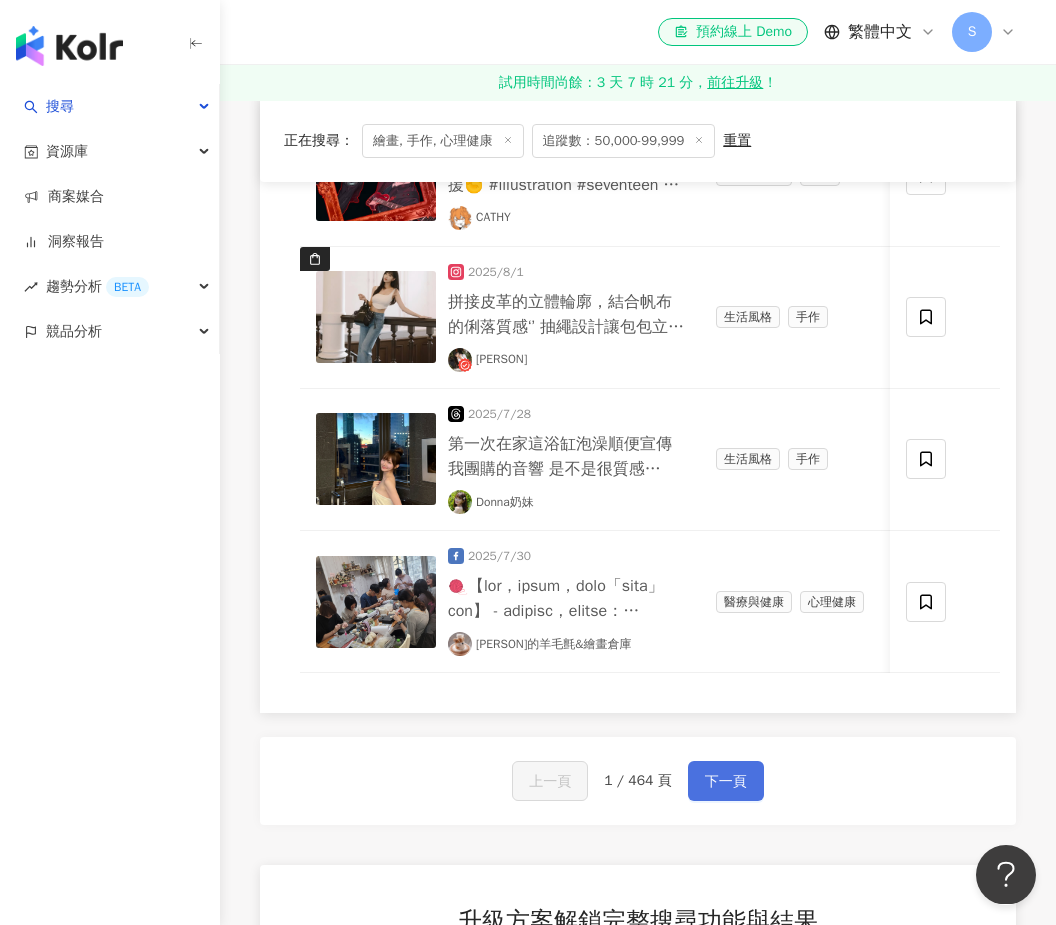 click on "下一頁" at bounding box center (726, 782) 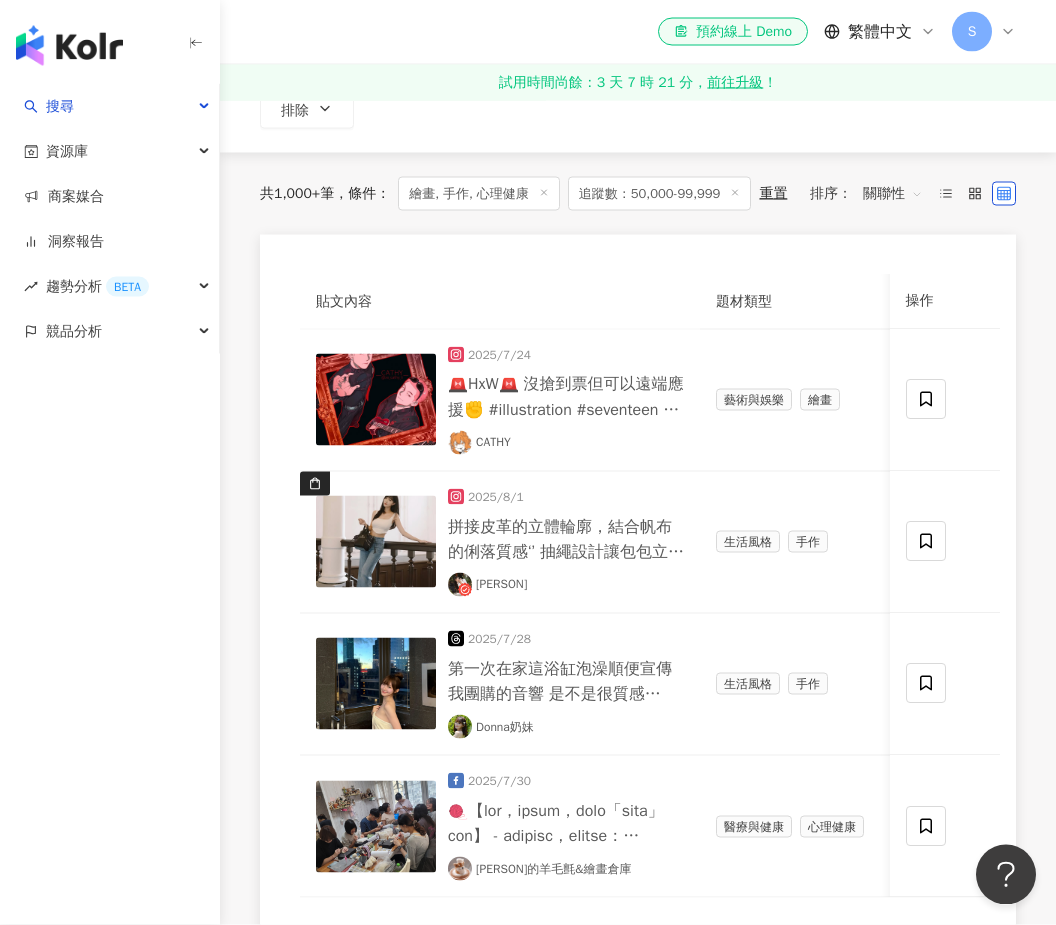 scroll, scrollTop: 285, scrollLeft: 0, axis: vertical 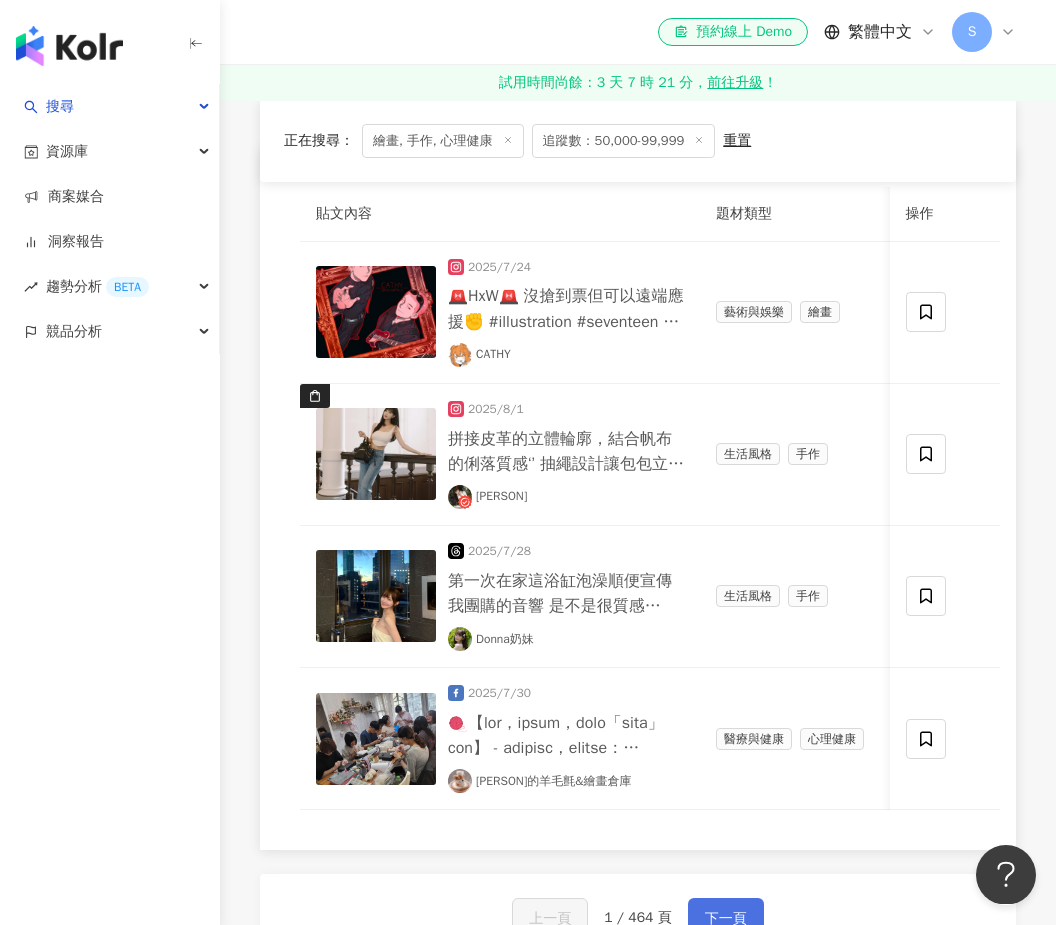 click on "下一頁" at bounding box center (726, 919) 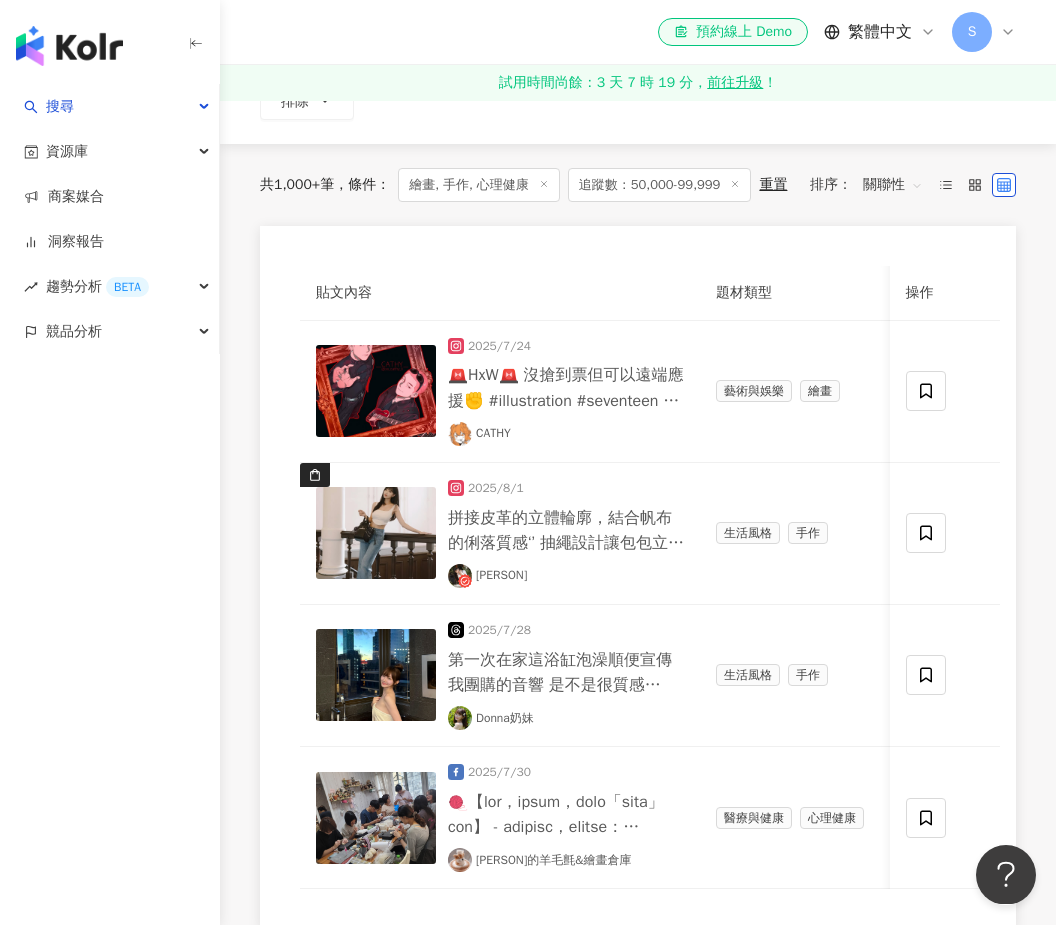 scroll, scrollTop: 0, scrollLeft: 0, axis: both 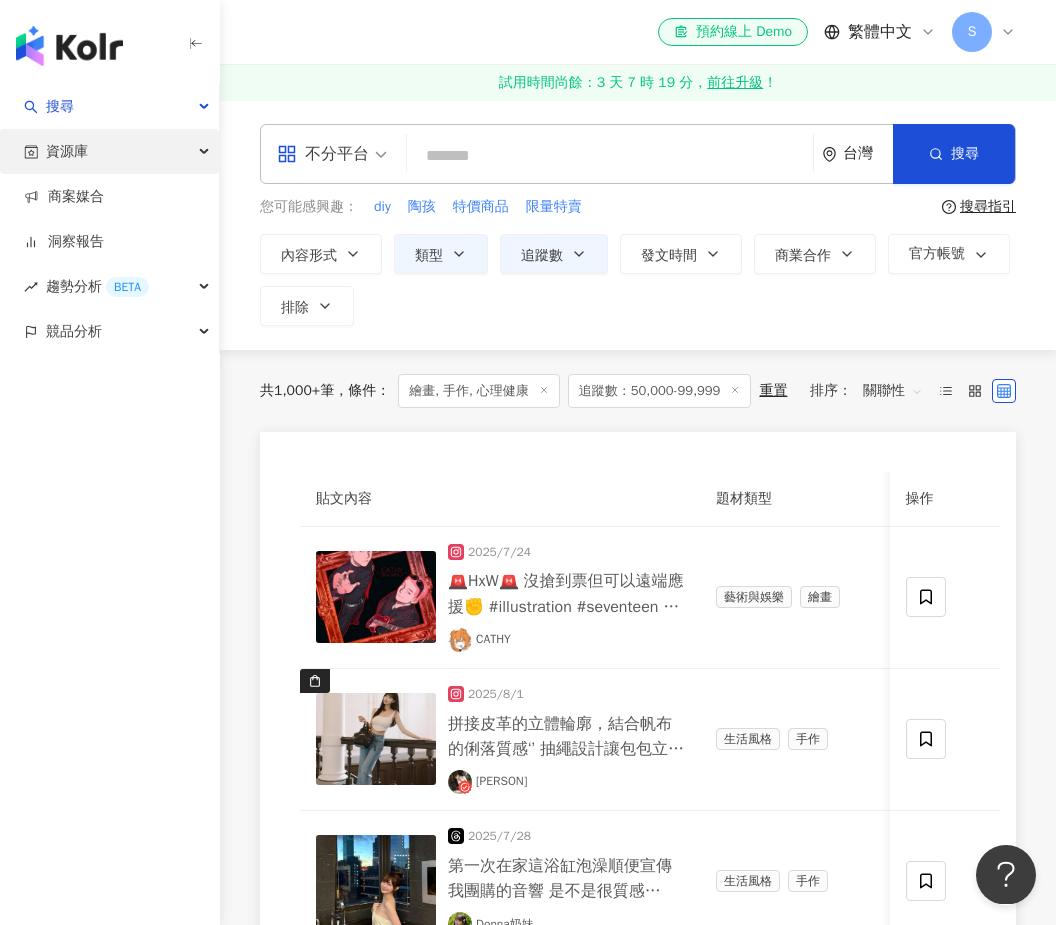 click on "資源庫" at bounding box center (109, 151) 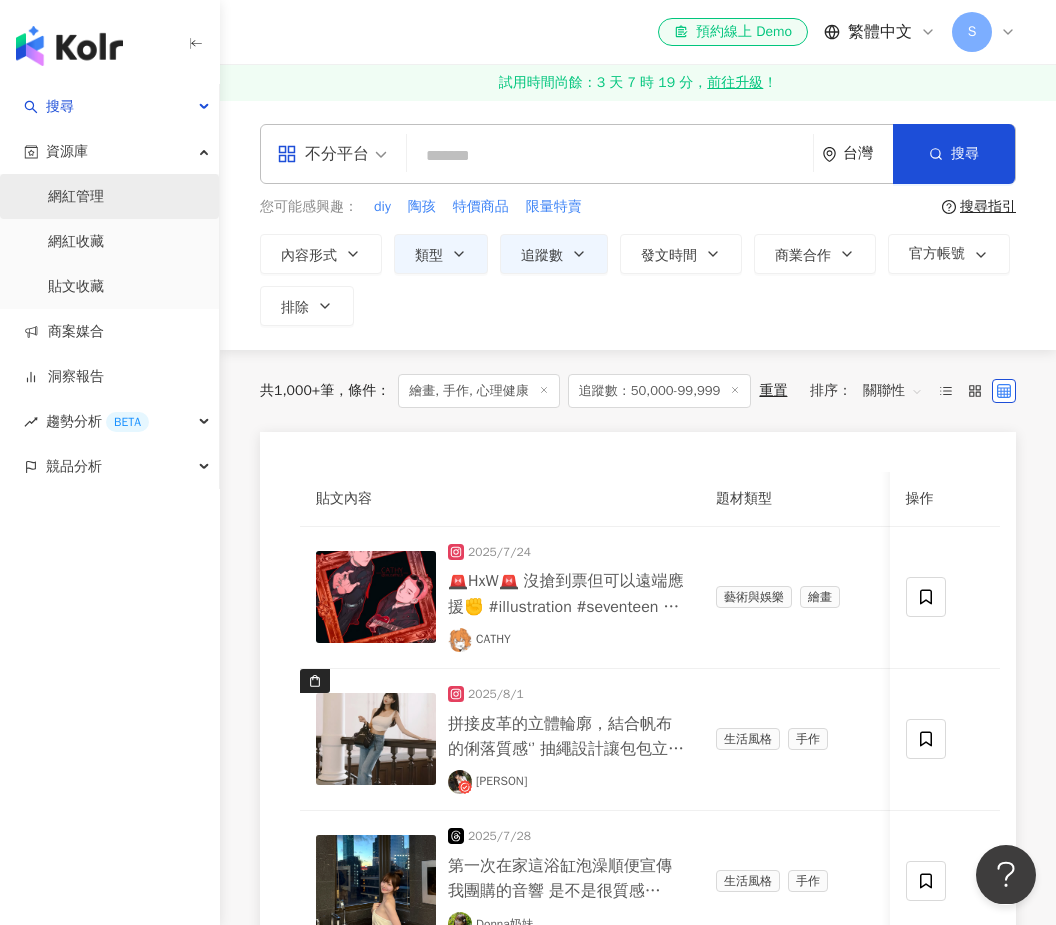 click on "網紅管理" at bounding box center (76, 197) 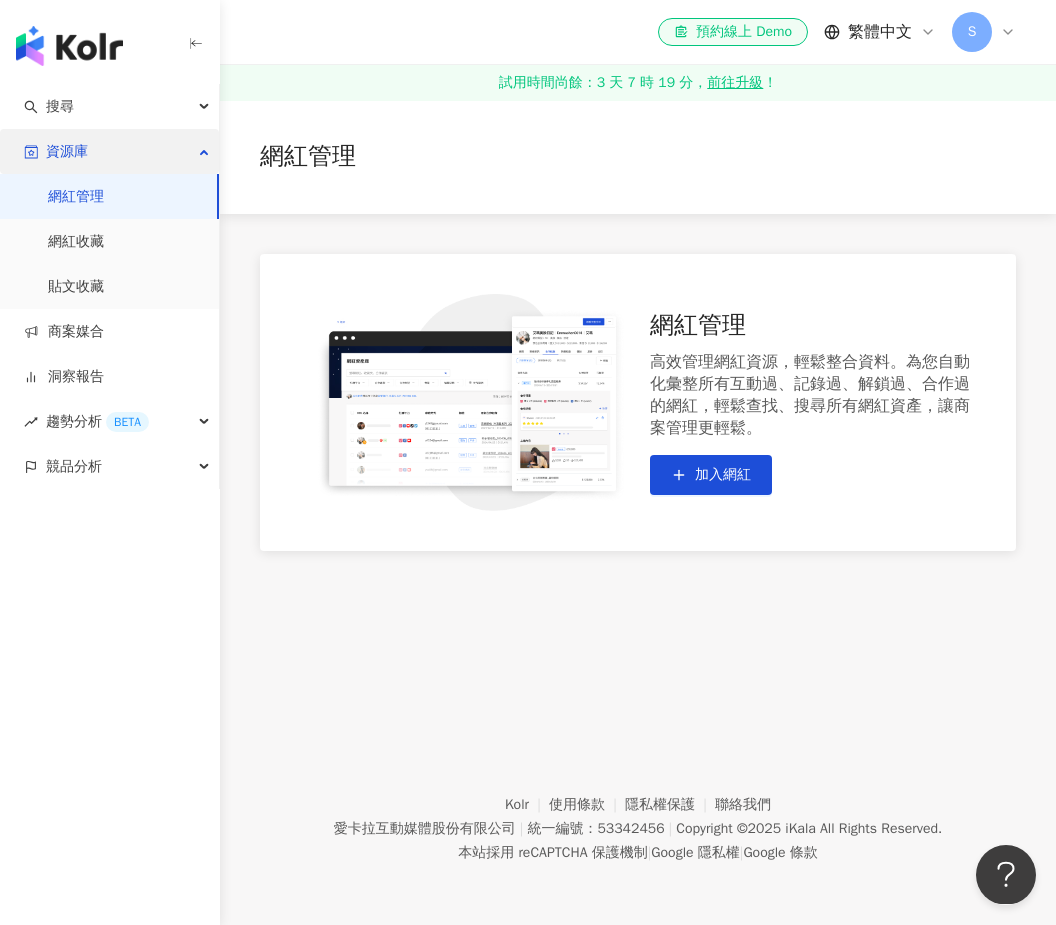 click on "資源庫" at bounding box center [109, 151] 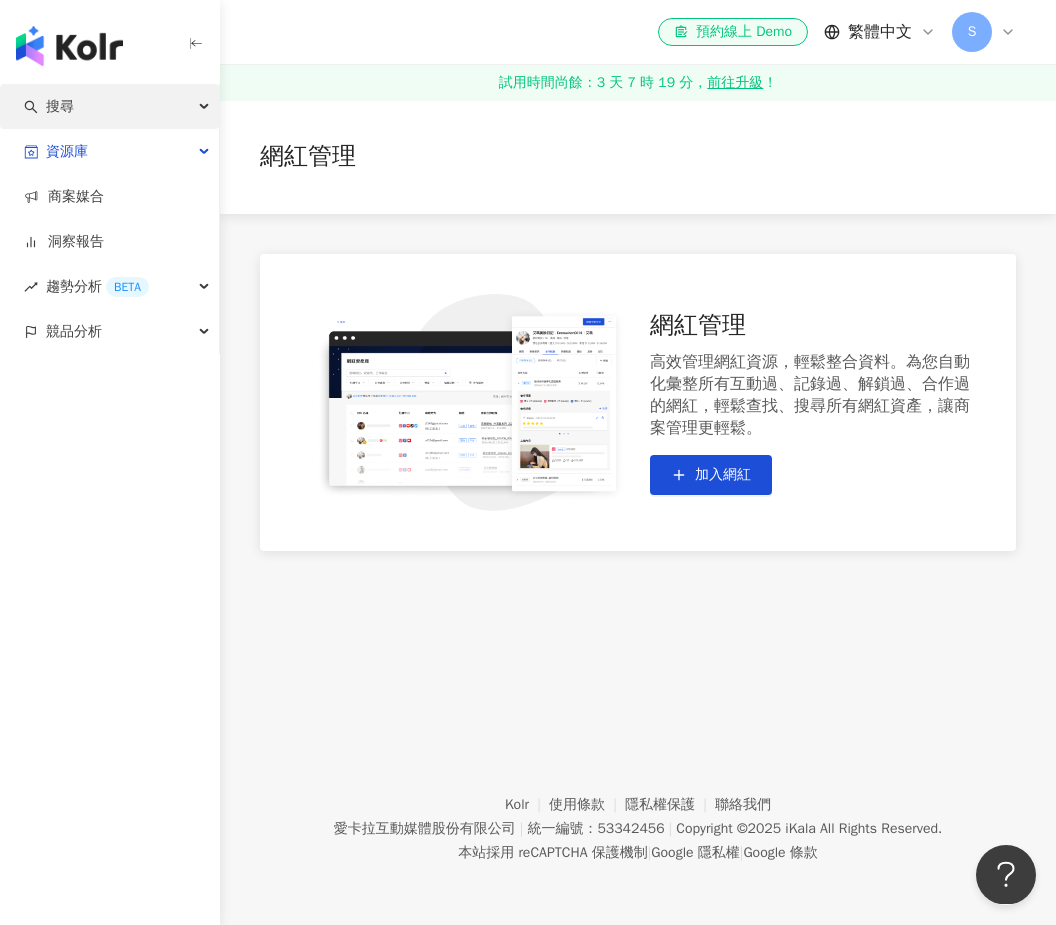 click on "搜尋" at bounding box center (109, 106) 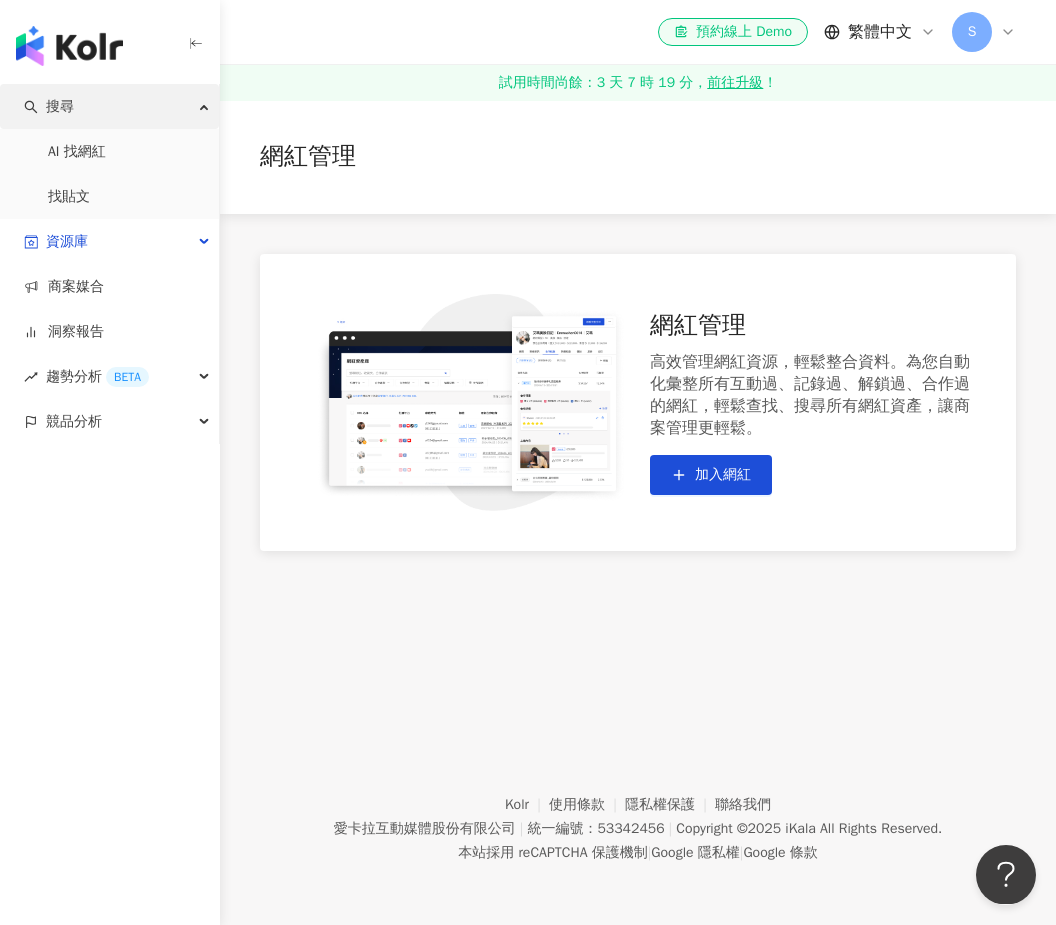 click on "搜尋" at bounding box center (109, 106) 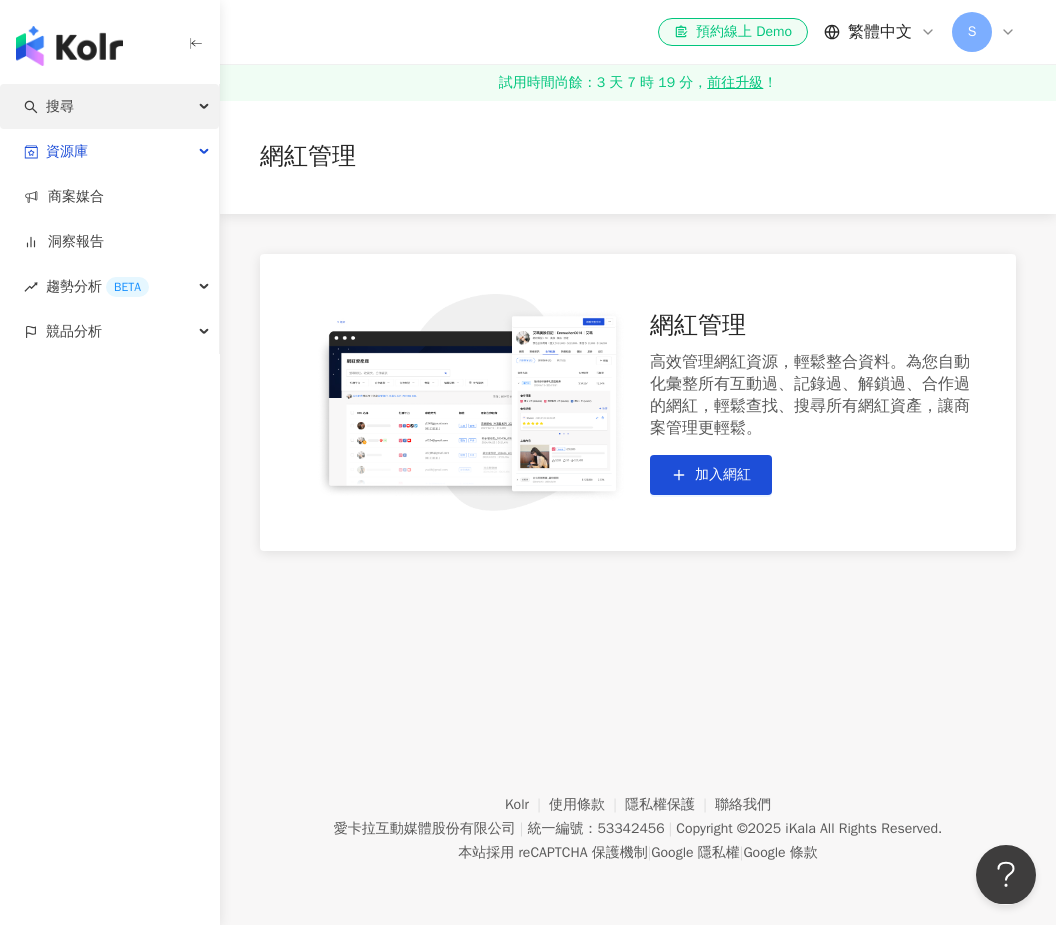 click on "搜尋" at bounding box center (60, 106) 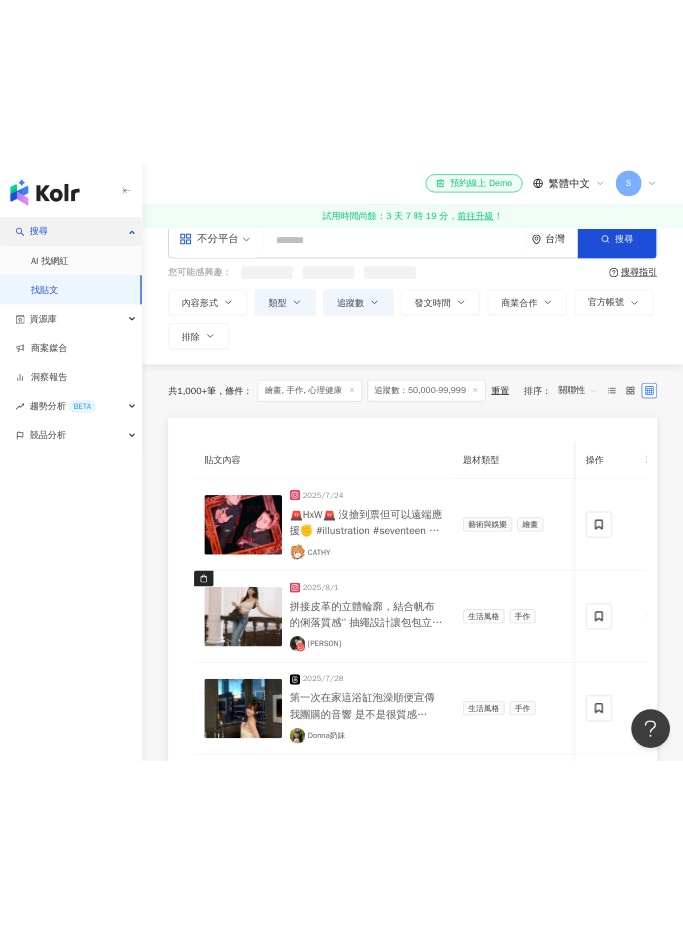 scroll, scrollTop: 0, scrollLeft: 0, axis: both 